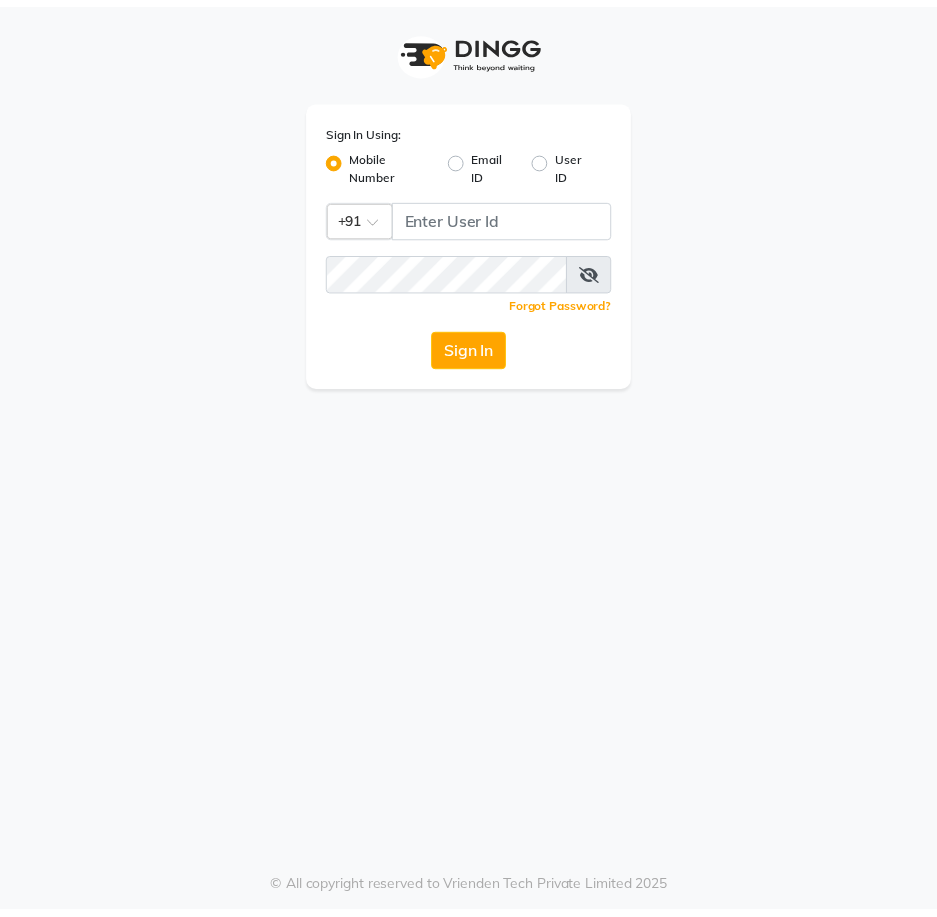 scroll, scrollTop: 0, scrollLeft: 0, axis: both 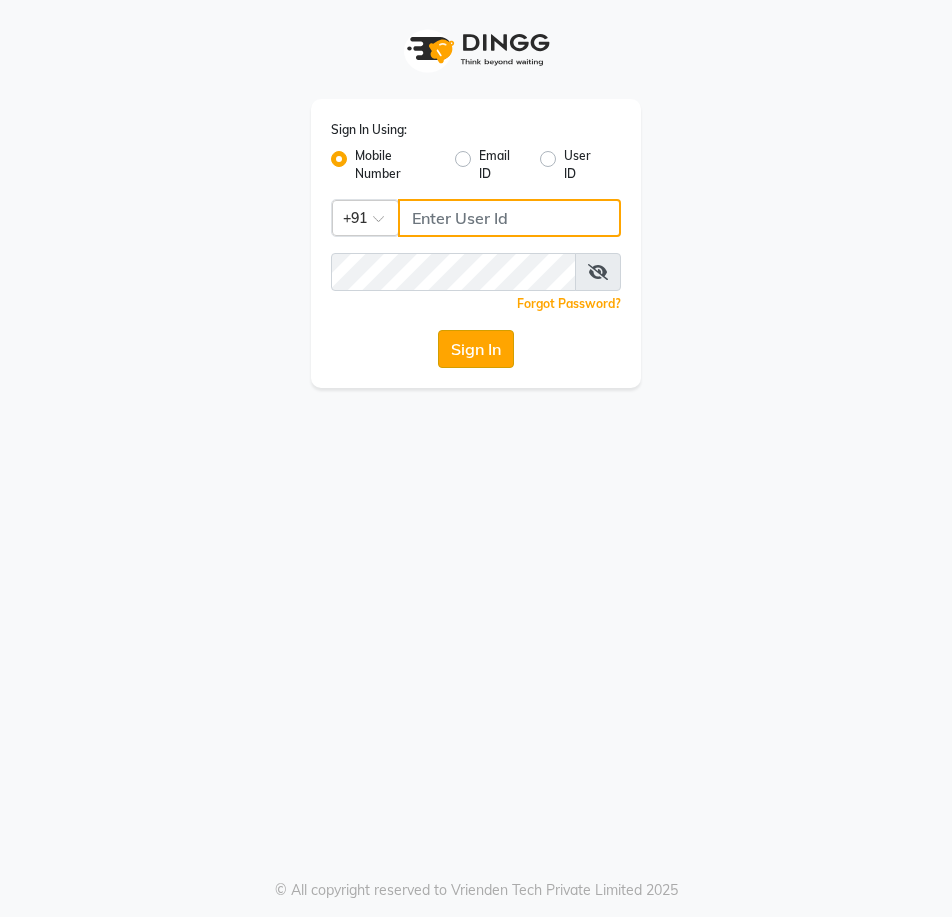 type on "9582280827" 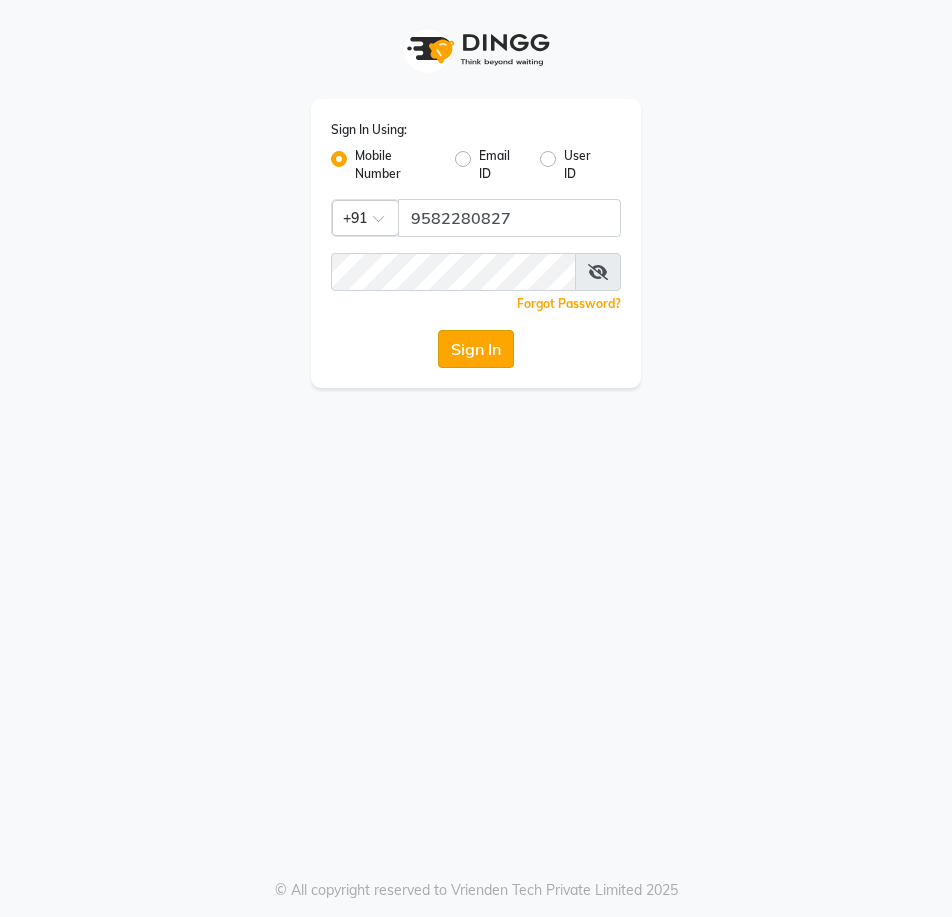 click on "Sign In" 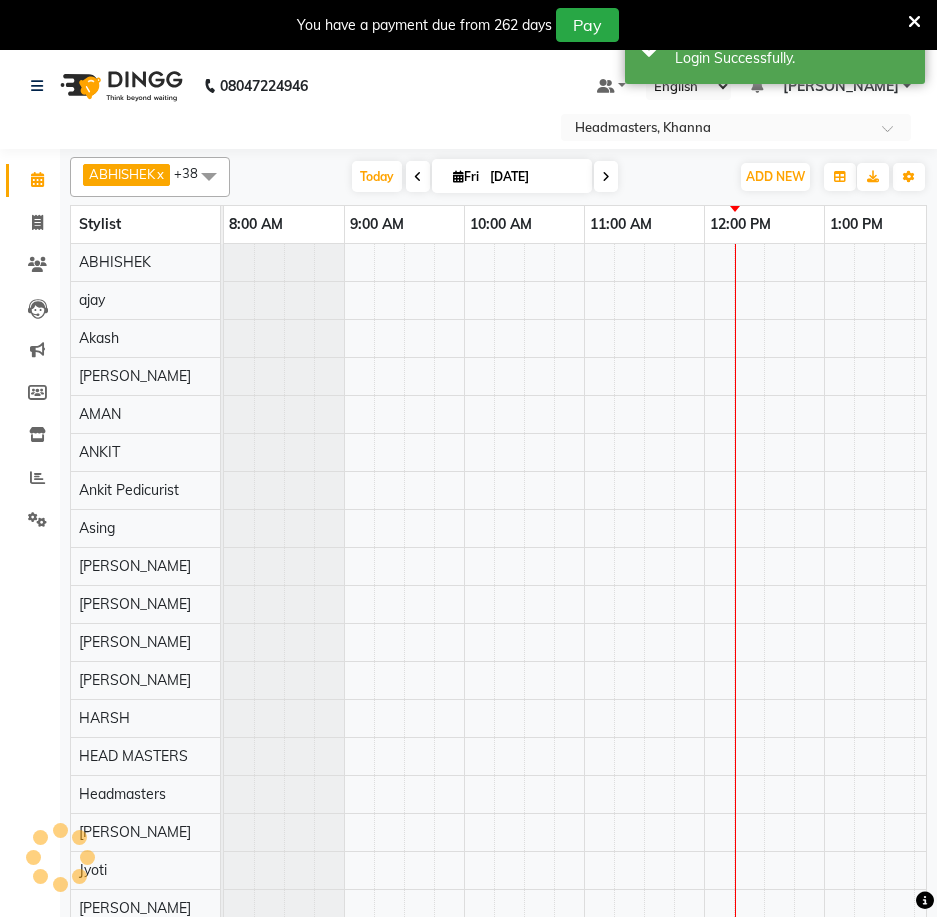 scroll, scrollTop: 0, scrollLeft: 0, axis: both 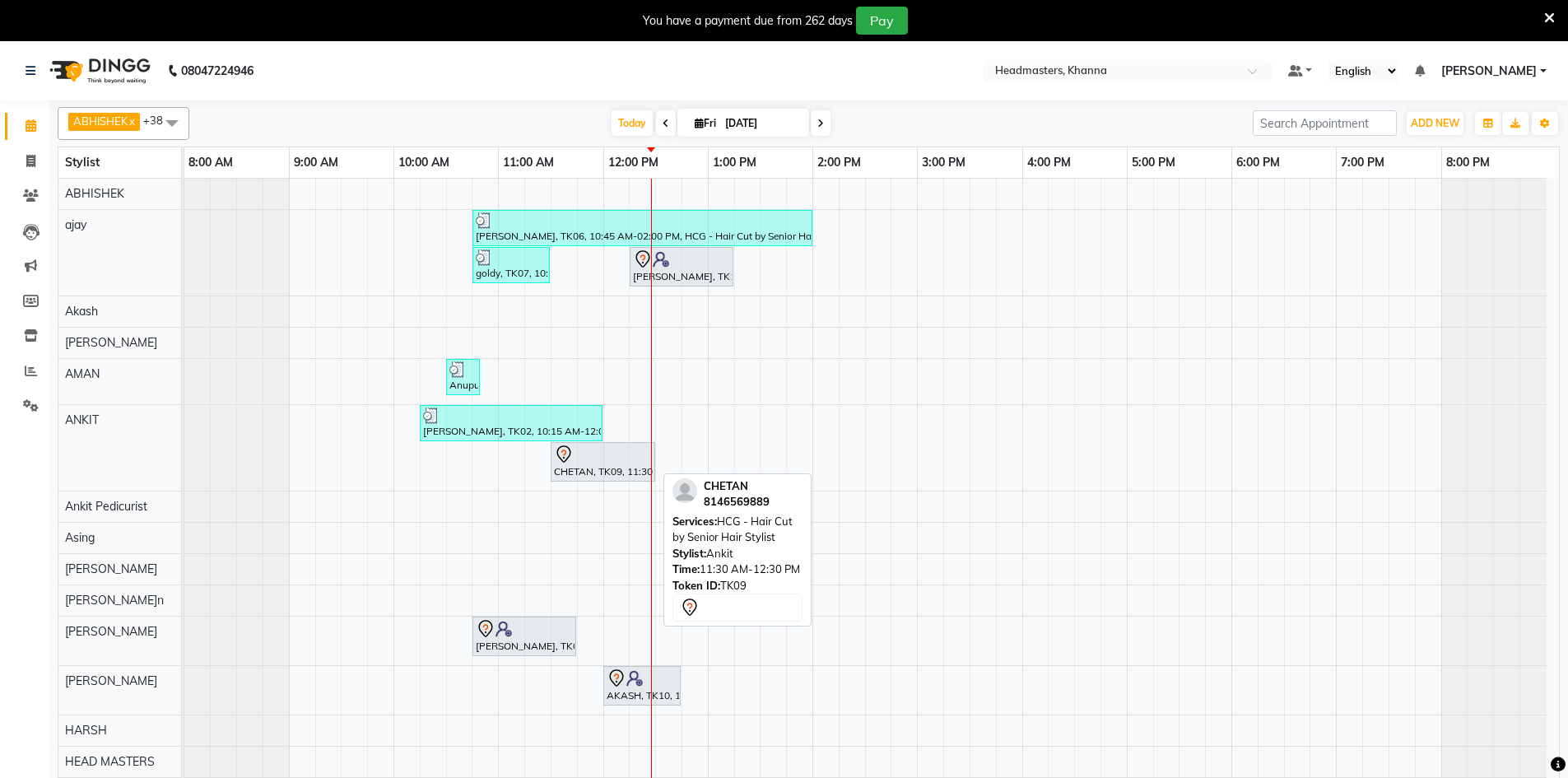 click at bounding box center (603, 454) 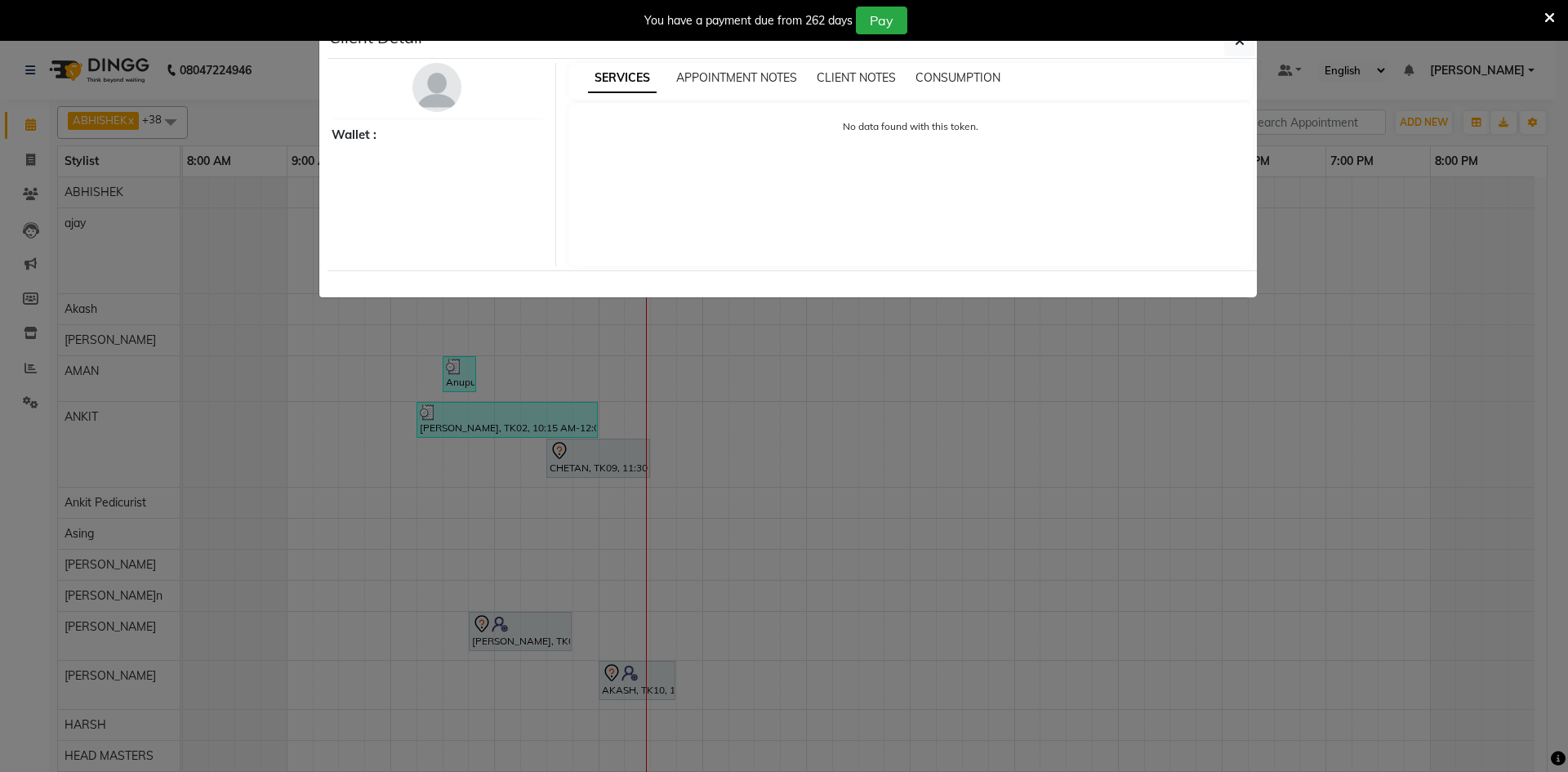 select on "7" 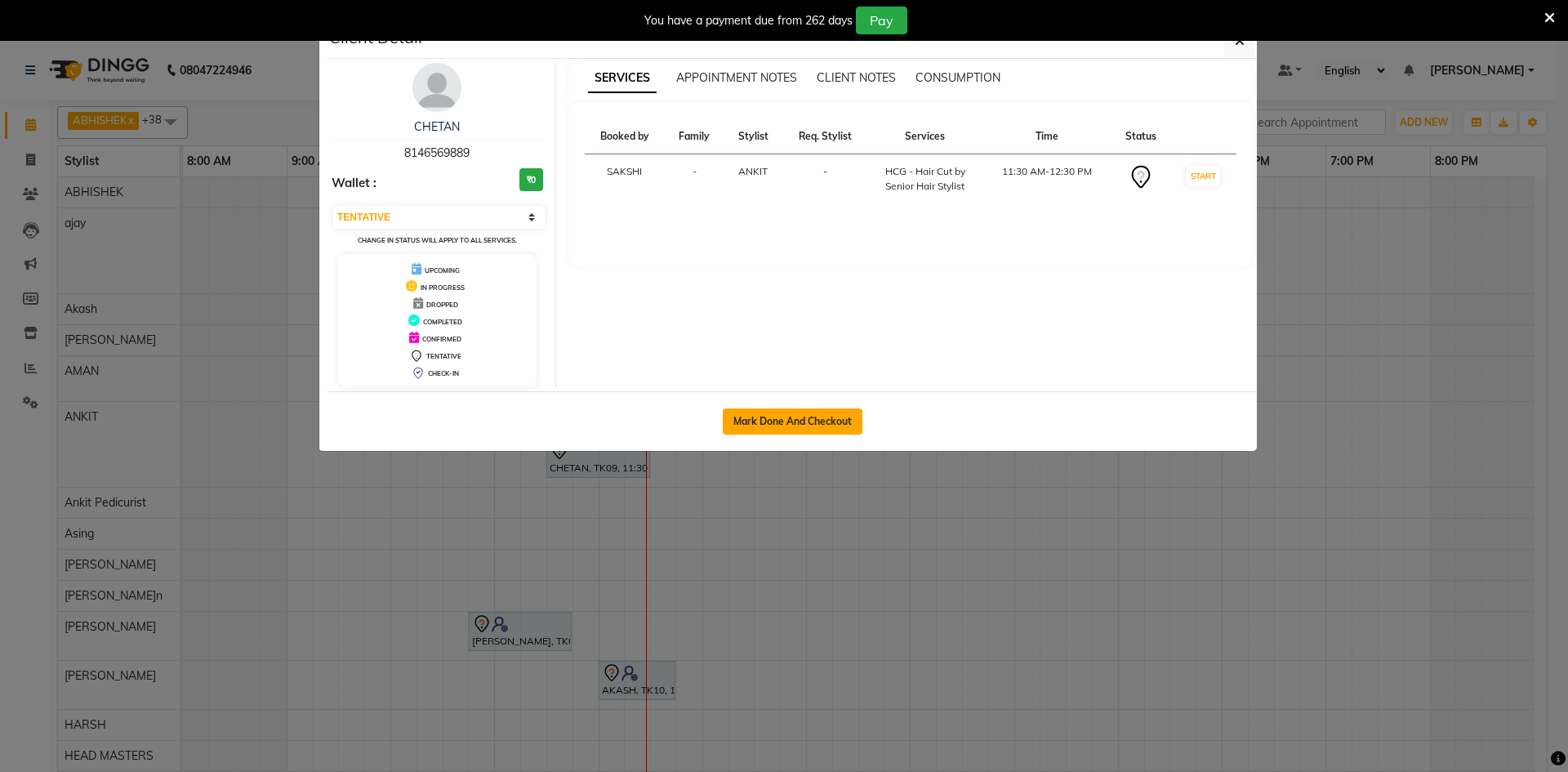 click on "Mark Done And Checkout" 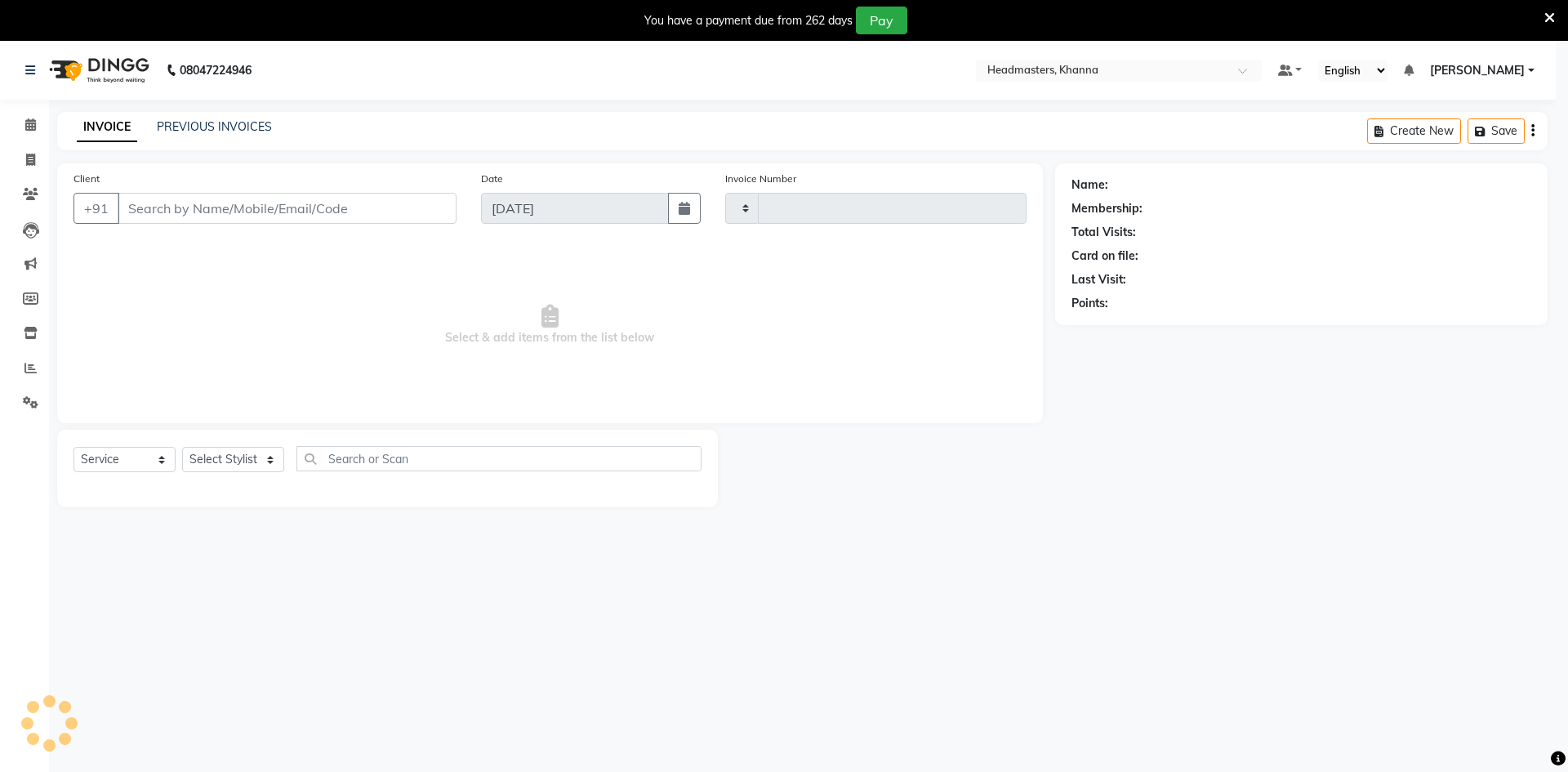 type on "3679" 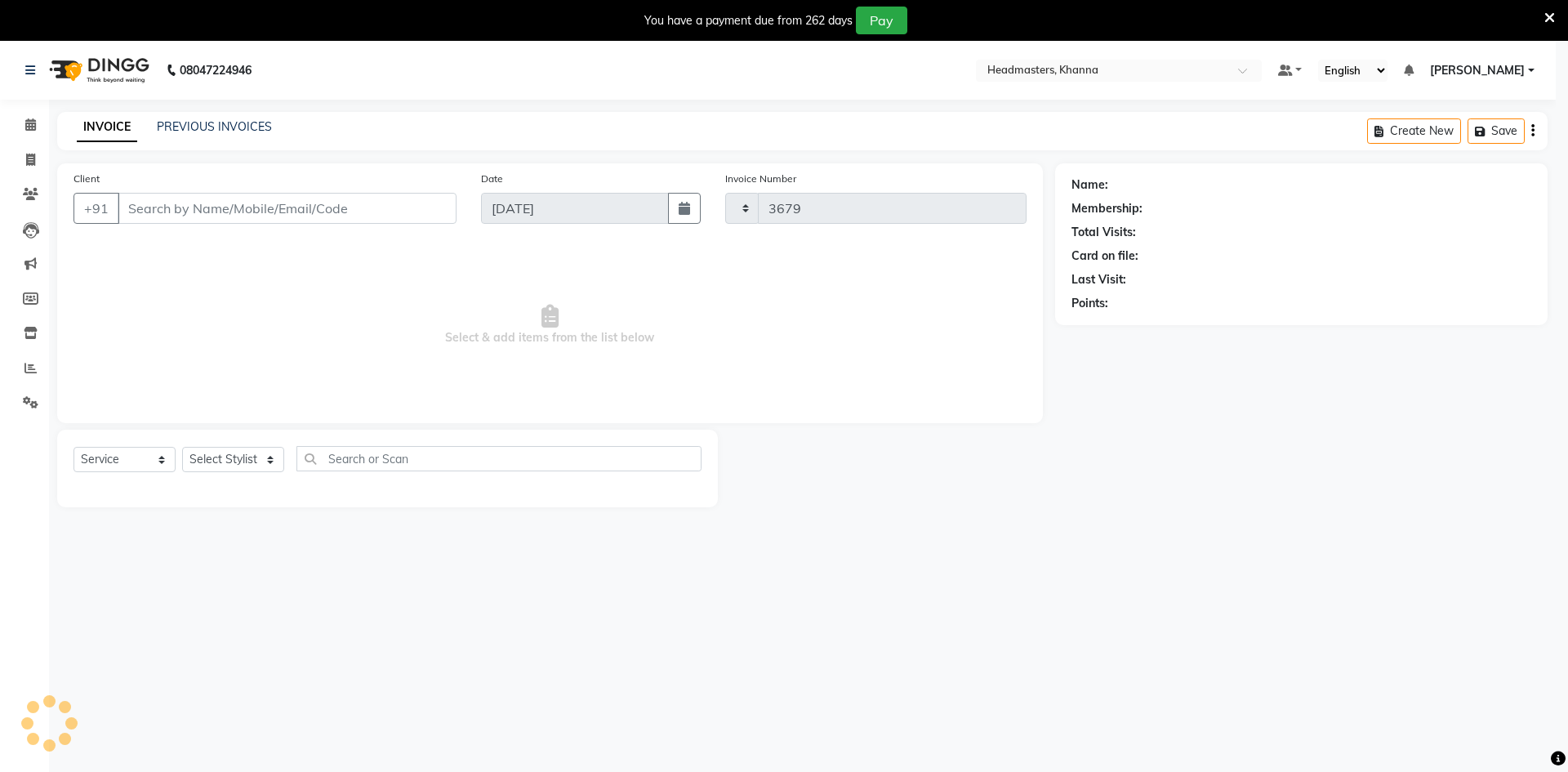select on "7138" 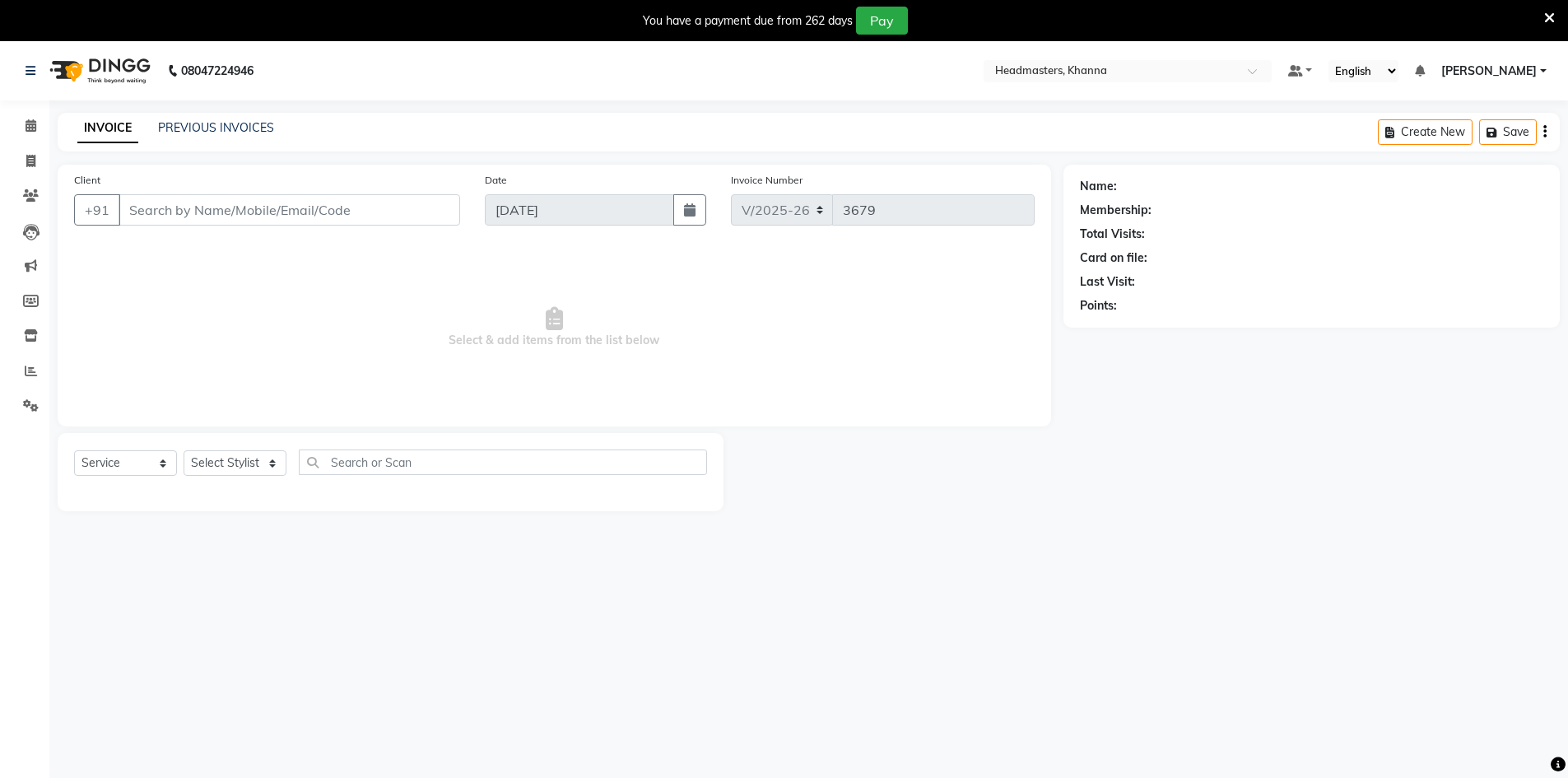 type on "8146569889" 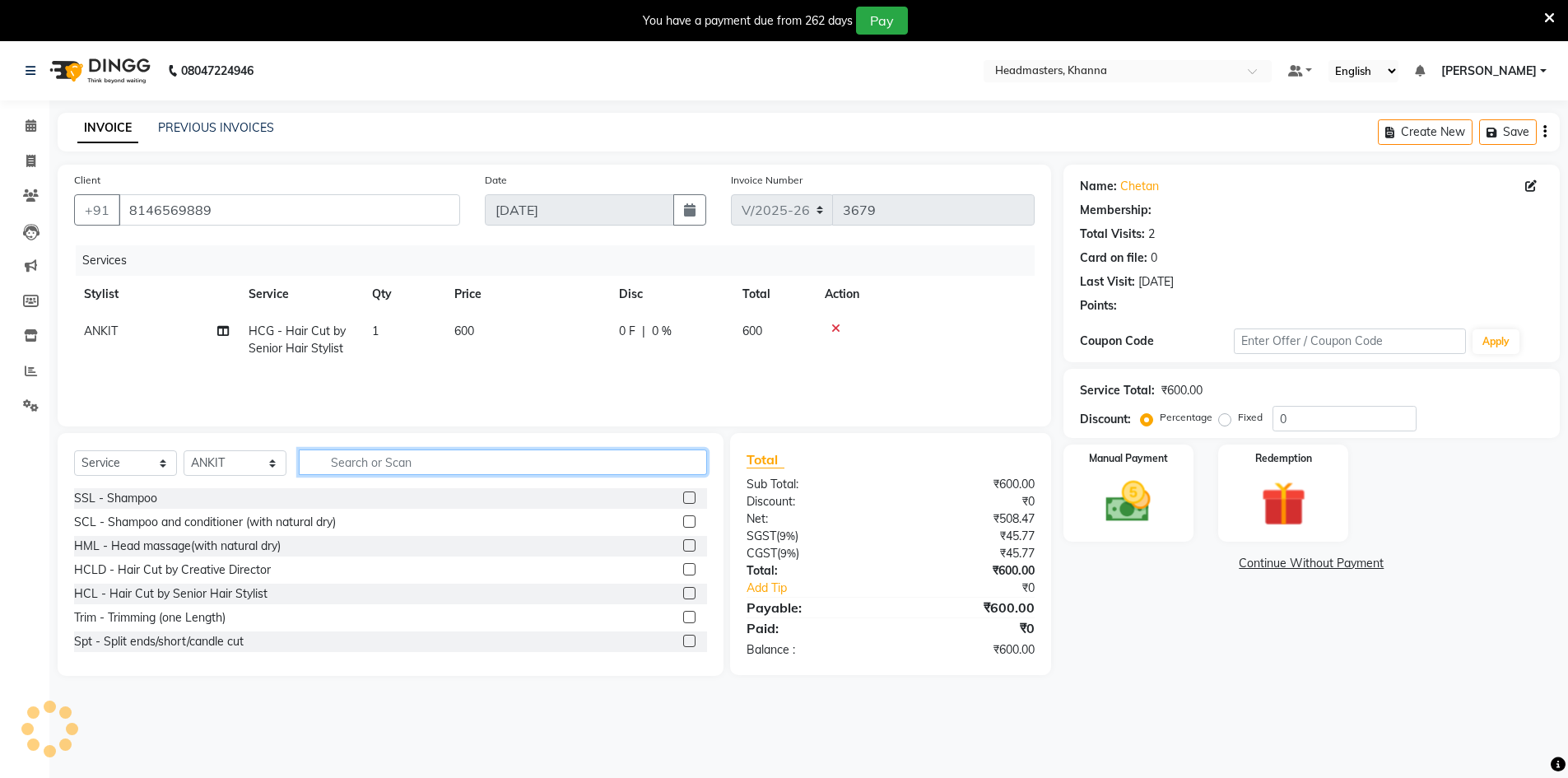 click 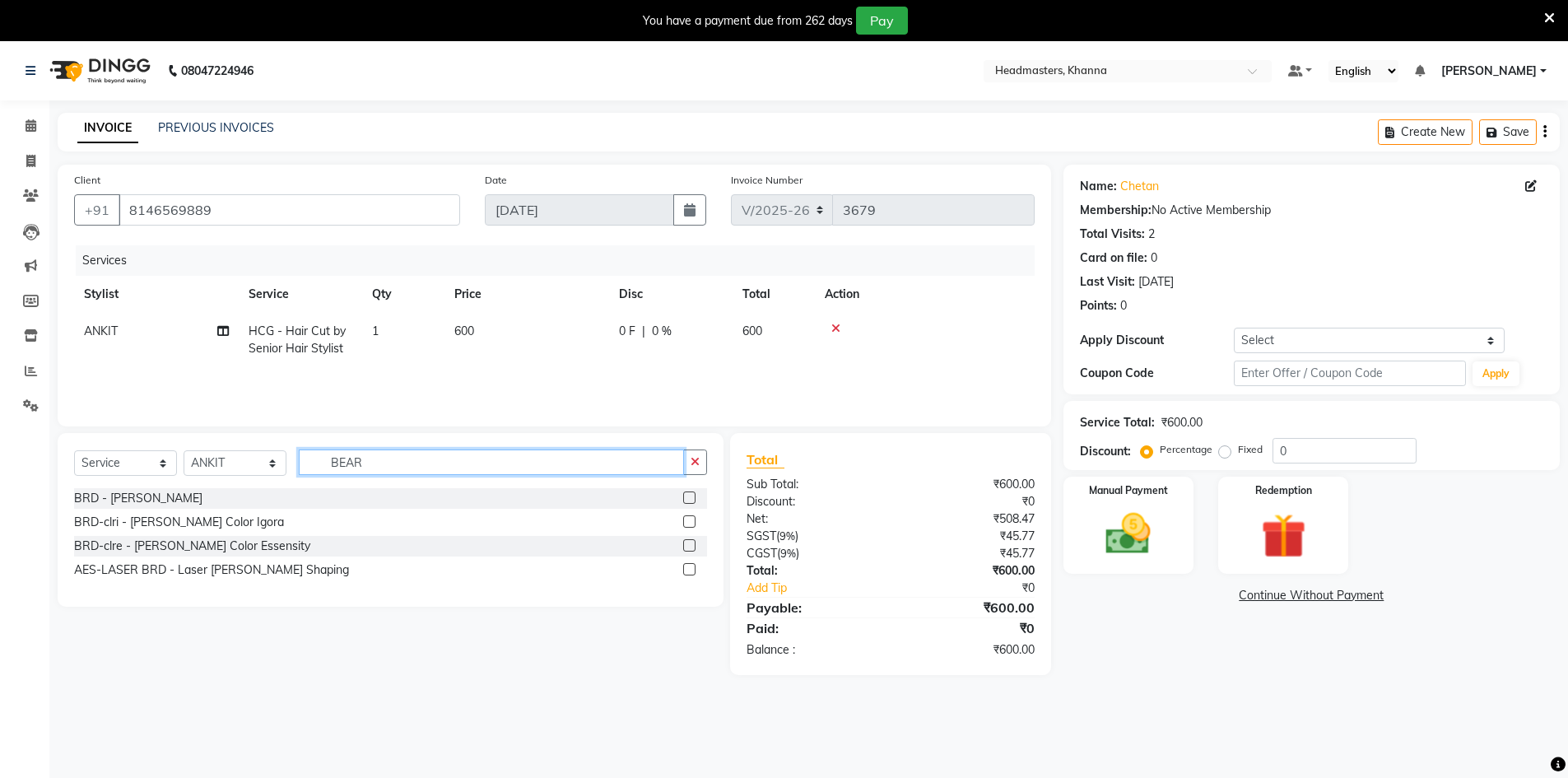 type on "BEAR" 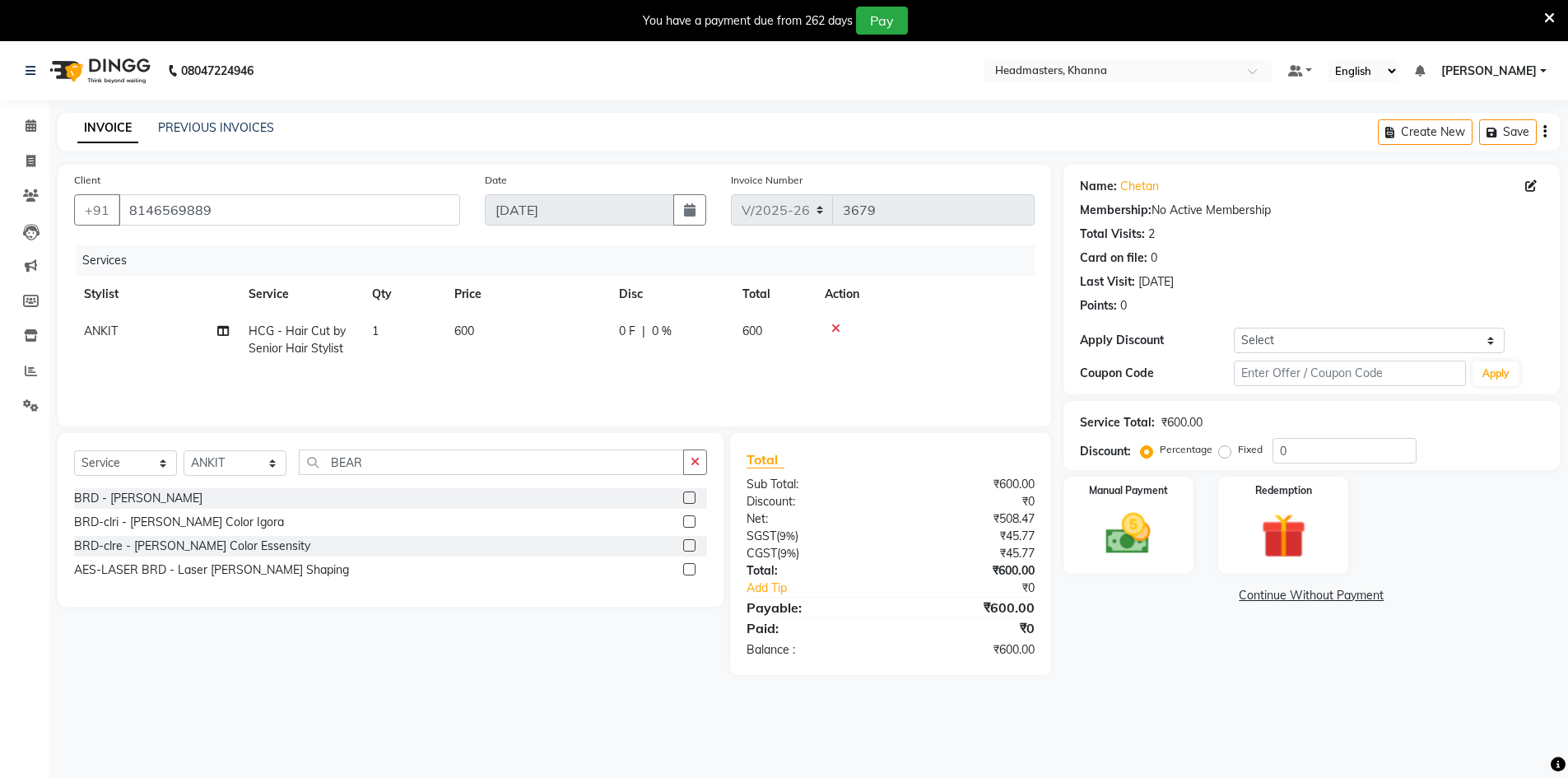 click 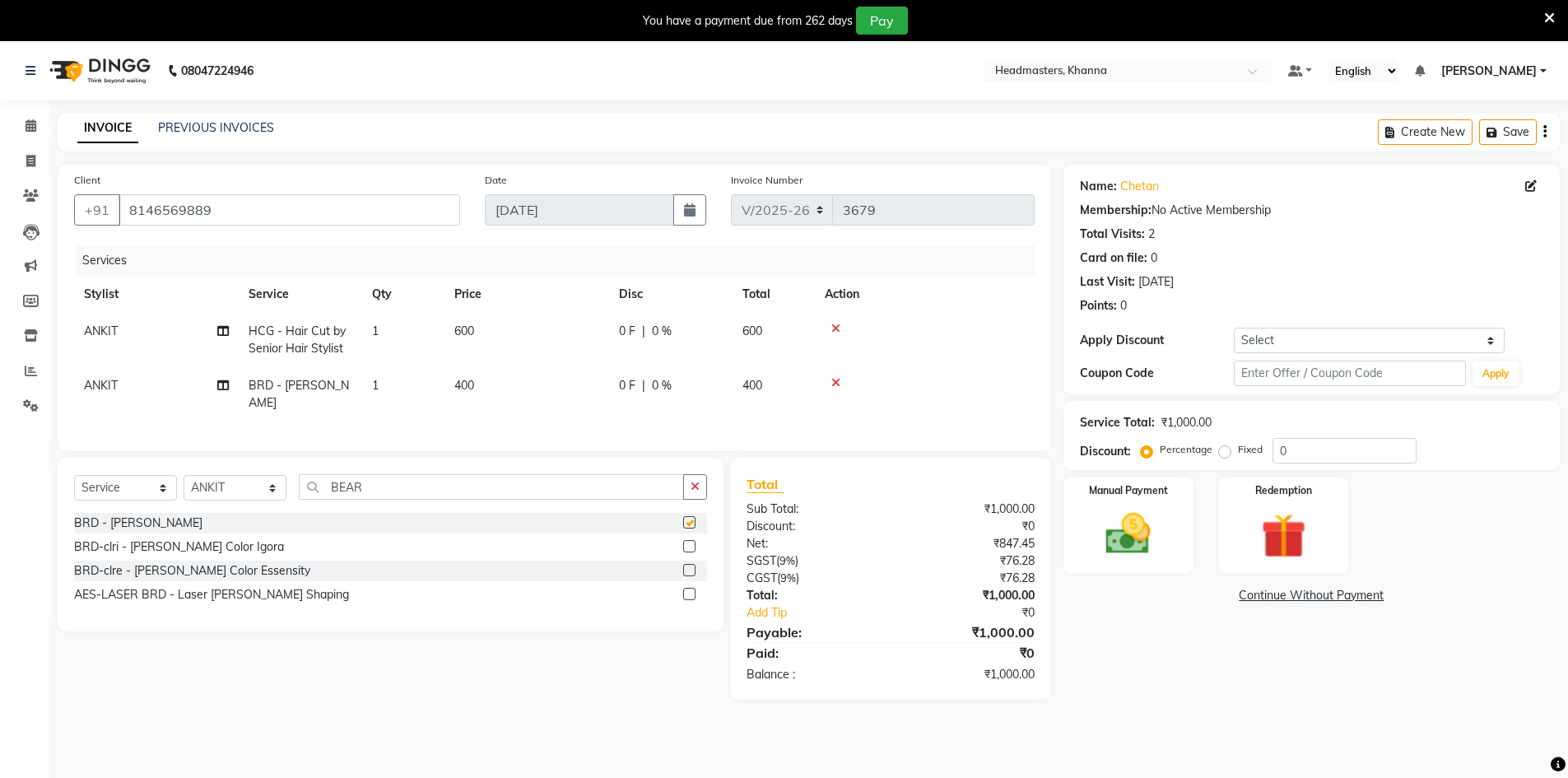 checkbox on "false" 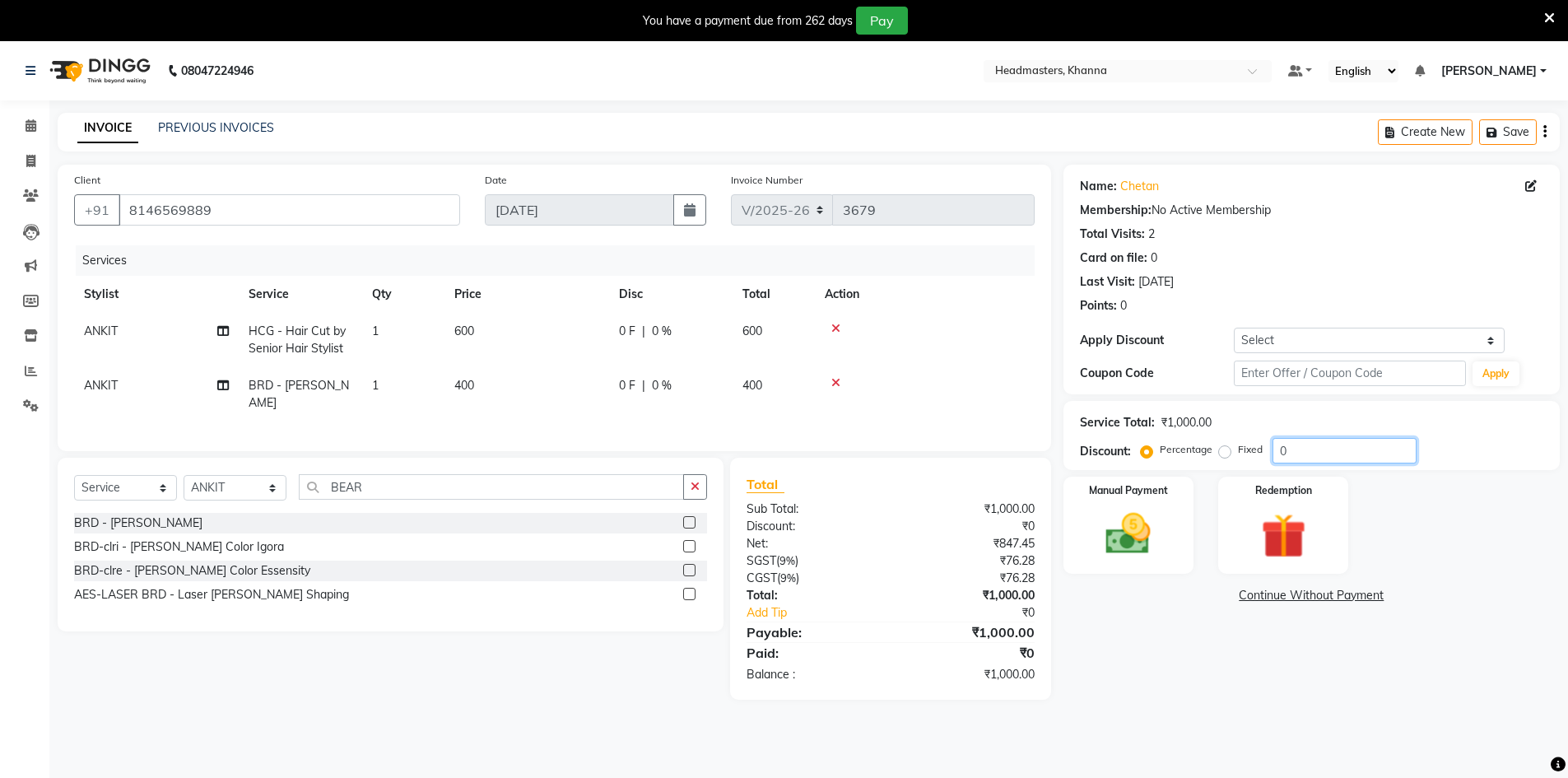 click on "0" 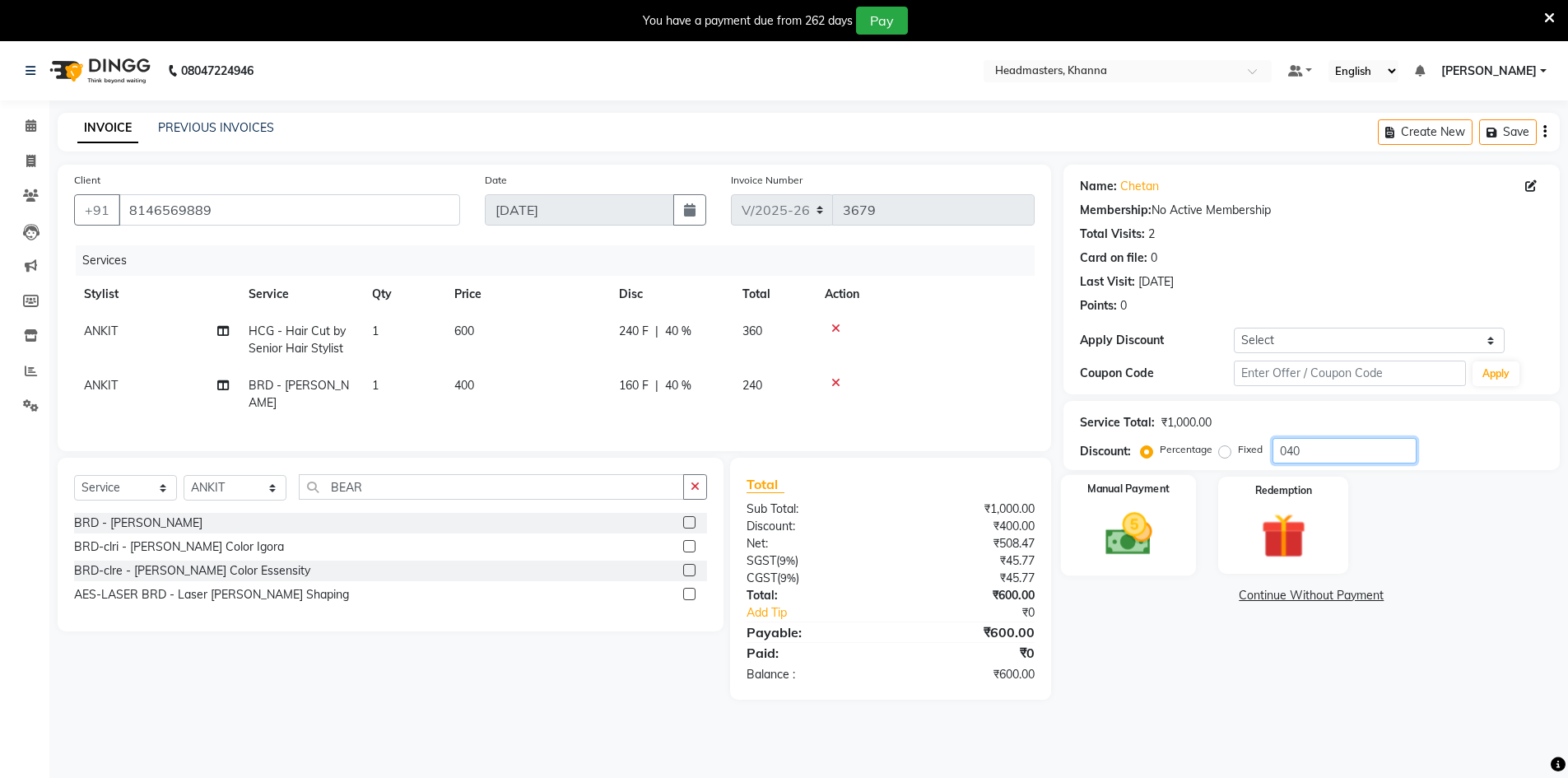 type on "040" 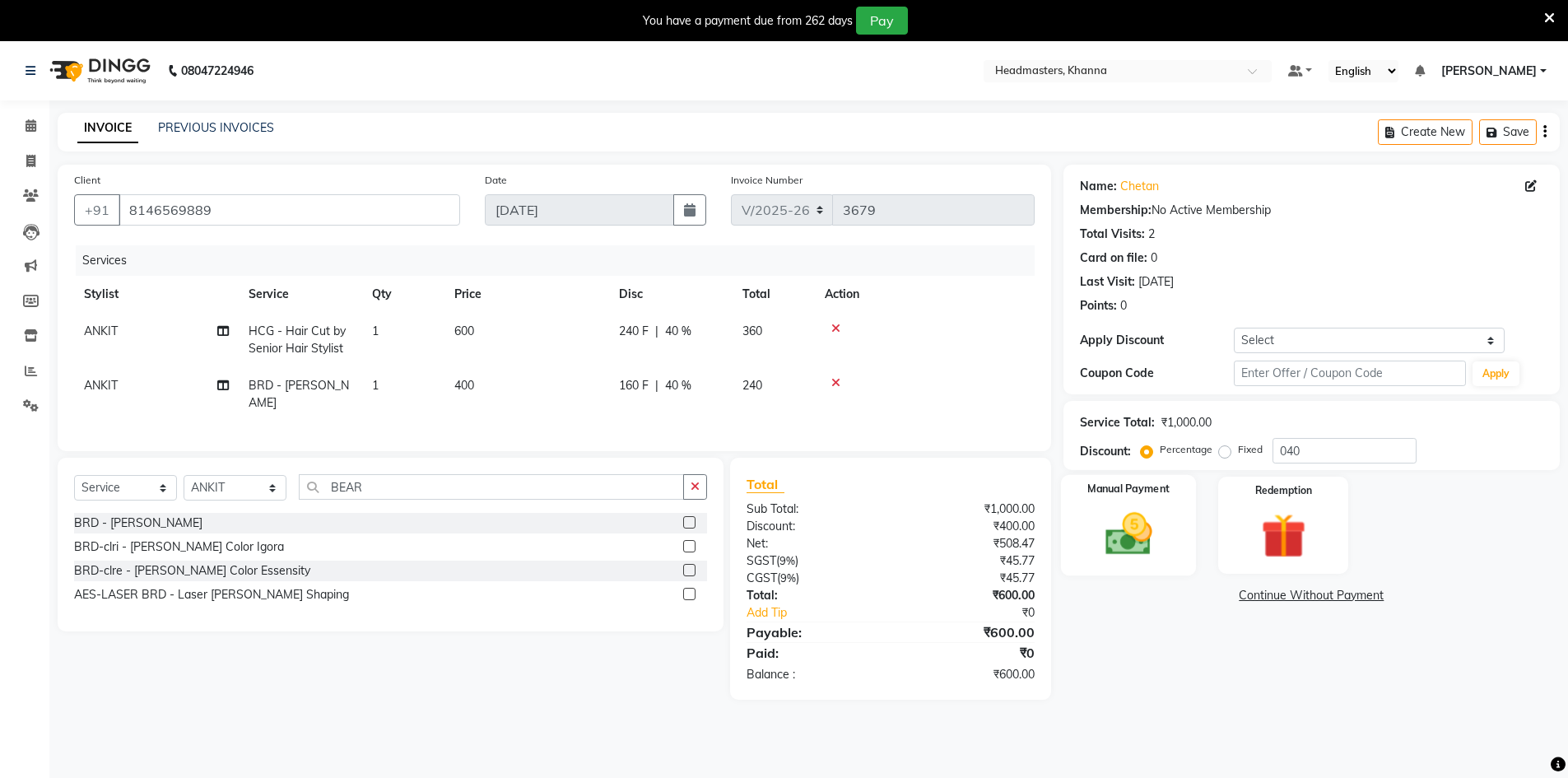 click on "Manual Payment" 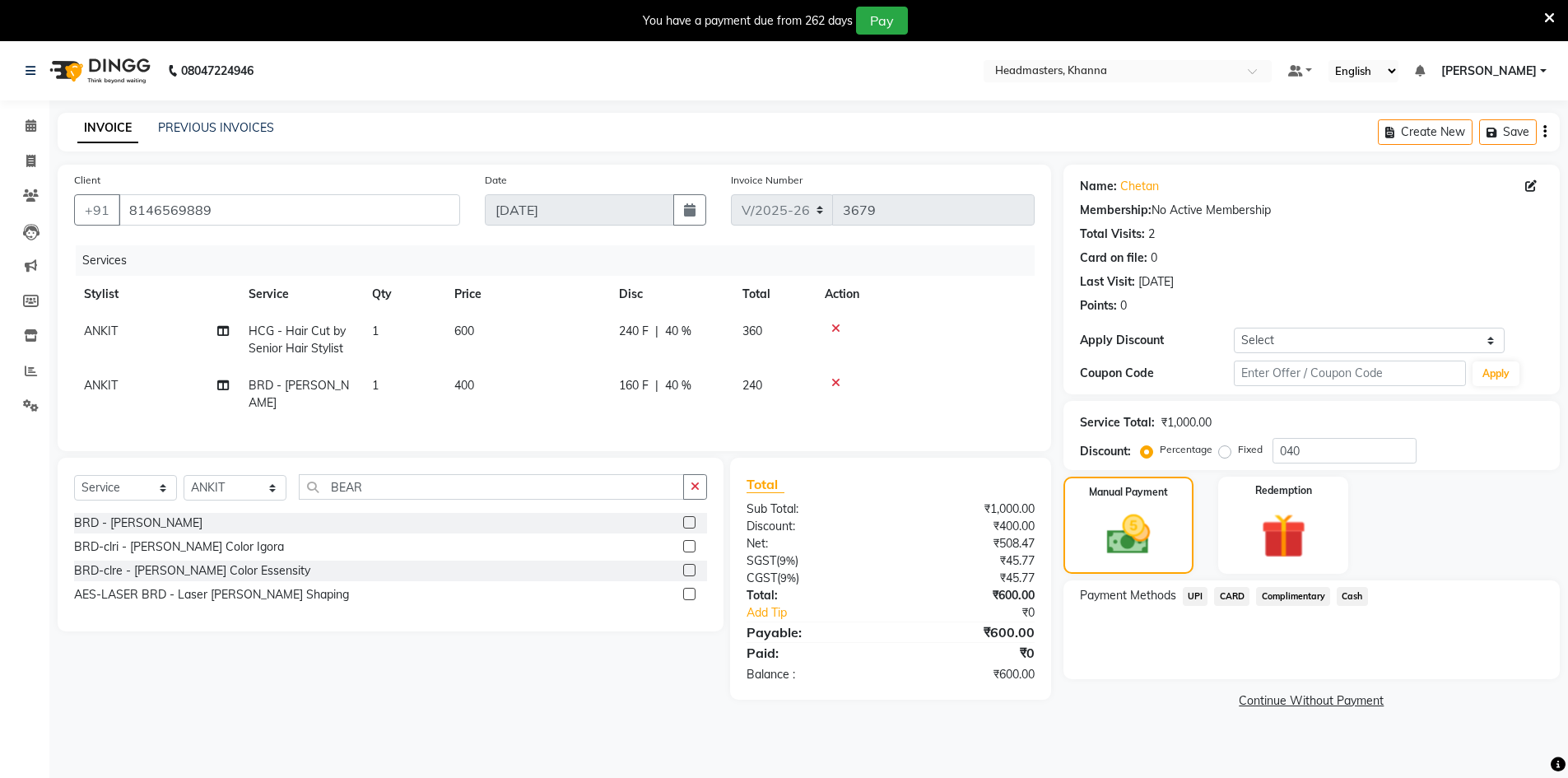 click on "Cash" 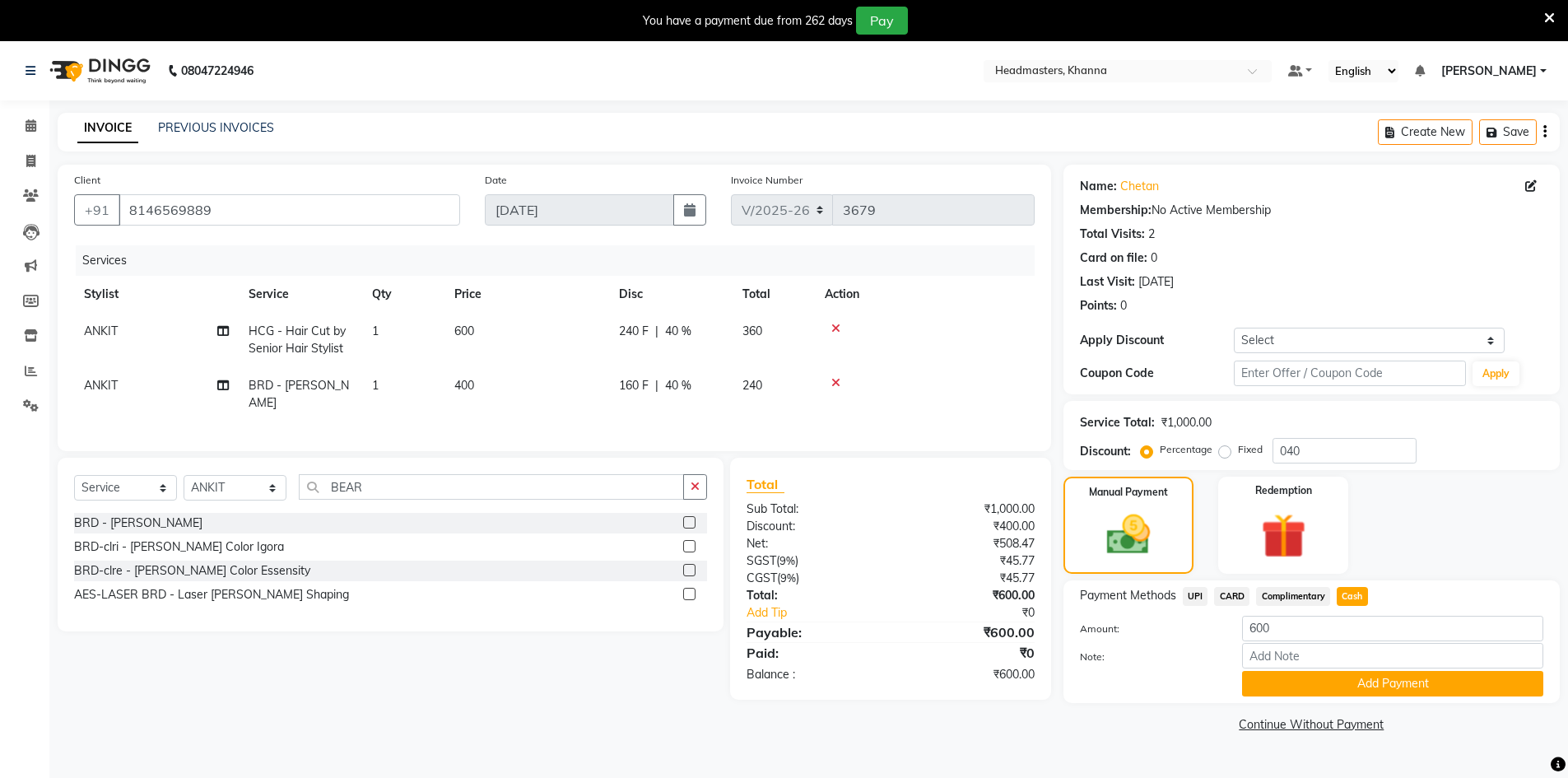 click on "Add Payment" 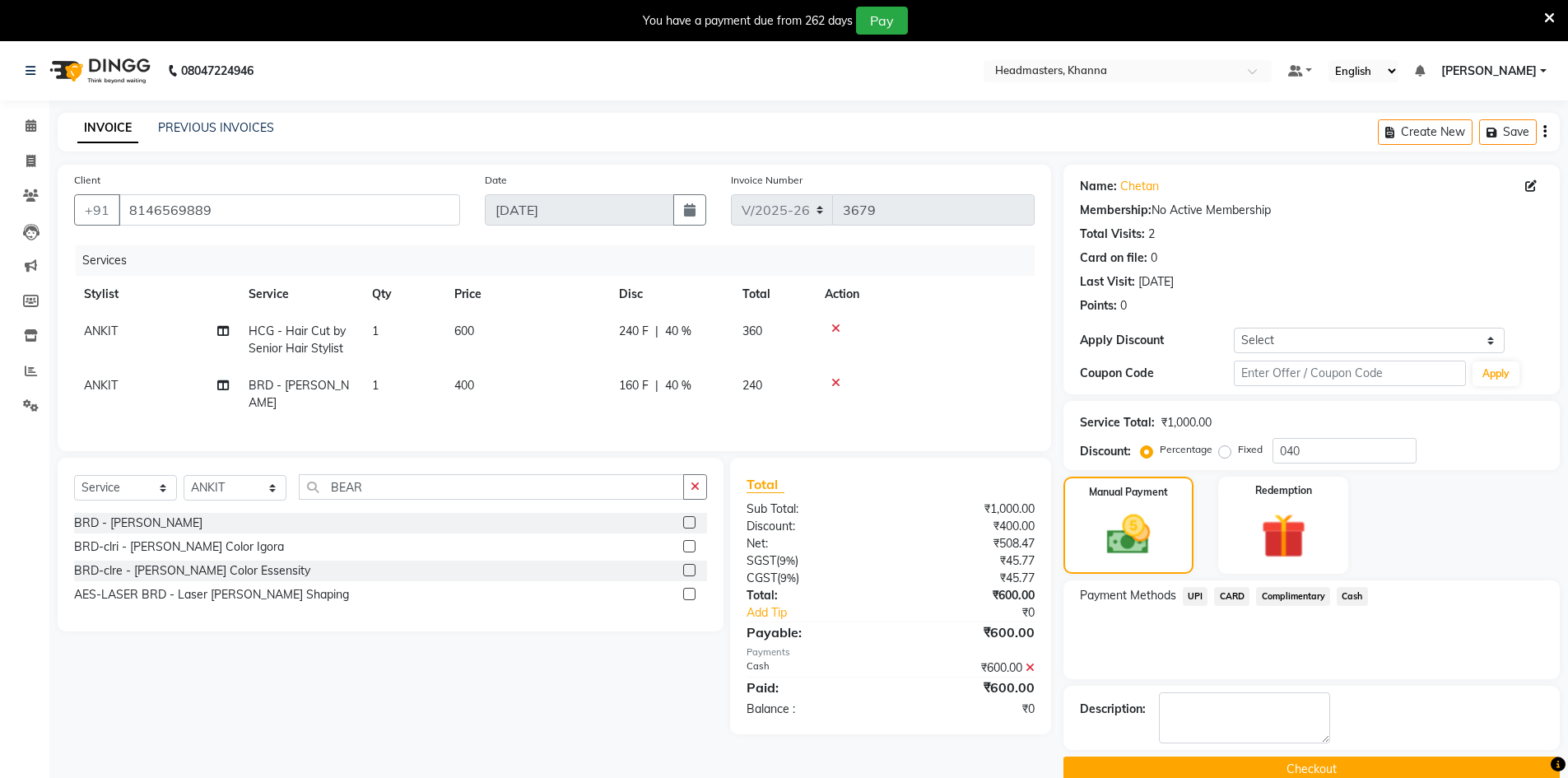click on "Checkout" 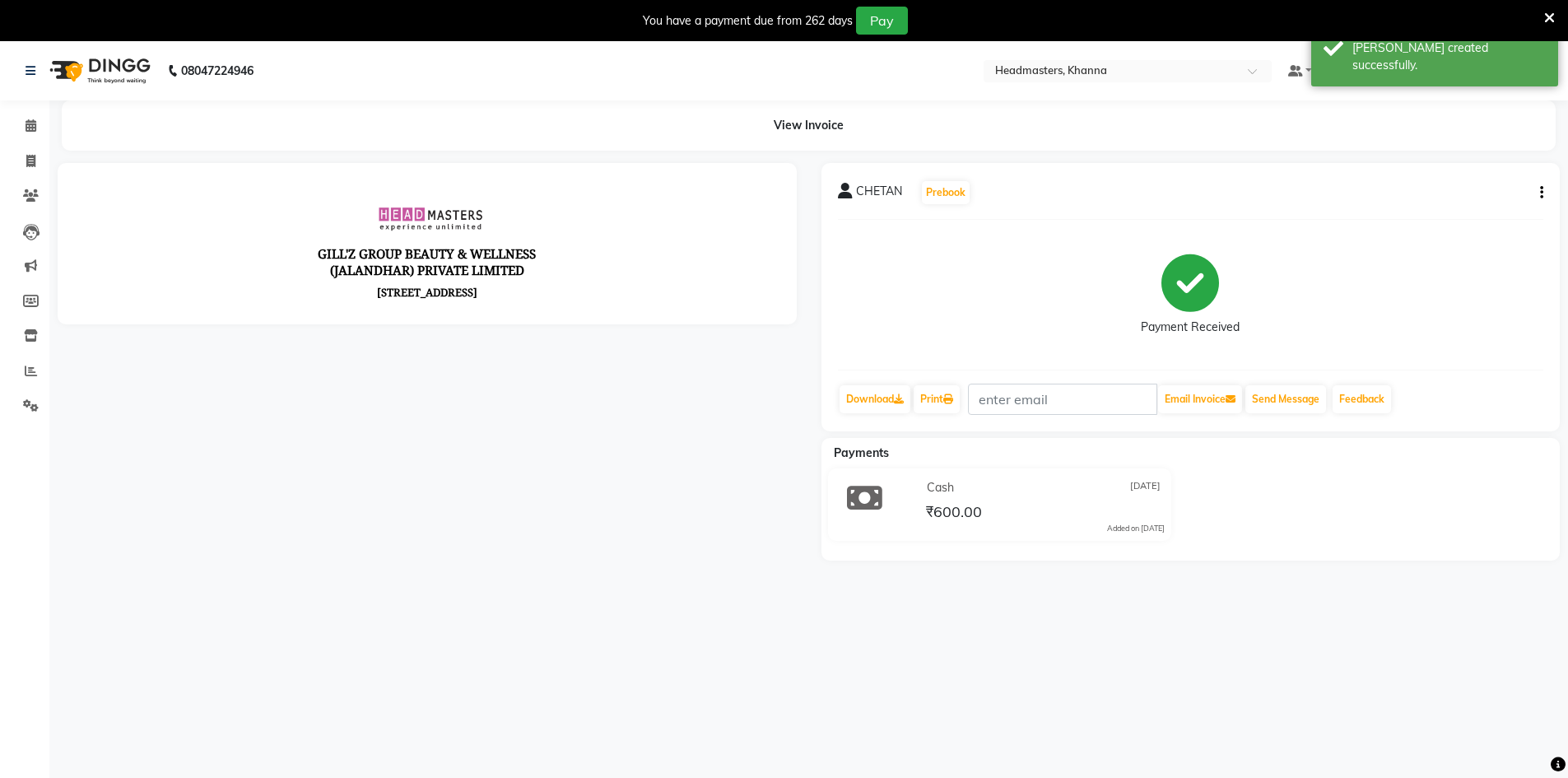 scroll, scrollTop: 0, scrollLeft: 0, axis: both 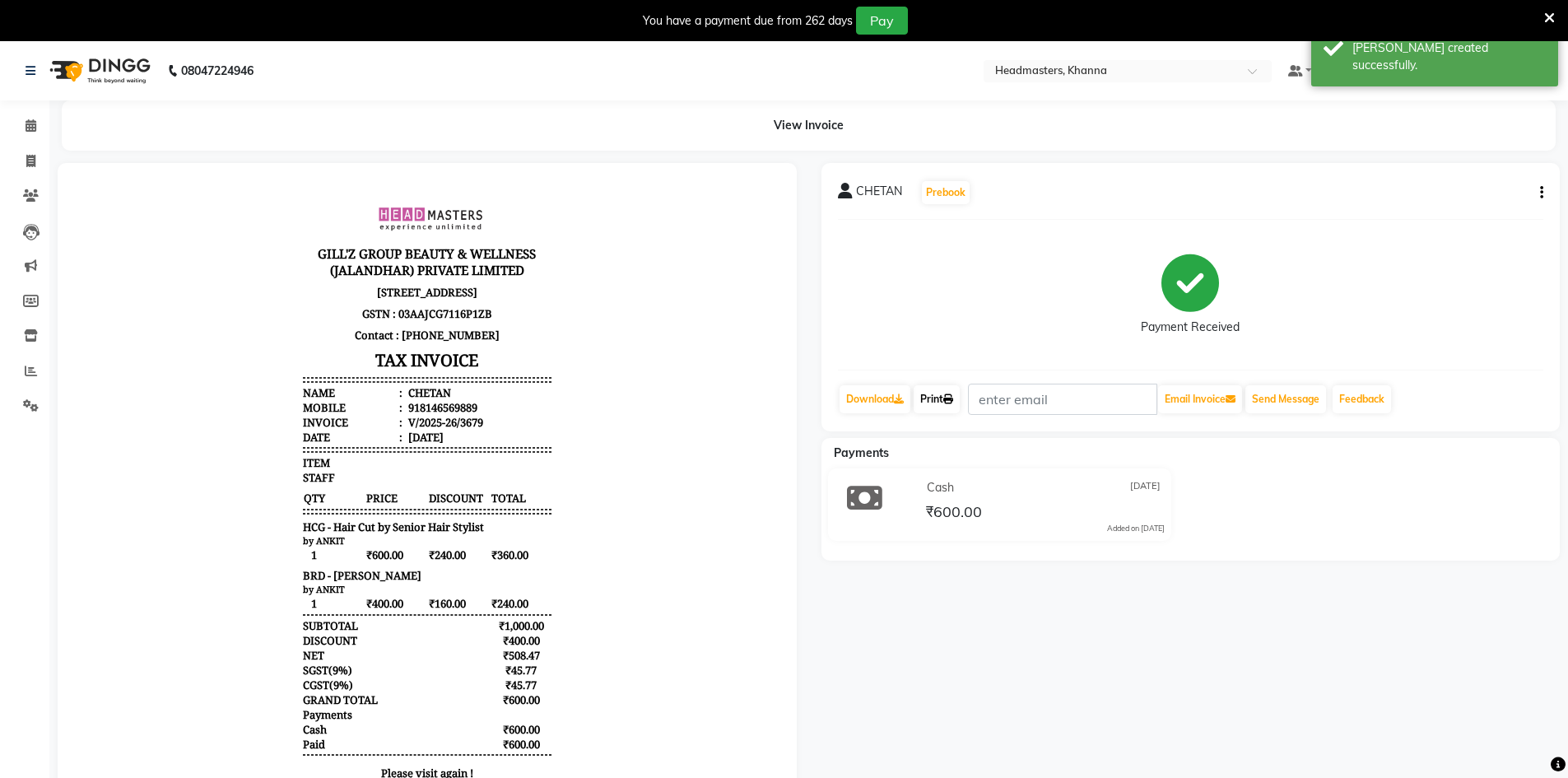 click on "Print" 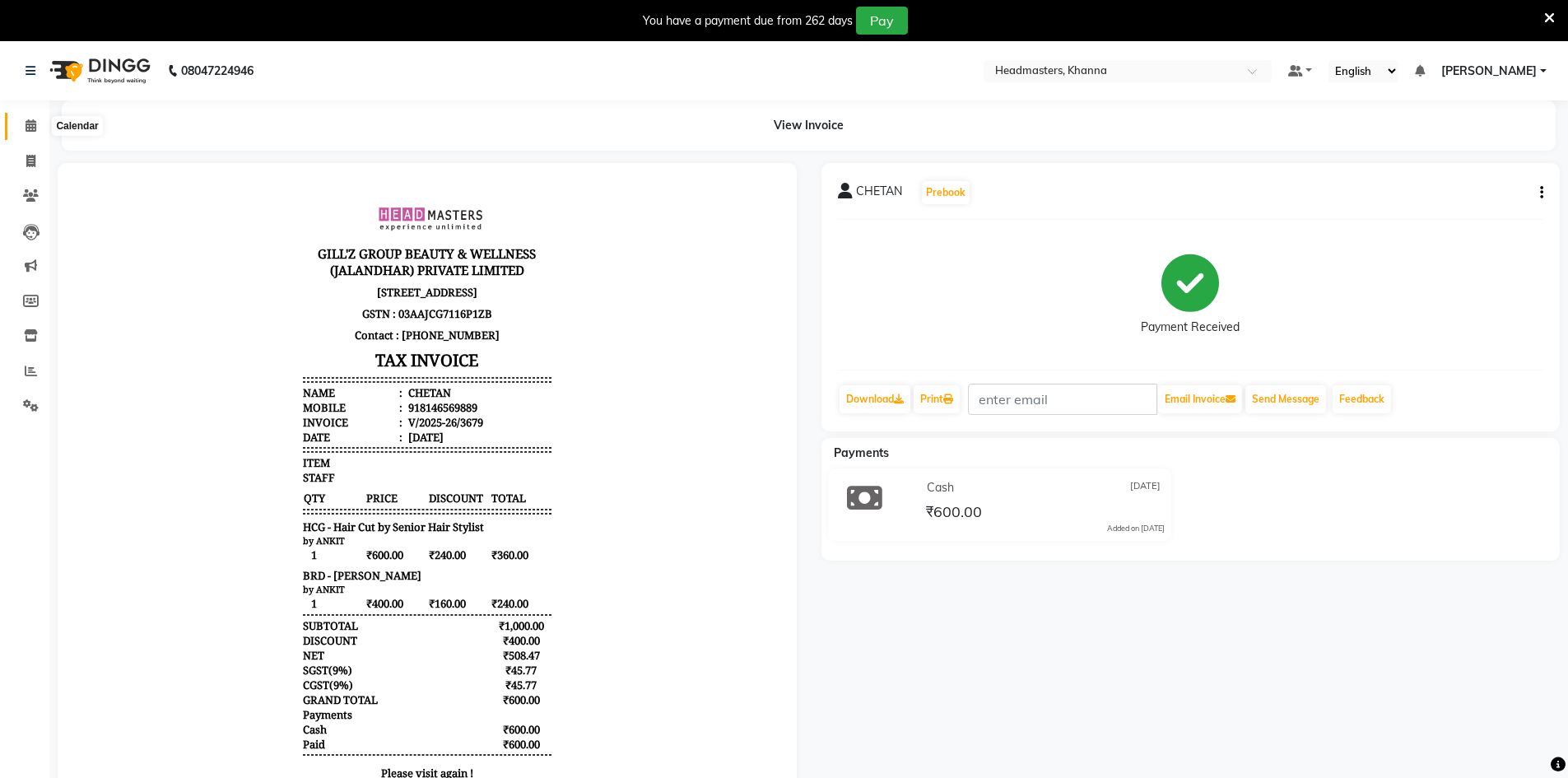 click 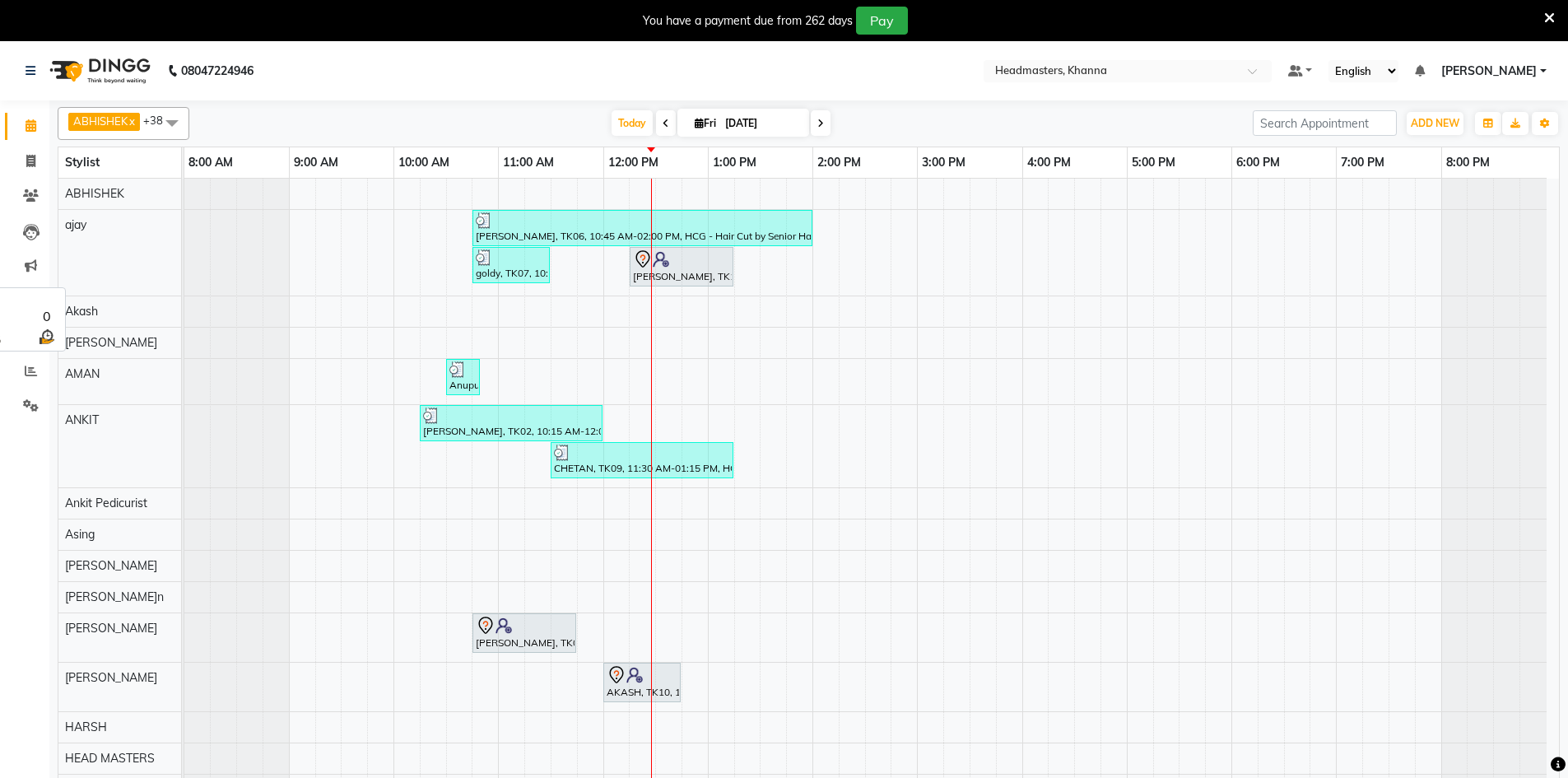 scroll, scrollTop: 88, scrollLeft: 0, axis: vertical 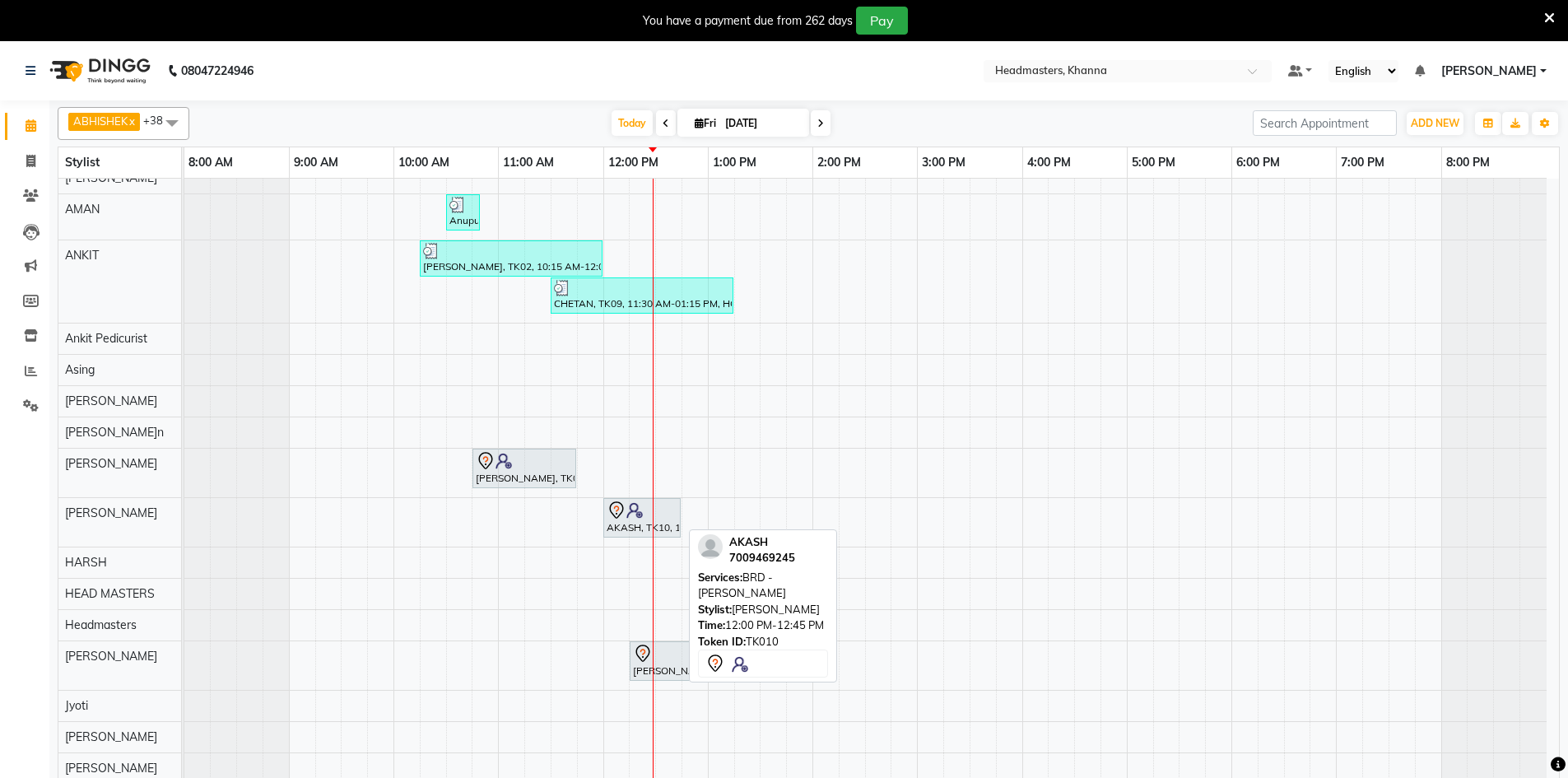 click at bounding box center [635, 510] 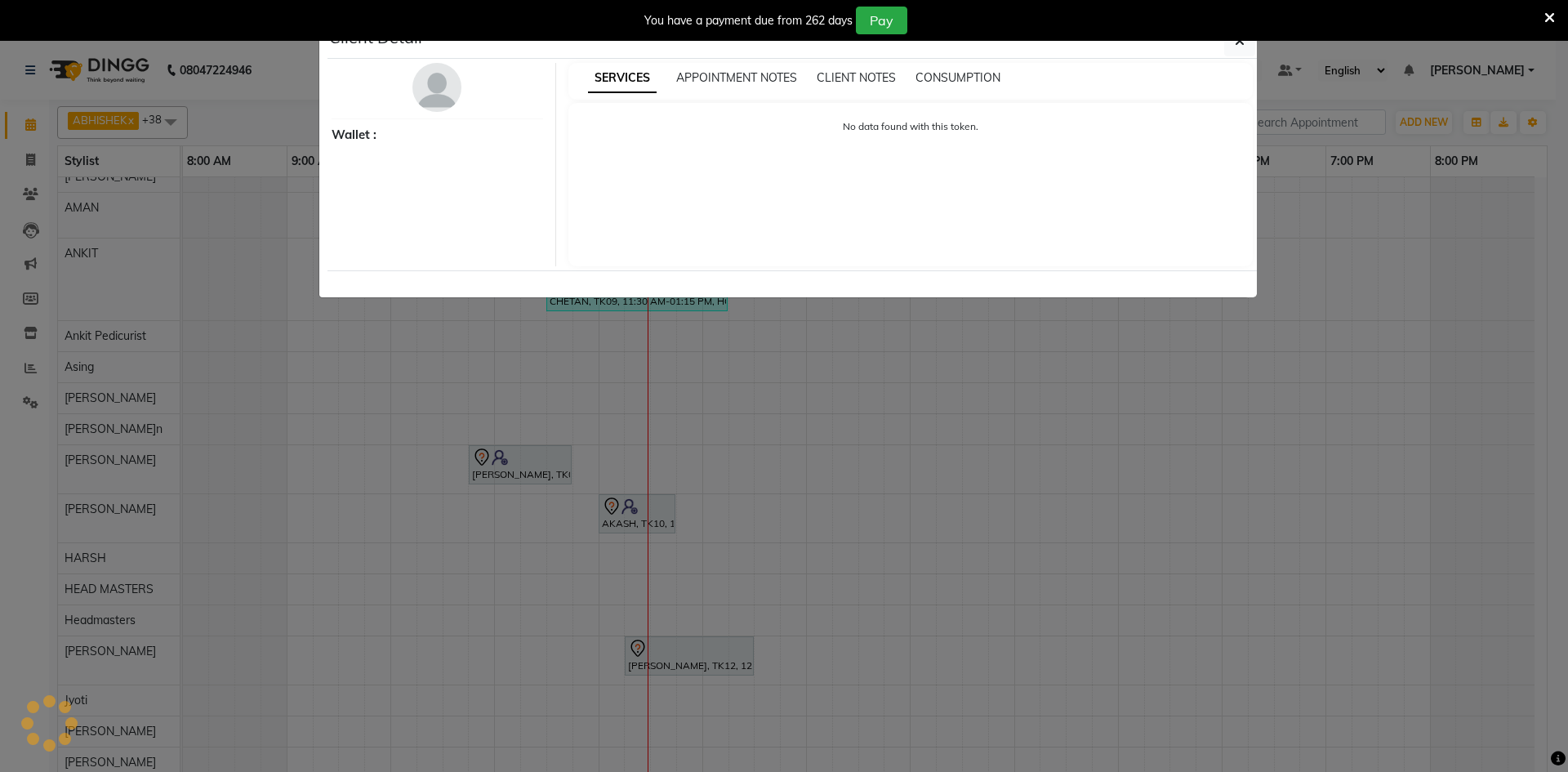 select on "7" 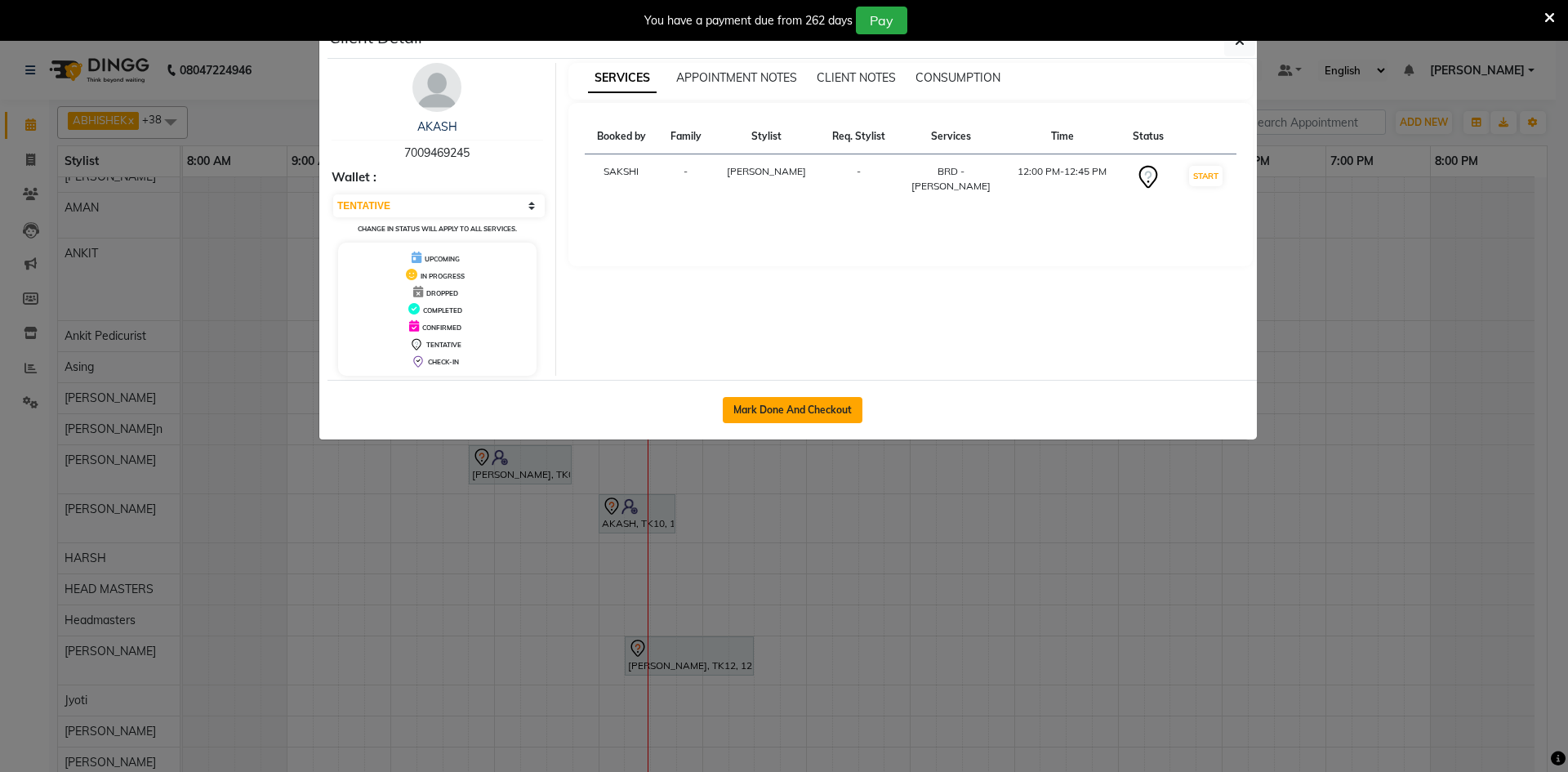 click on "Mark Done And Checkout" 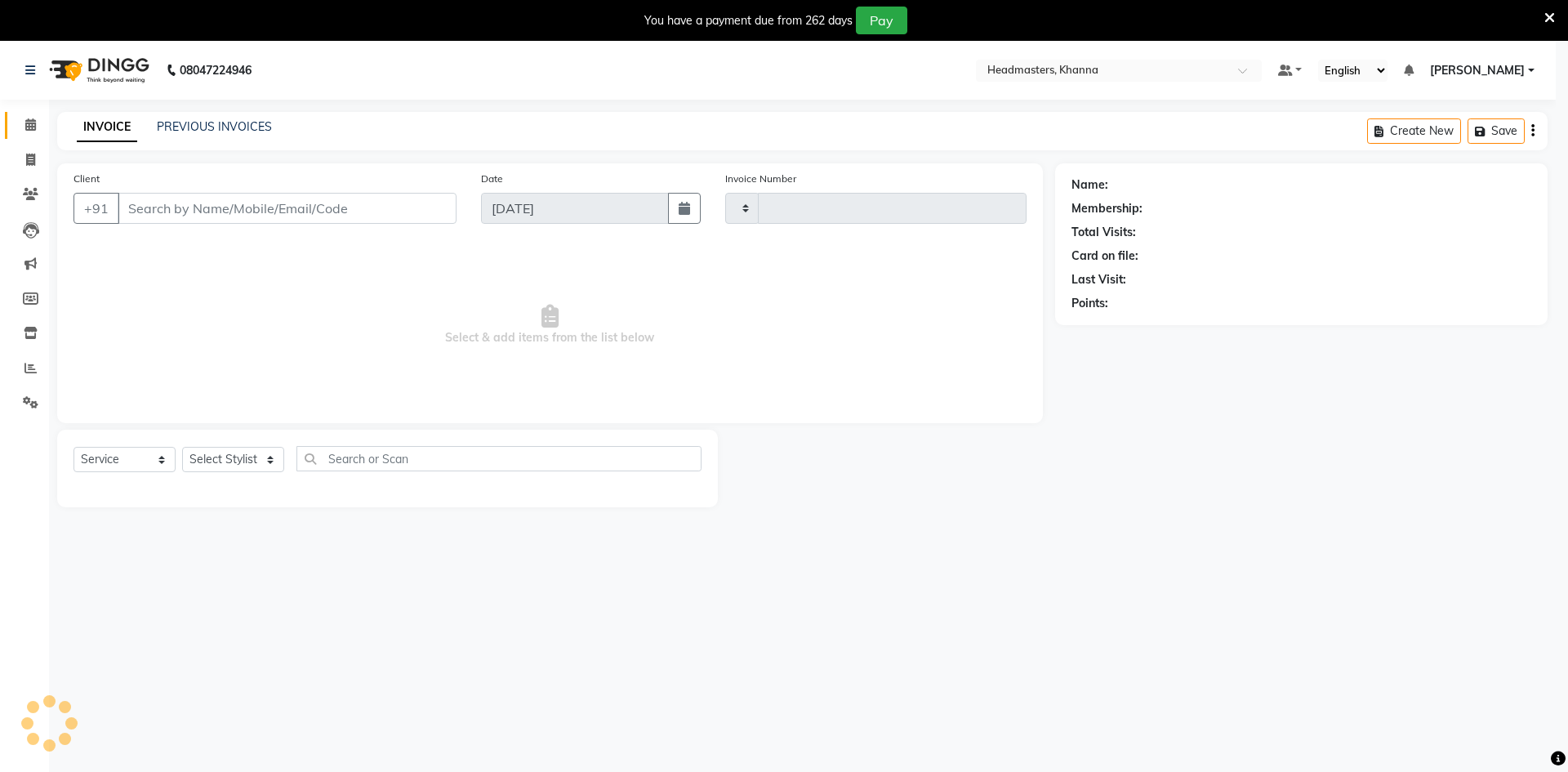 type on "3680" 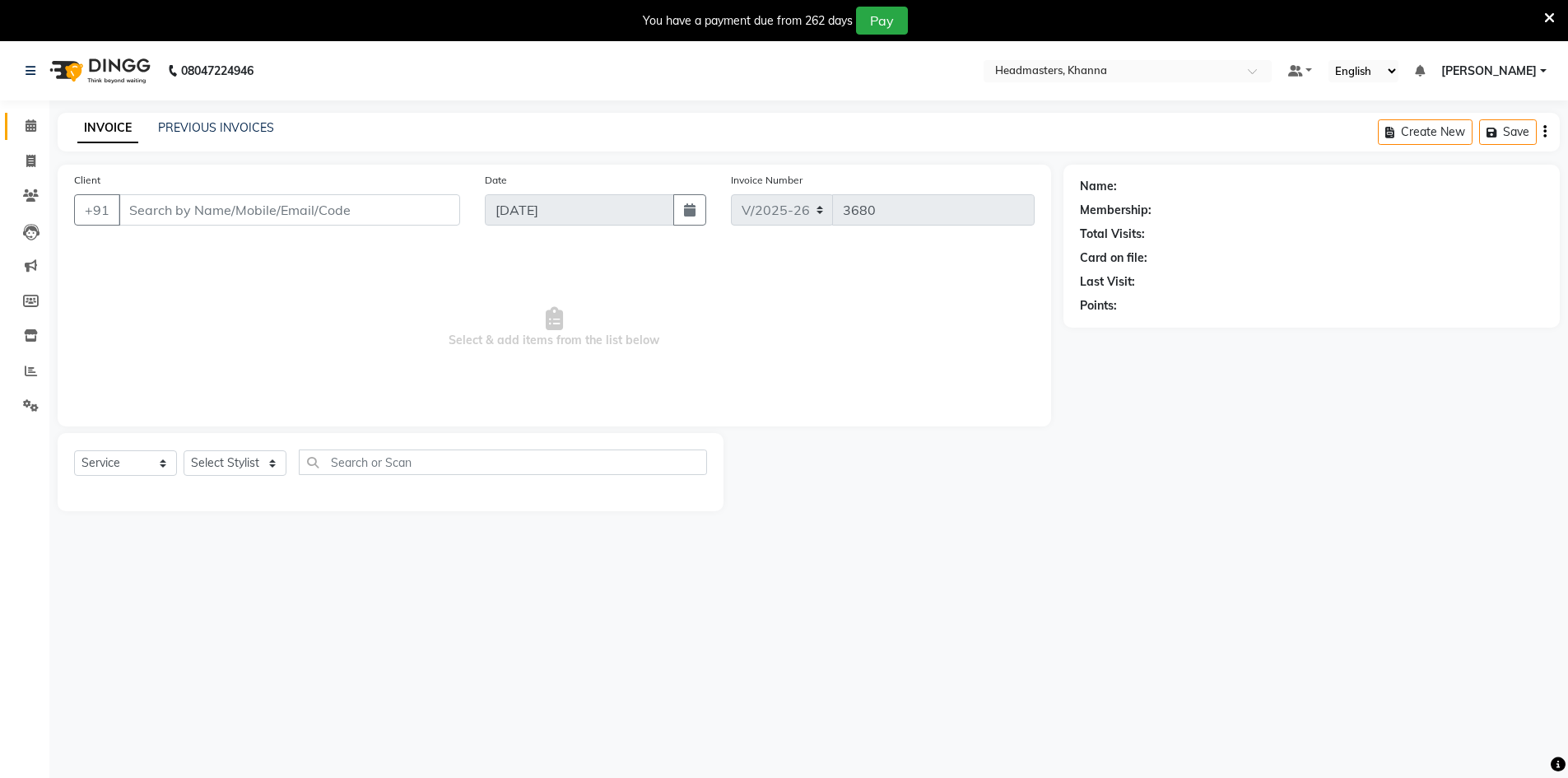 type on "7009469245" 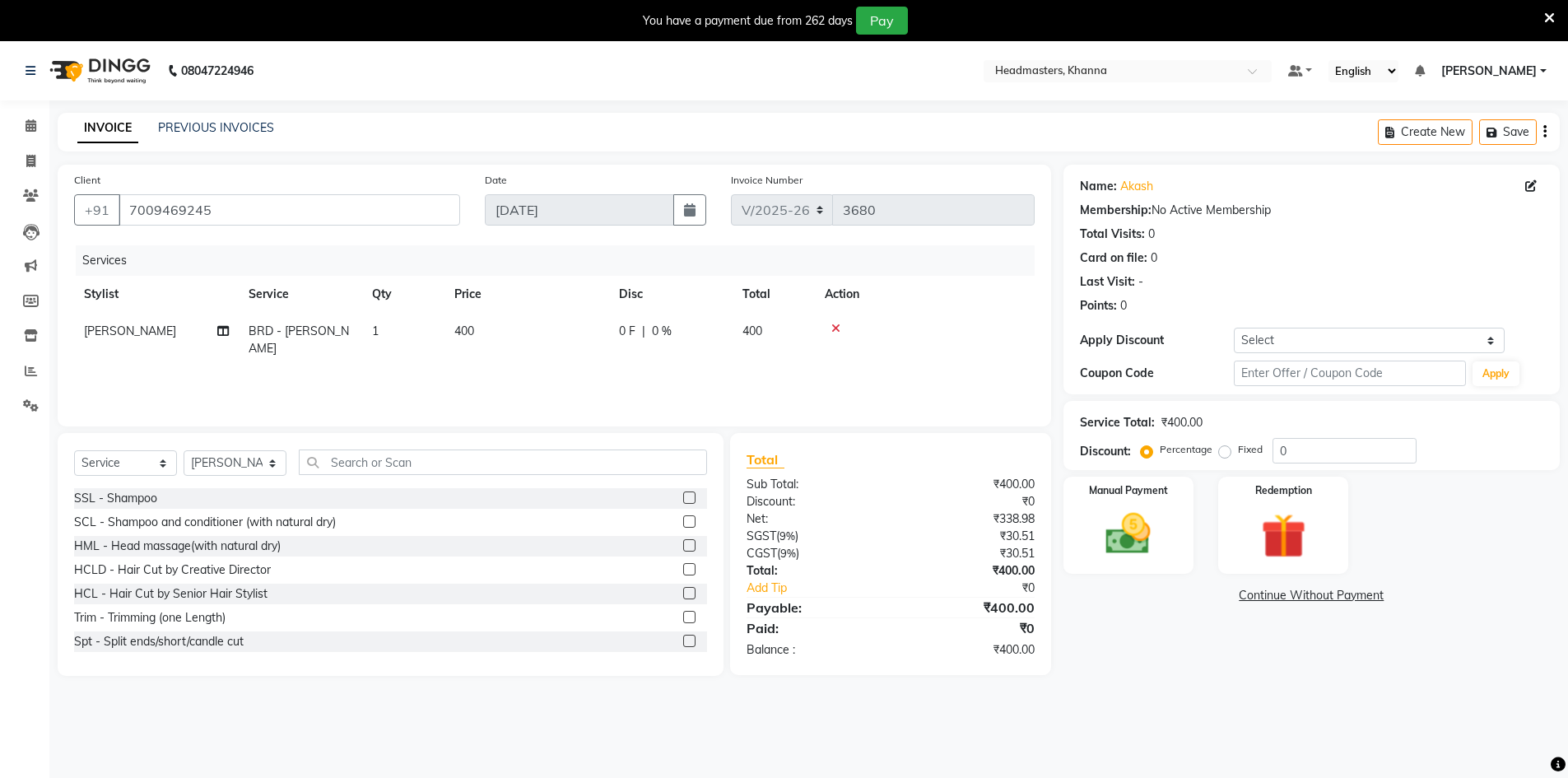 click on "0 F | 0 %" 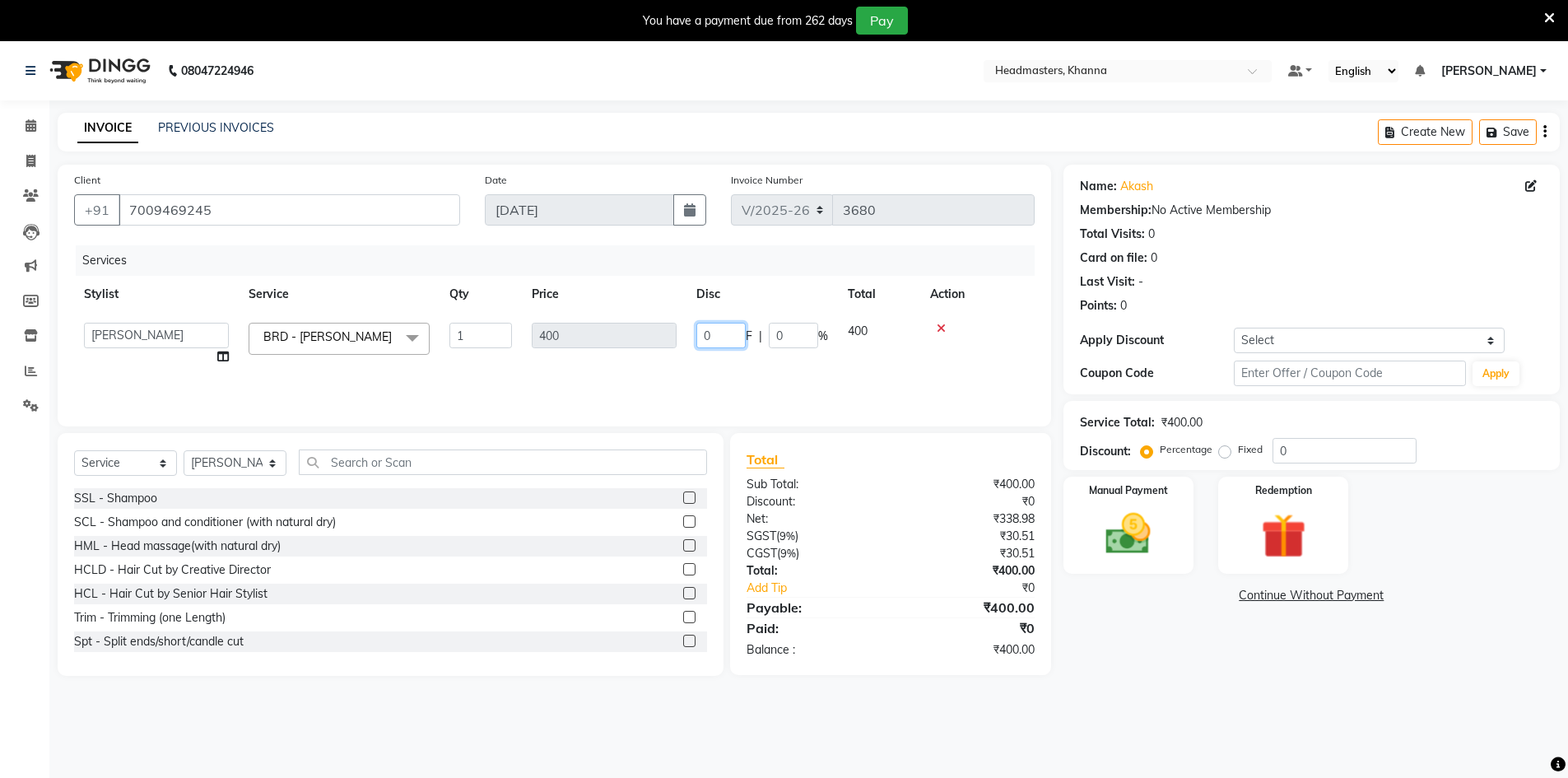 click on "0" 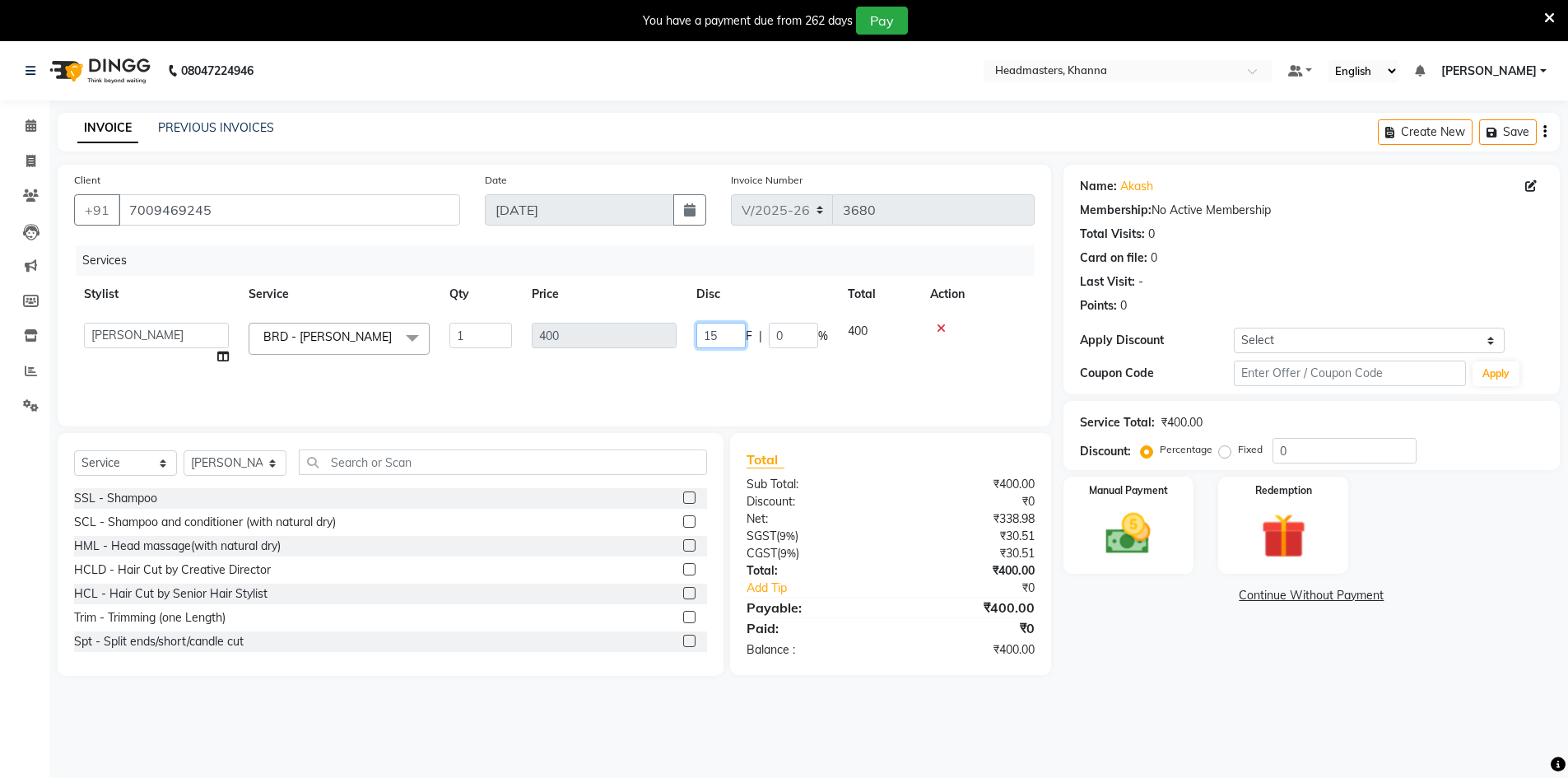 type on "150" 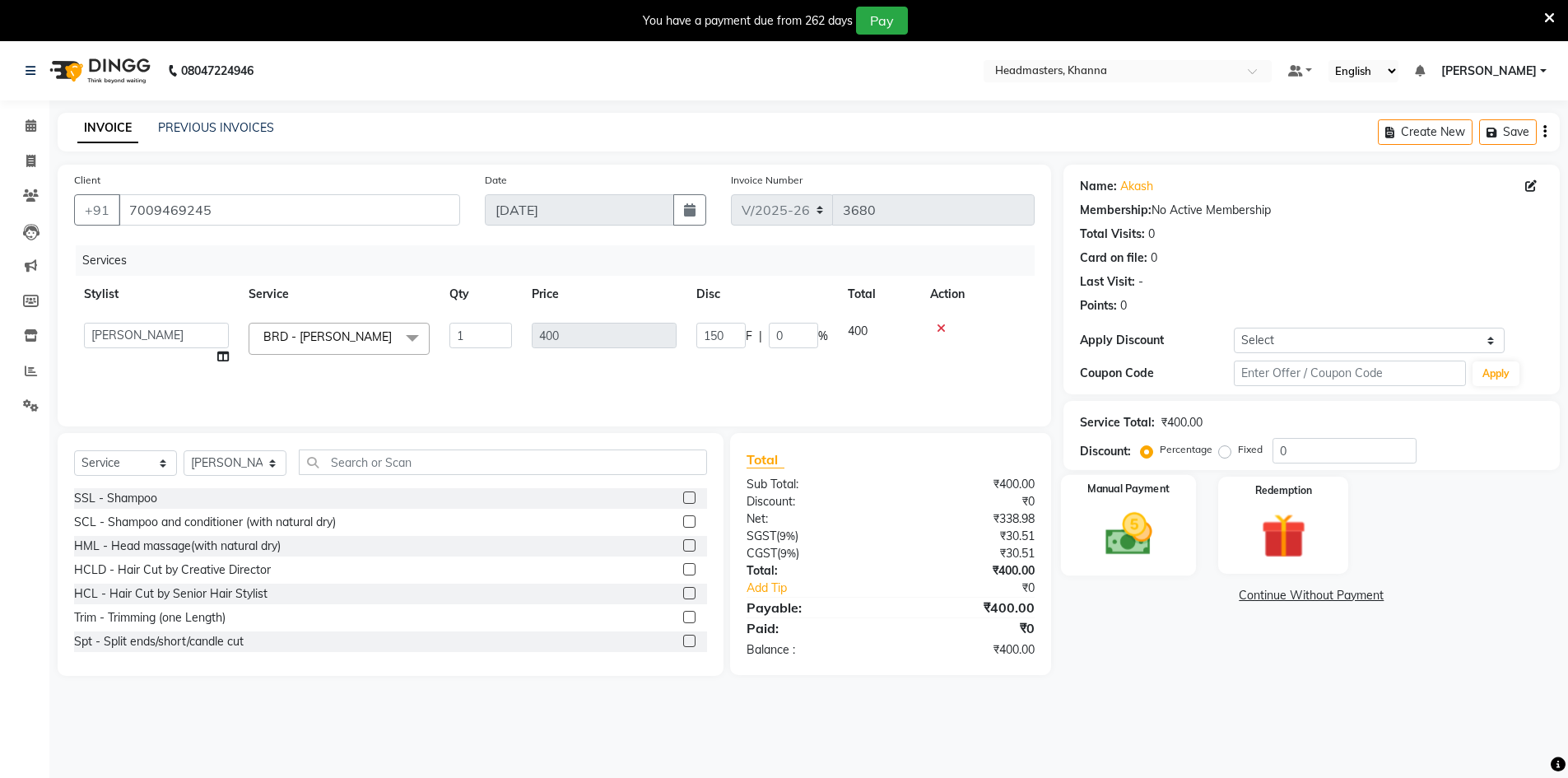 click on "Manual Payment" 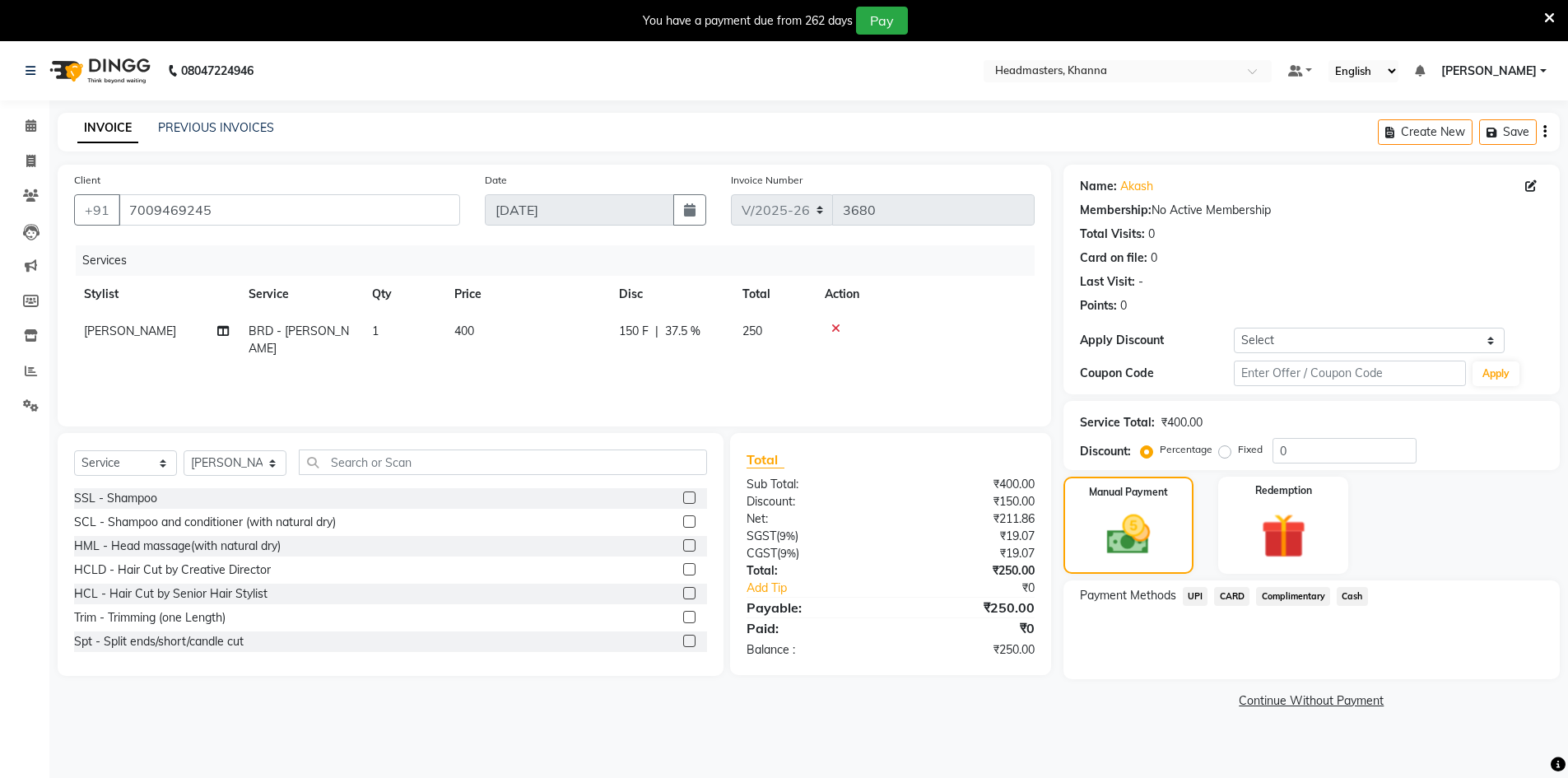 click on "UPI" 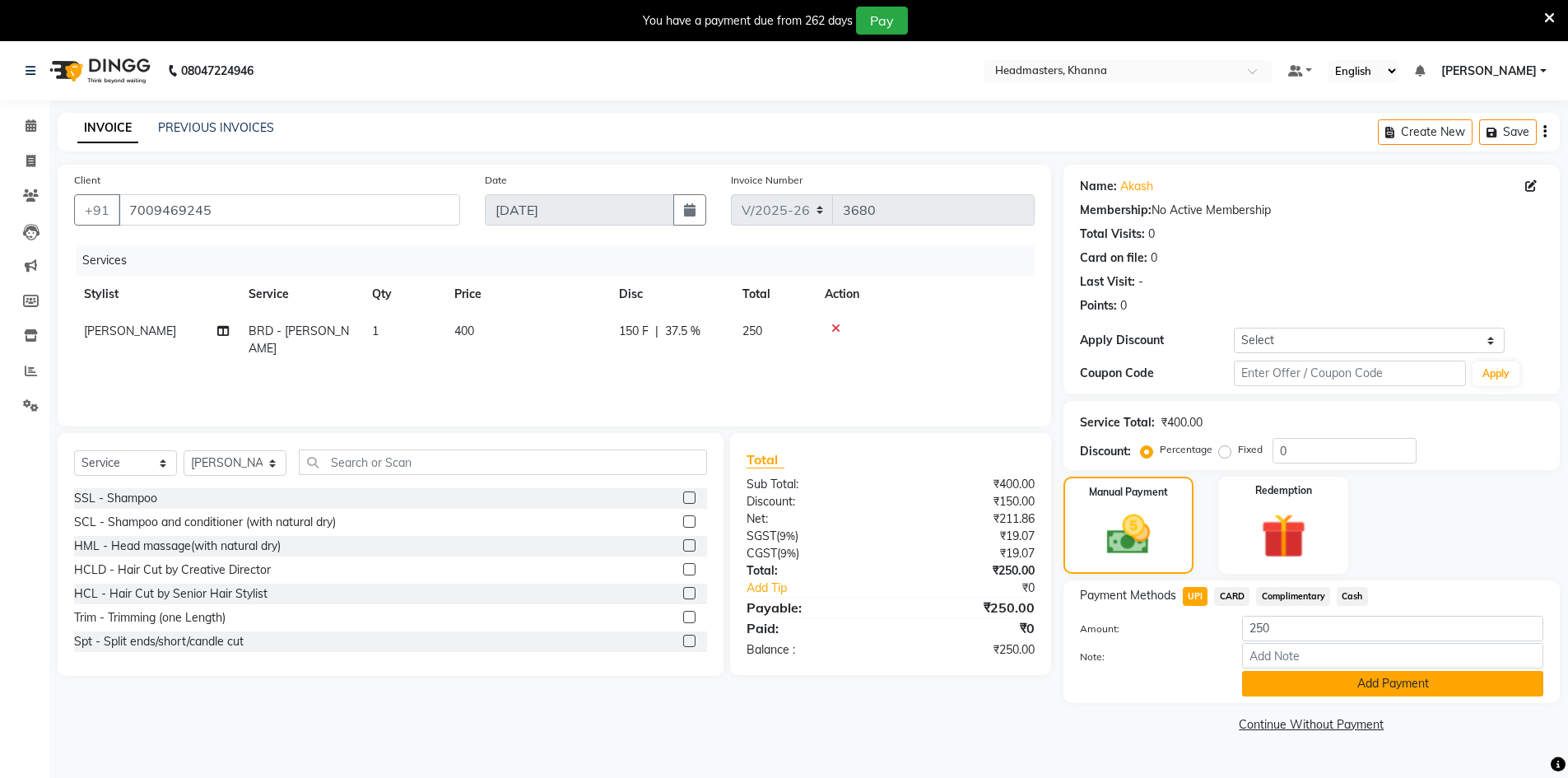 click on "Add Payment" 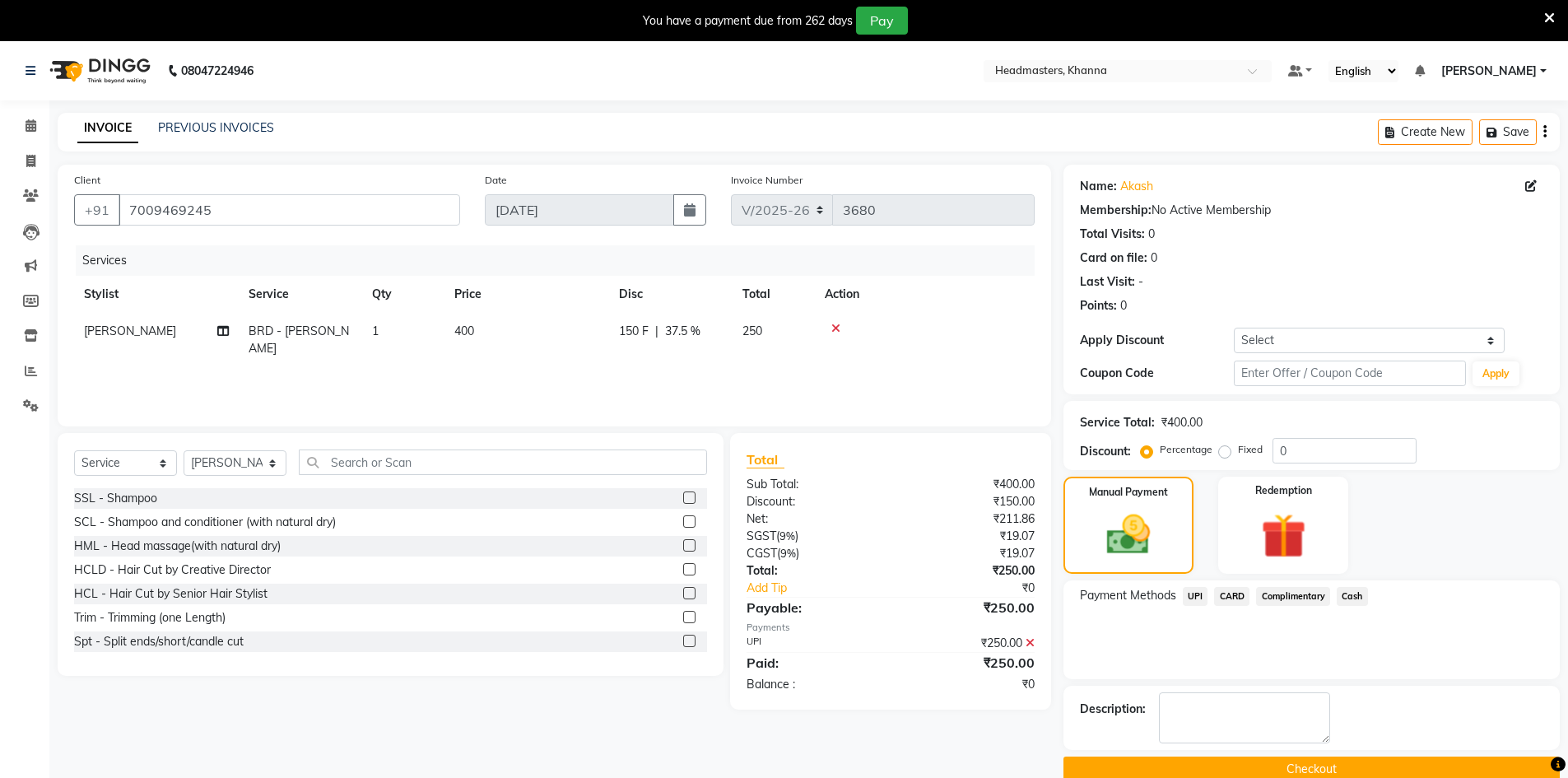 click on "Checkout" 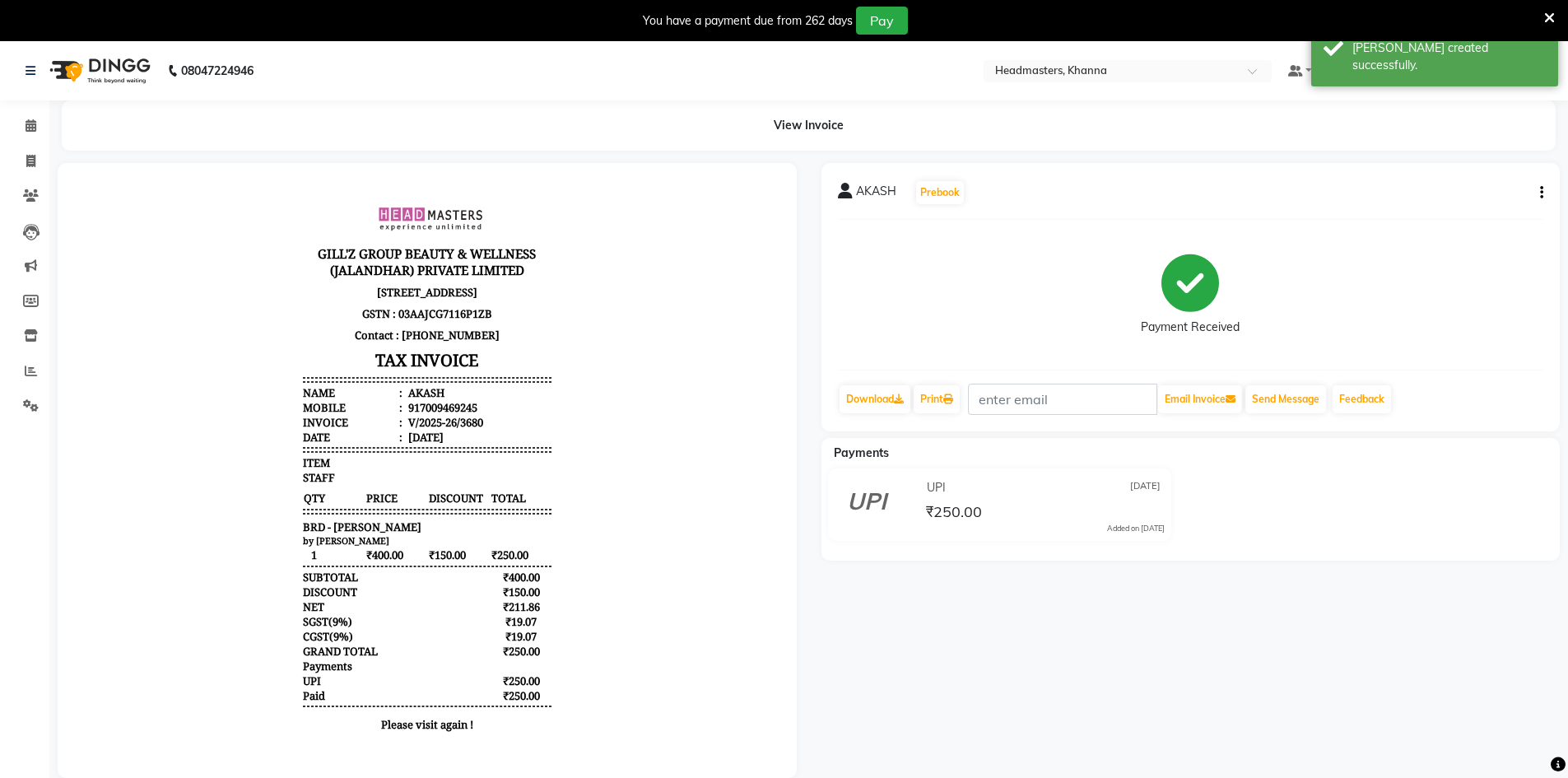 scroll, scrollTop: 0, scrollLeft: 0, axis: both 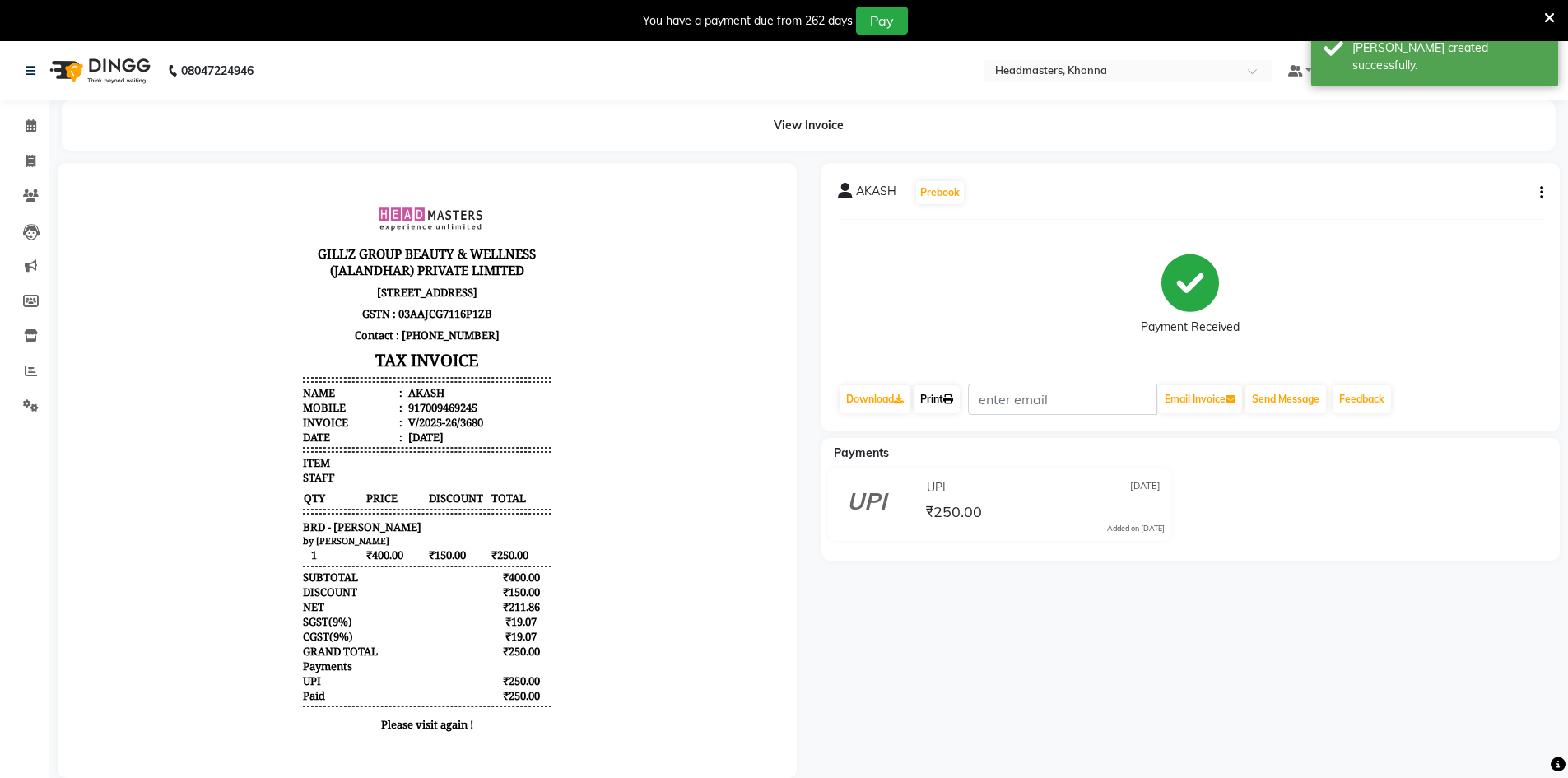 click on "Print" 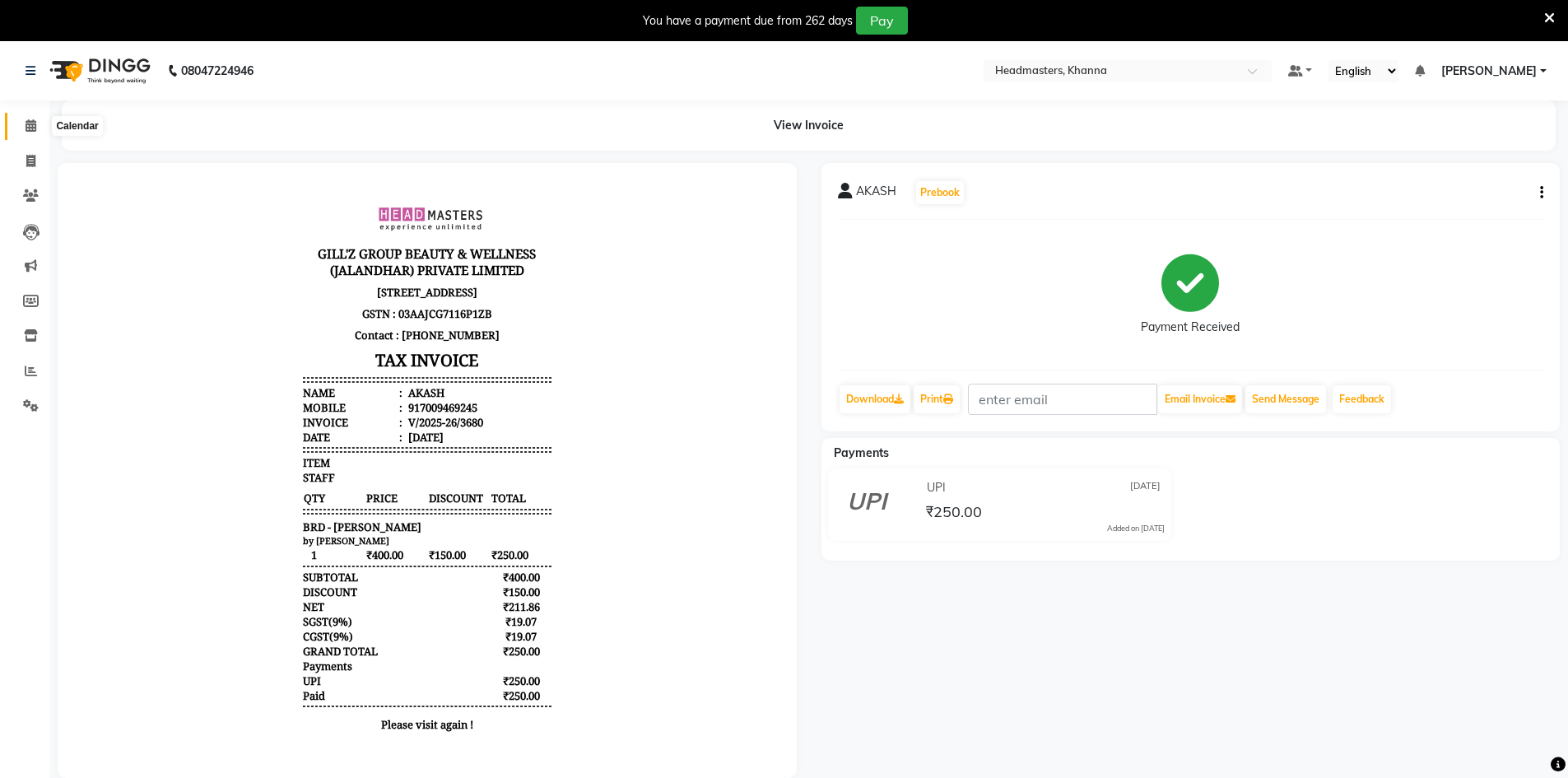 click 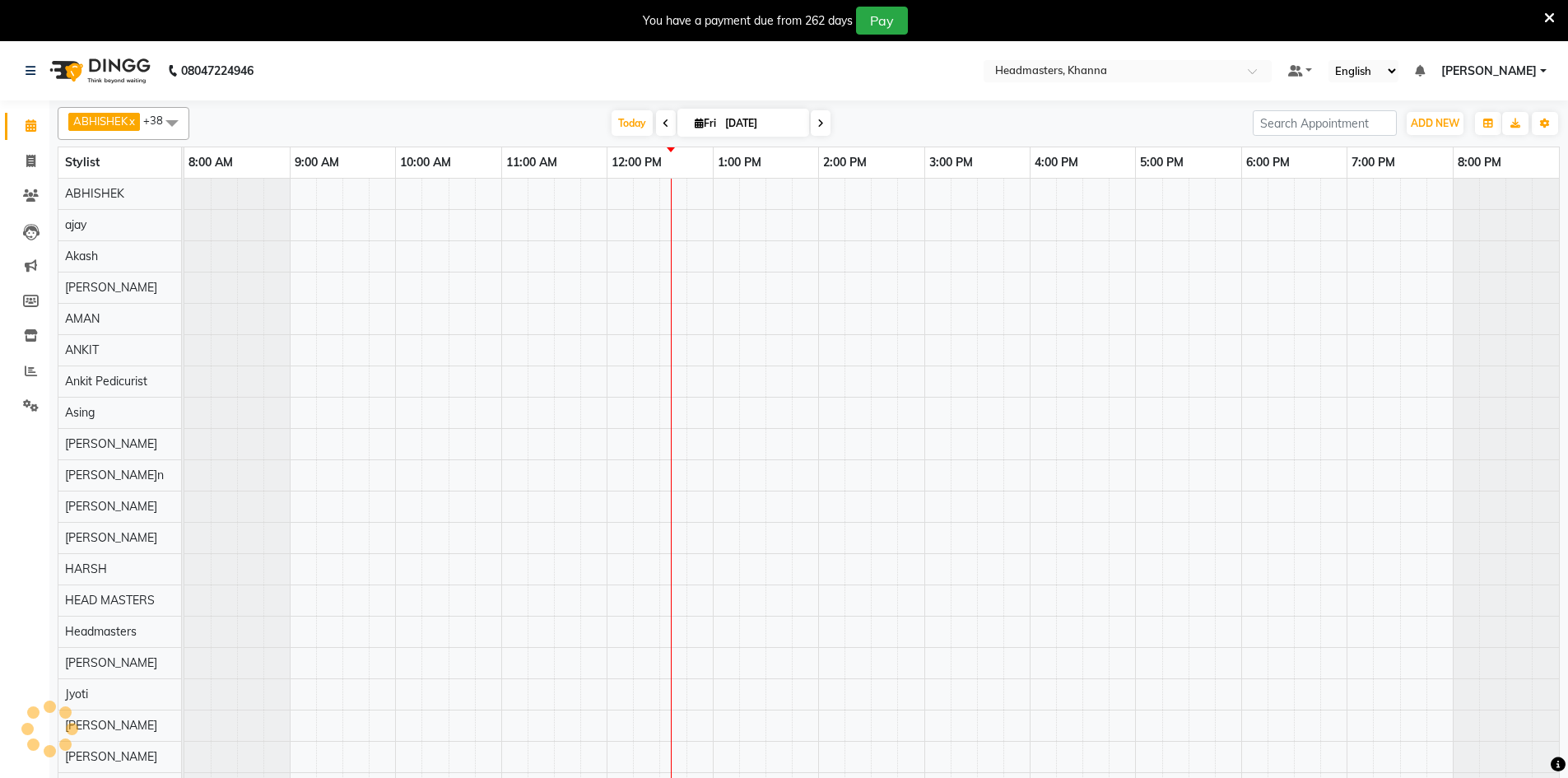 scroll, scrollTop: 0, scrollLeft: 0, axis: both 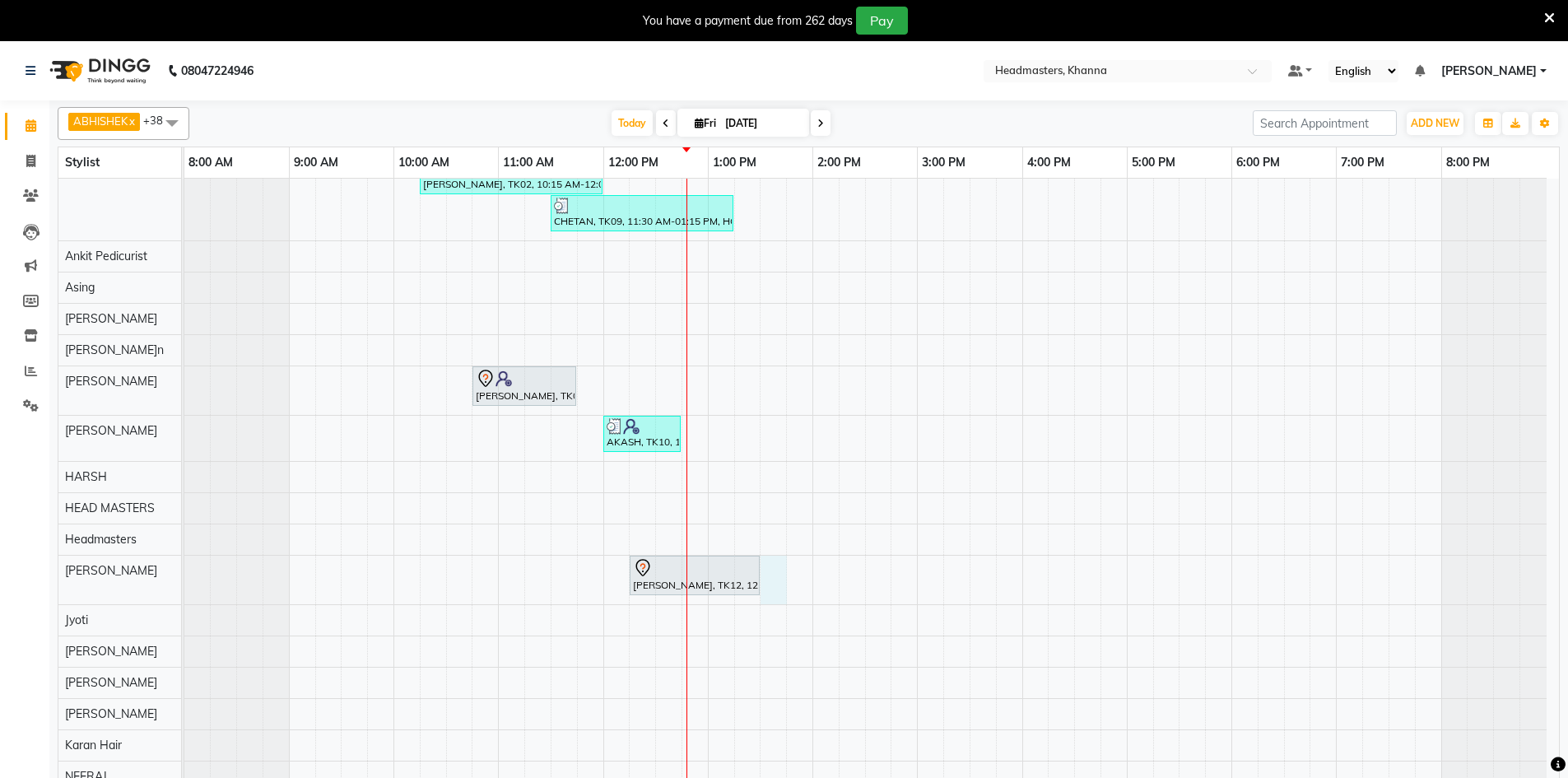 click on "rajesh, TK06, 10:45 AM-02:00 PM, HCG - Hair Cut by Senior Hair Stylist,BRD - [PERSON_NAME],BRD-clri - [PERSON_NAME] Color Igora,GG-igora - [PERSON_NAME] Global     goldy, TK07, 10:45 AM-11:30 AM, BRD - [PERSON_NAME], TK13, 12:15 PM-01:15 PM, HCG - Hair Cut by Senior Hair Stylist     Anupuma, TK03, 10:30 AM-10:50 AM, TH-EB - Eyebrows,TH-UL - Upper lips     [PERSON_NAME], TK02, 10:15 AM-12:00 PM, HCG - Hair Cut by Senior Hair Stylist,BRD - [PERSON_NAME], TK09, 11:30 AM-01:15 PM, HCG - Hair Cut by Senior Hair Stylist,BRD - [PERSON_NAME], TK05, 10:45 AM-11:45 AM, INS-FC-W&B - [MEDICAL_DATA] & Brightening (For Pigmentation, D-tan And uneven skin)     AKASH, TK10, 12:00 PM-12:45 PM, BRD - [PERSON_NAME], TK12, 12:15 PM-01:30 PM, RT-ES - Essensity Root Touchup(one inch only)     [PERSON_NAME], TK04, 10:30 AM-12:15 PM, HCG - Hair Cut by Senior Hair Stylist,BRD - [PERSON_NAME]     KHUSH, TK08, 11:15 AM-01:00 PM, HCG - Hair Cut by Senior Hair Stylist,BRD - [PERSON_NAME]" at bounding box center (872, 682) 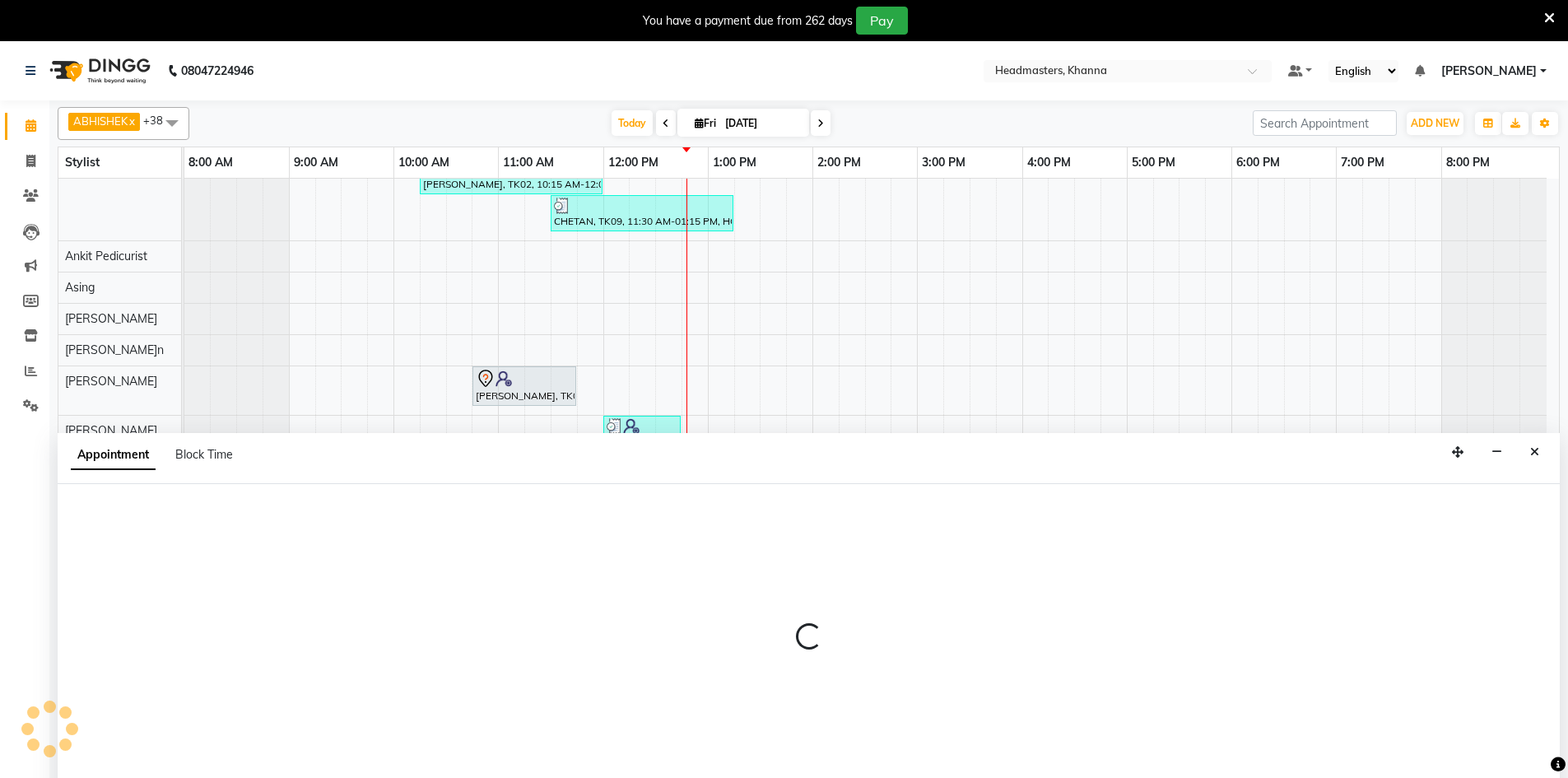 scroll, scrollTop: 41, scrollLeft: 0, axis: vertical 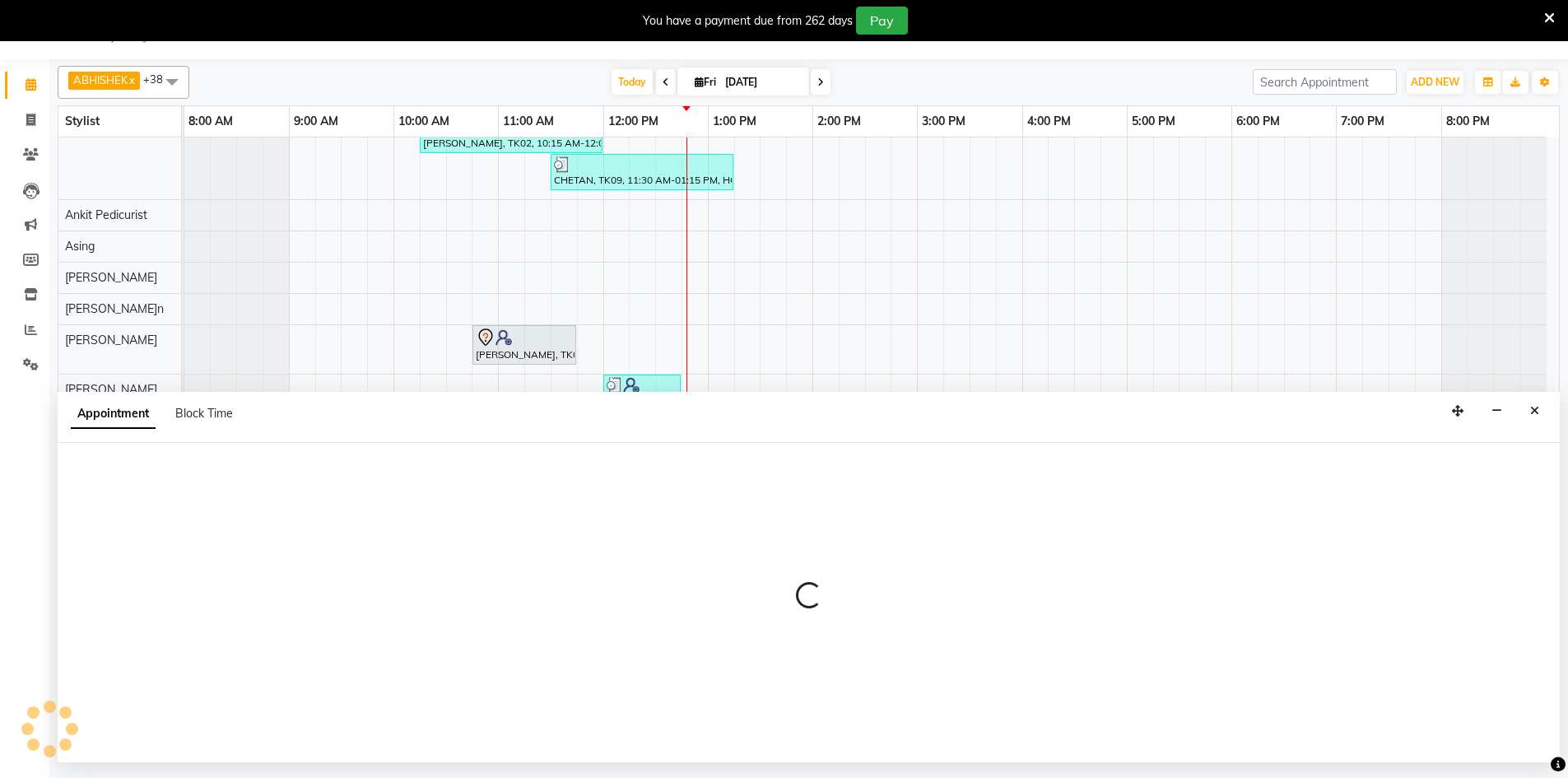 select on "60833" 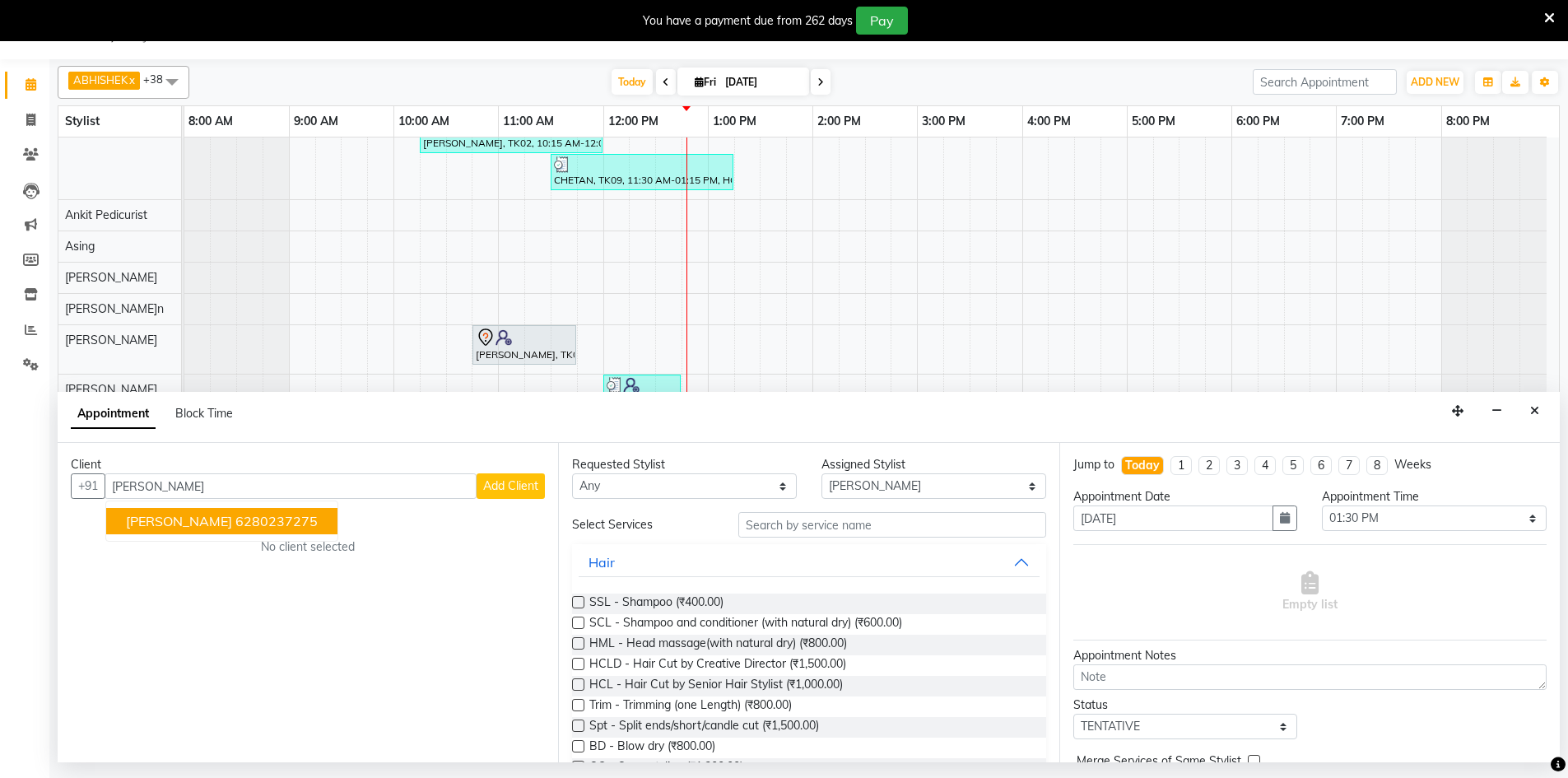 click on "6280237275" at bounding box center [277, 521] 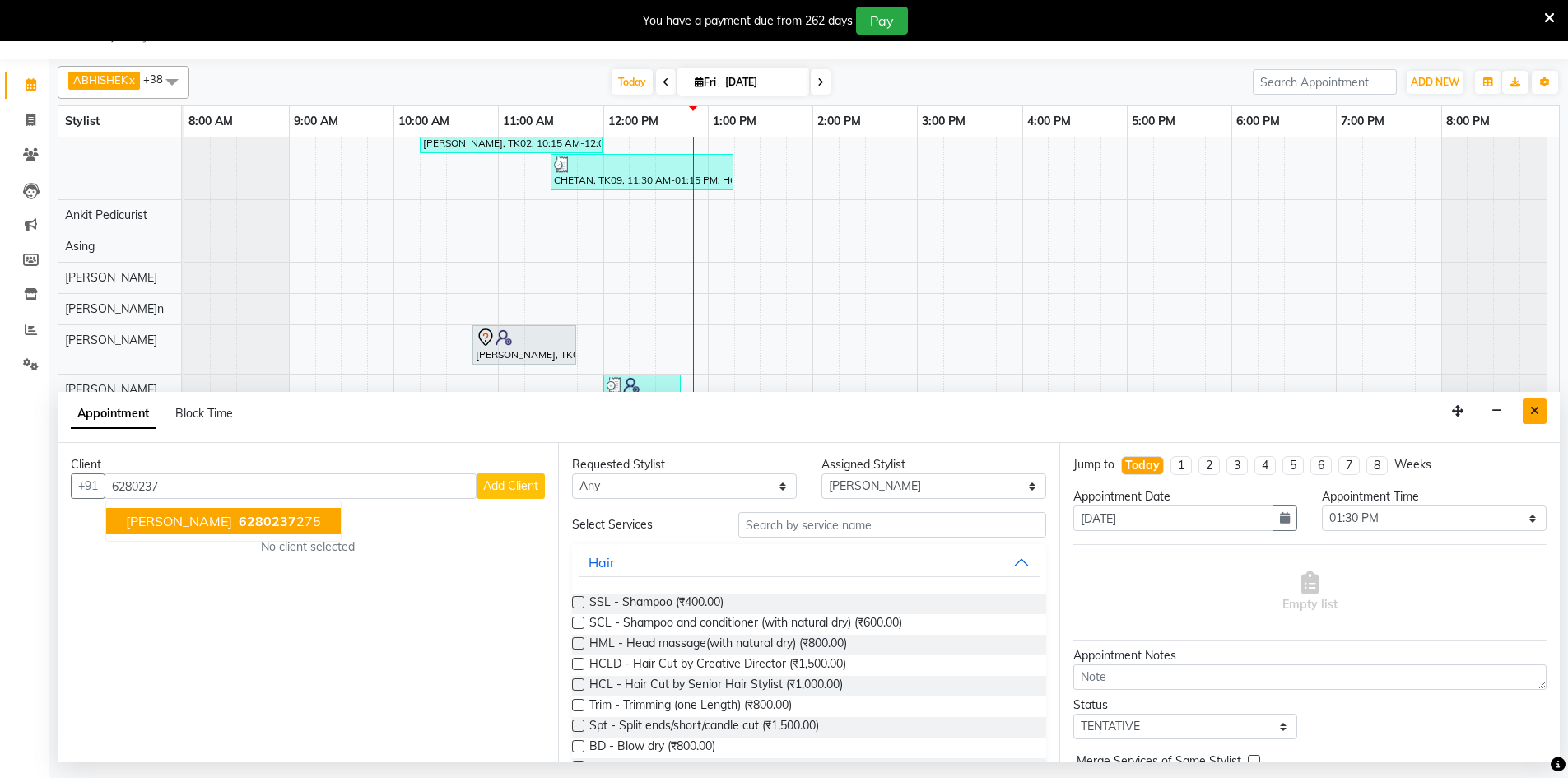 type on "6280237" 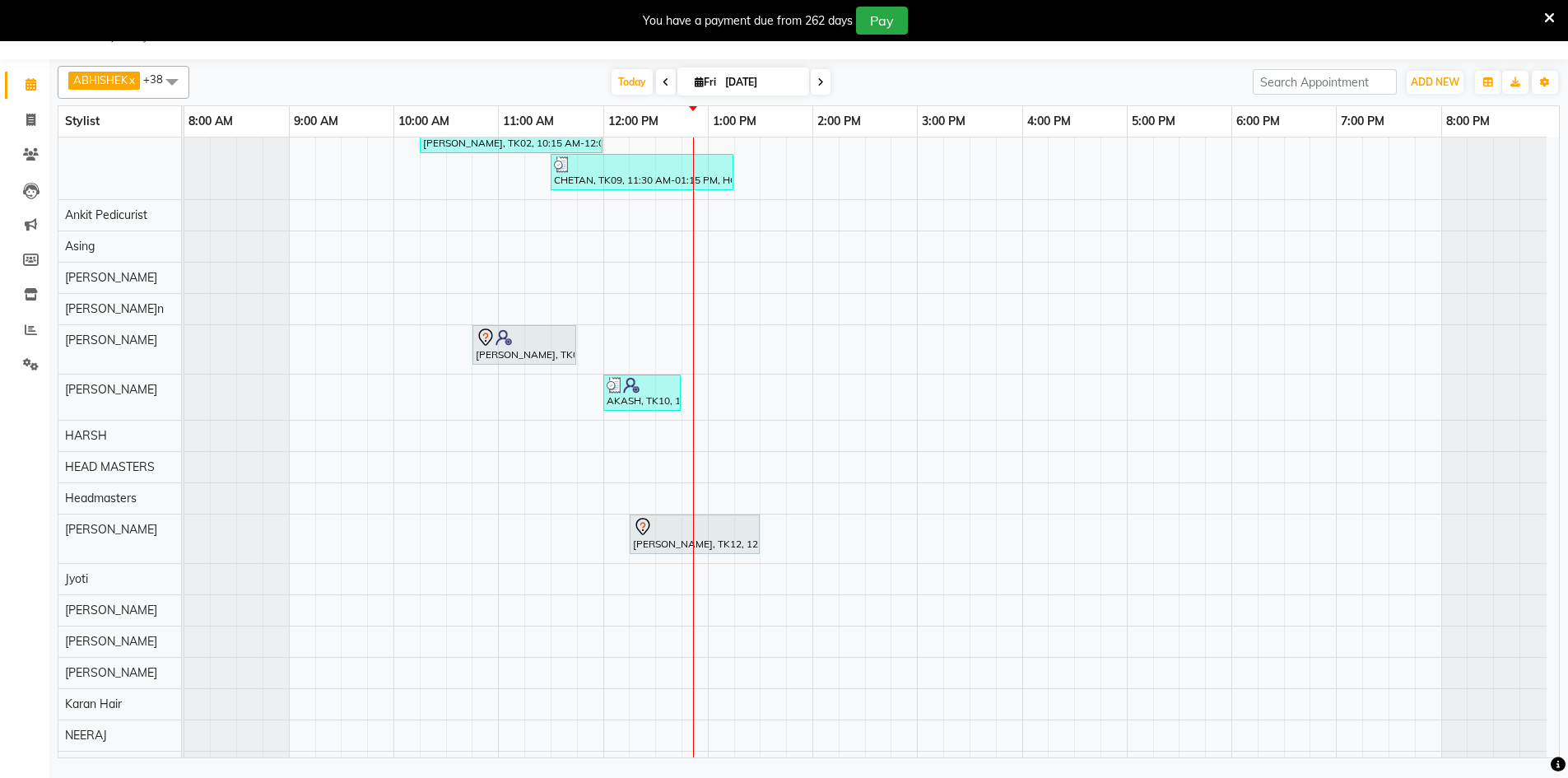 click at bounding box center (1494, 277) 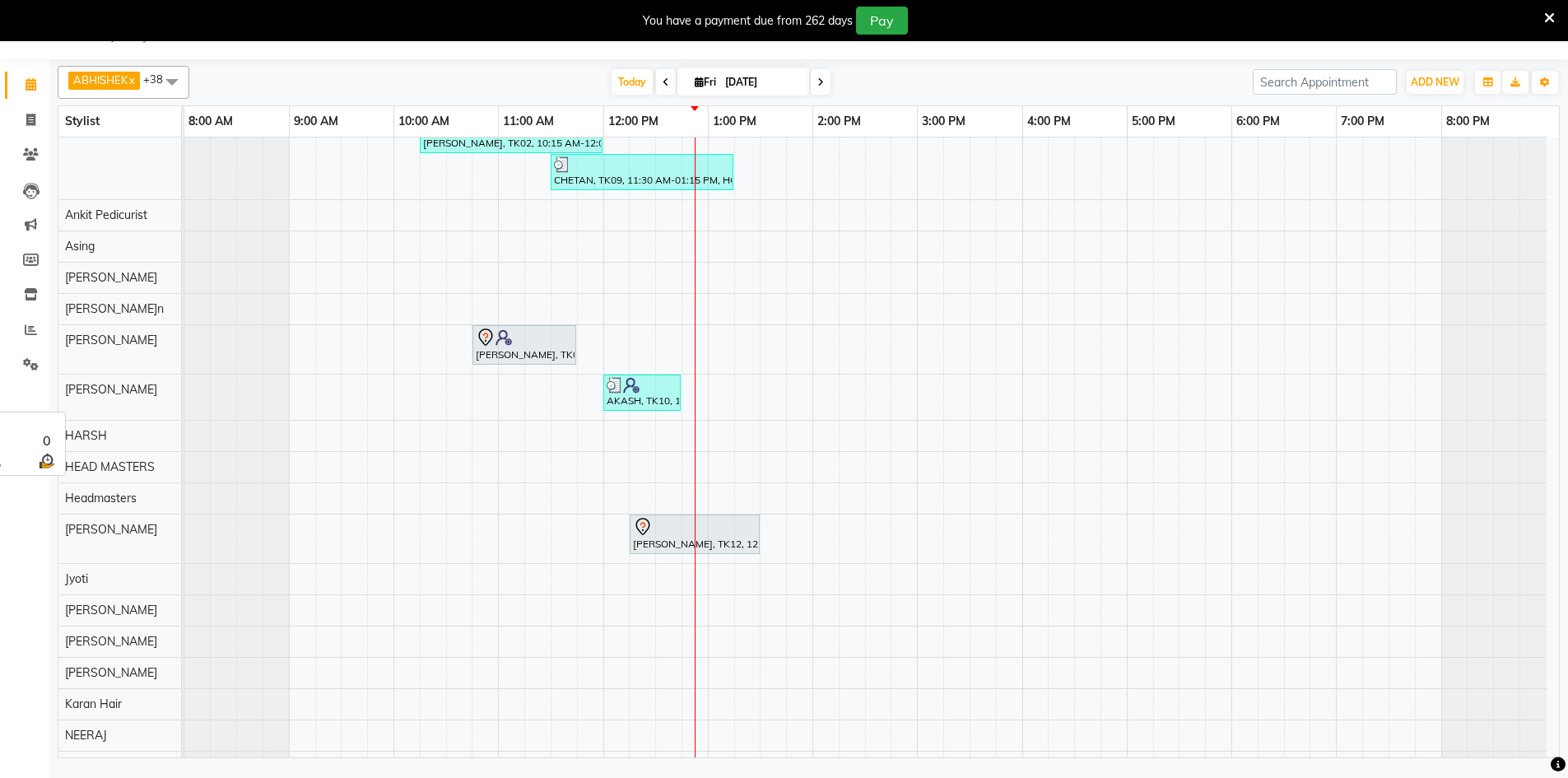 scroll, scrollTop: 89, scrollLeft: 0, axis: vertical 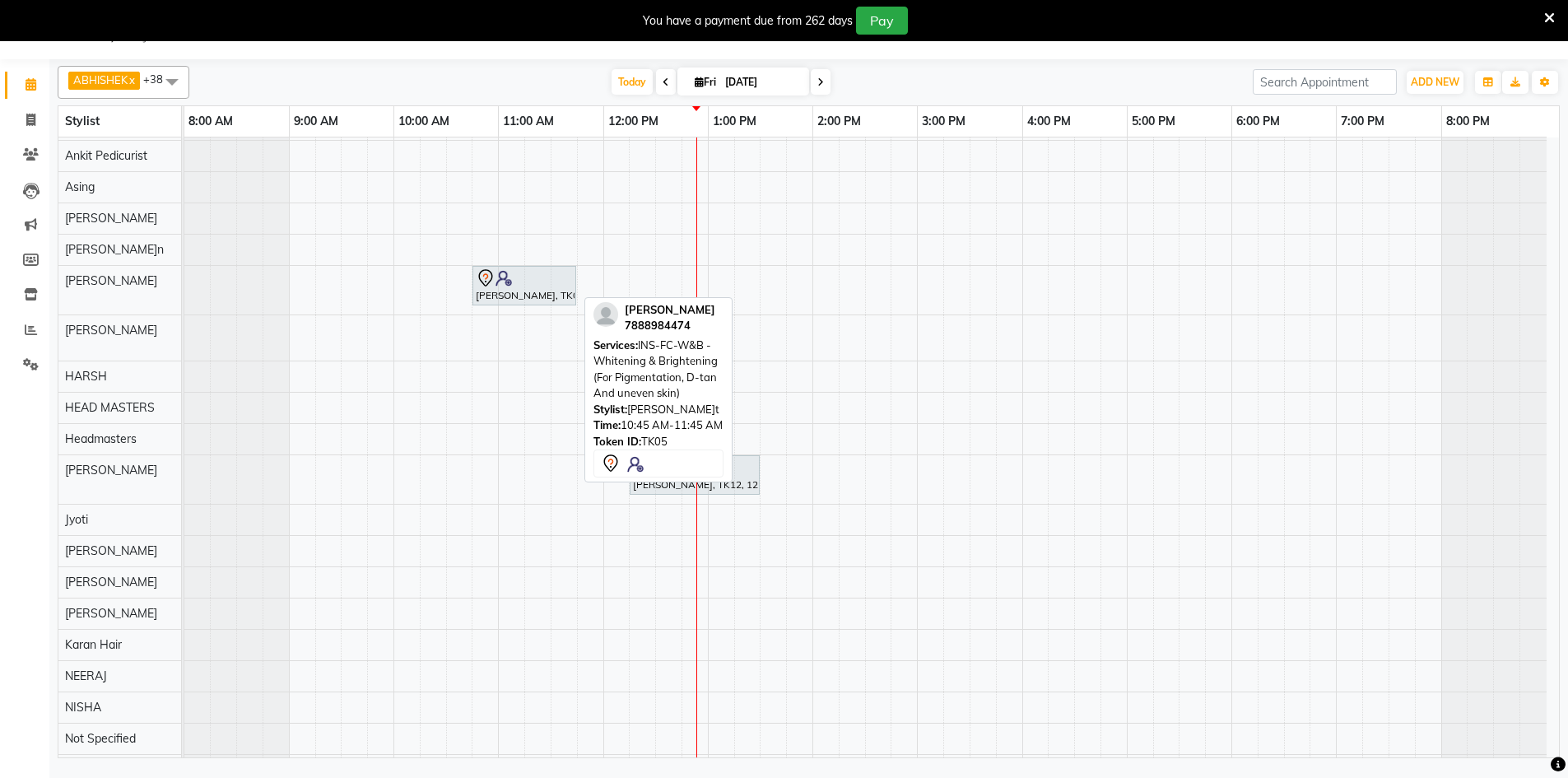 click at bounding box center (524, 278) 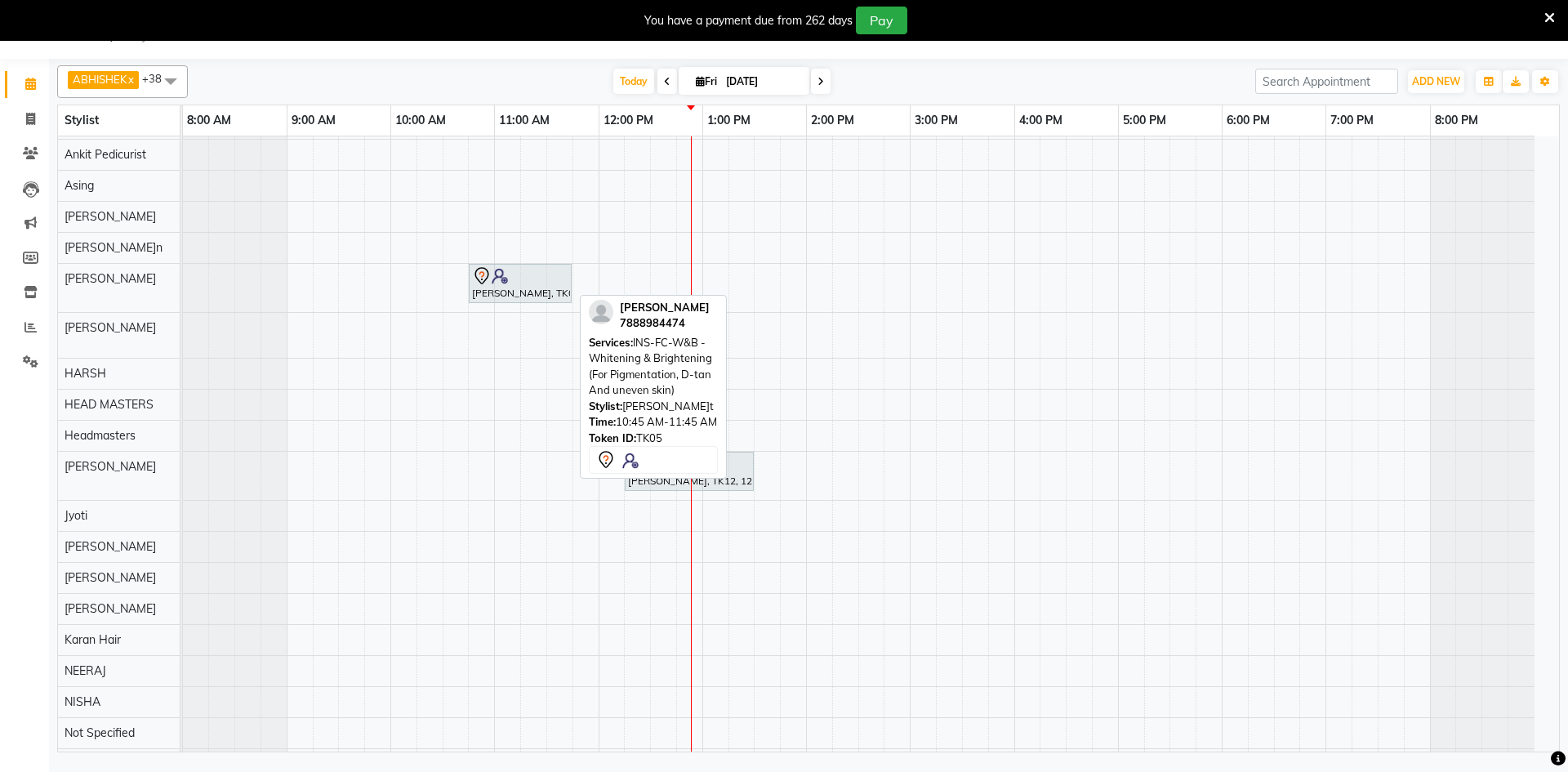 select on "7" 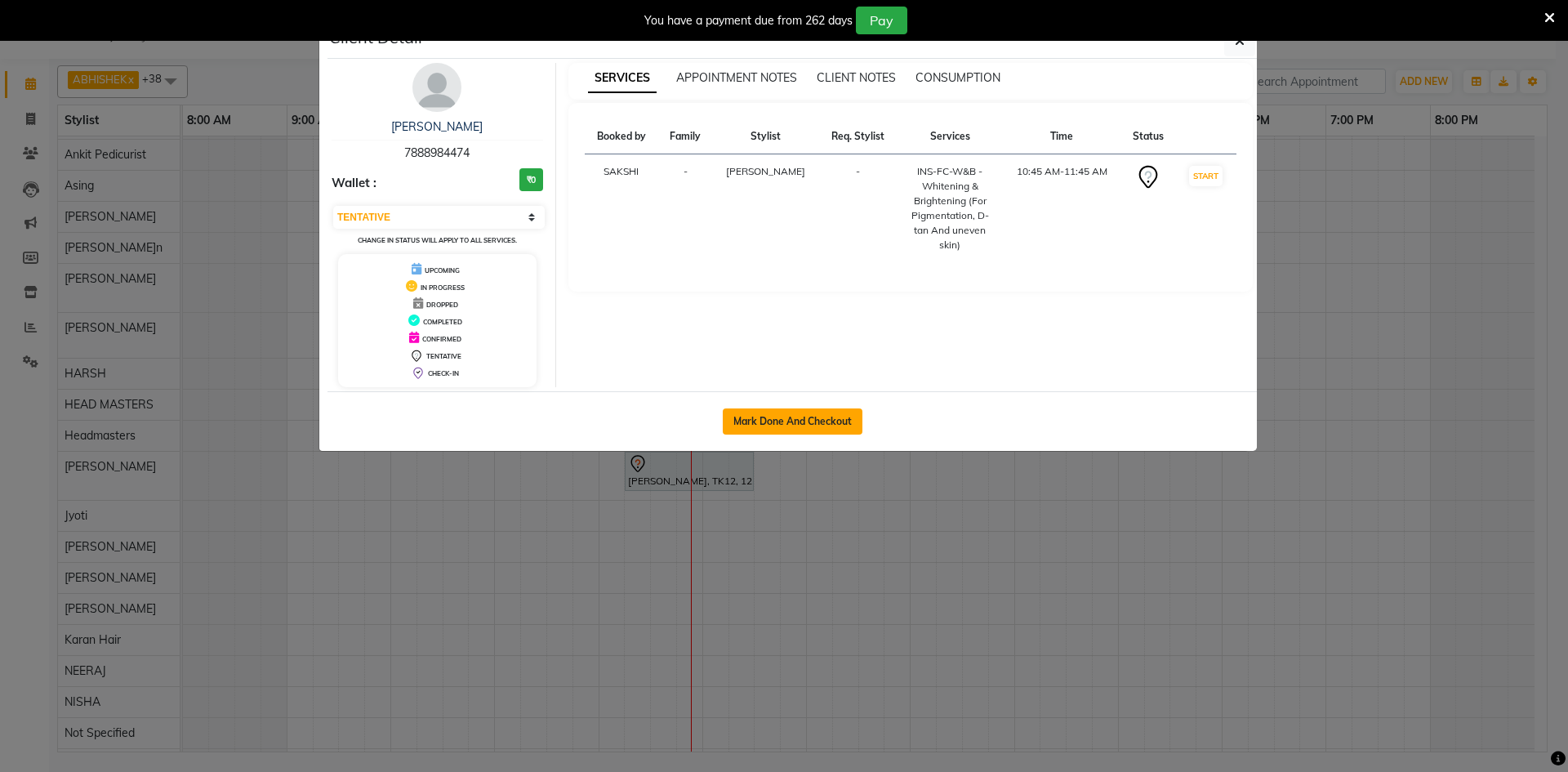 click on "Mark Done And Checkout" 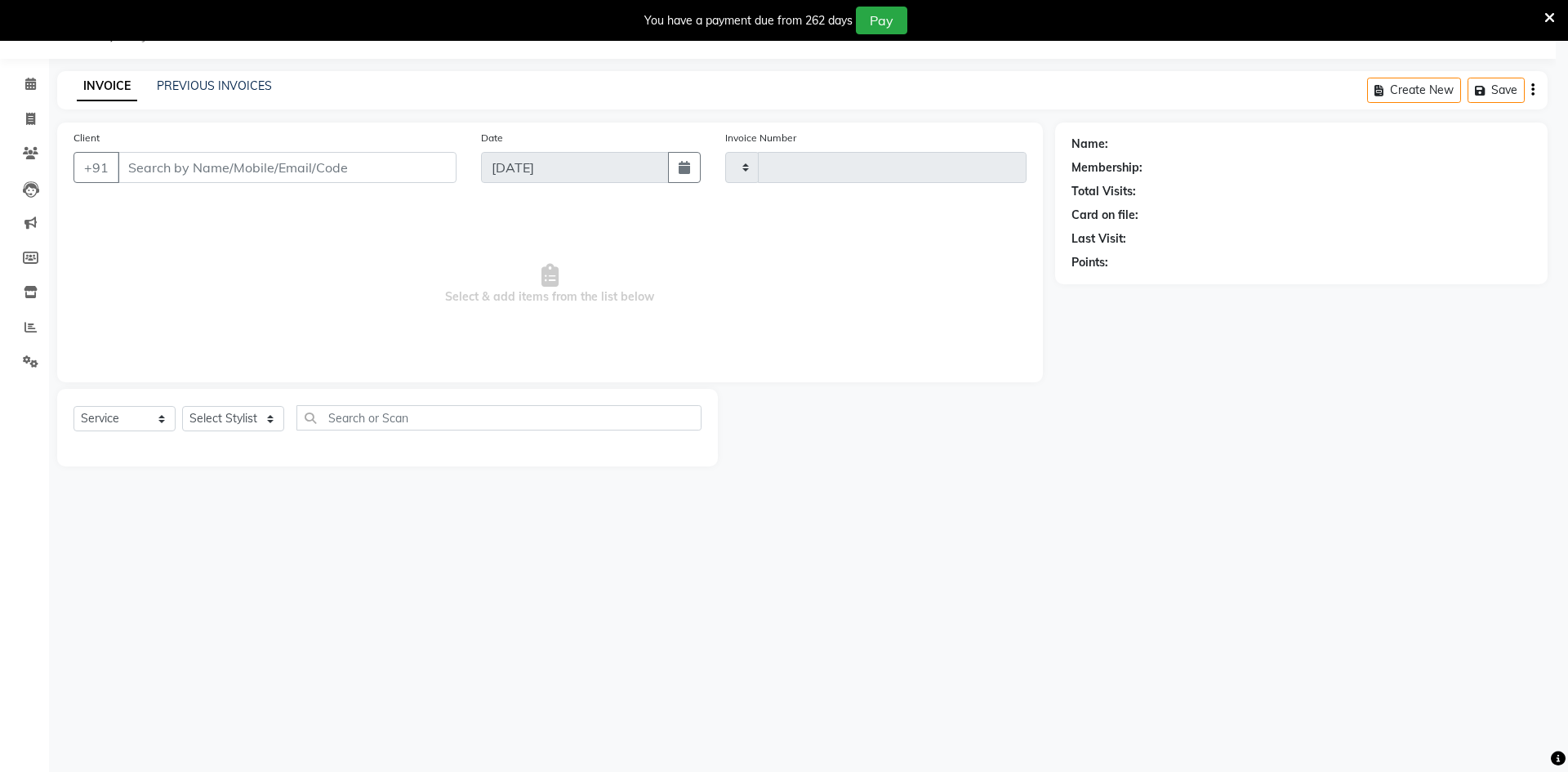type on "3681" 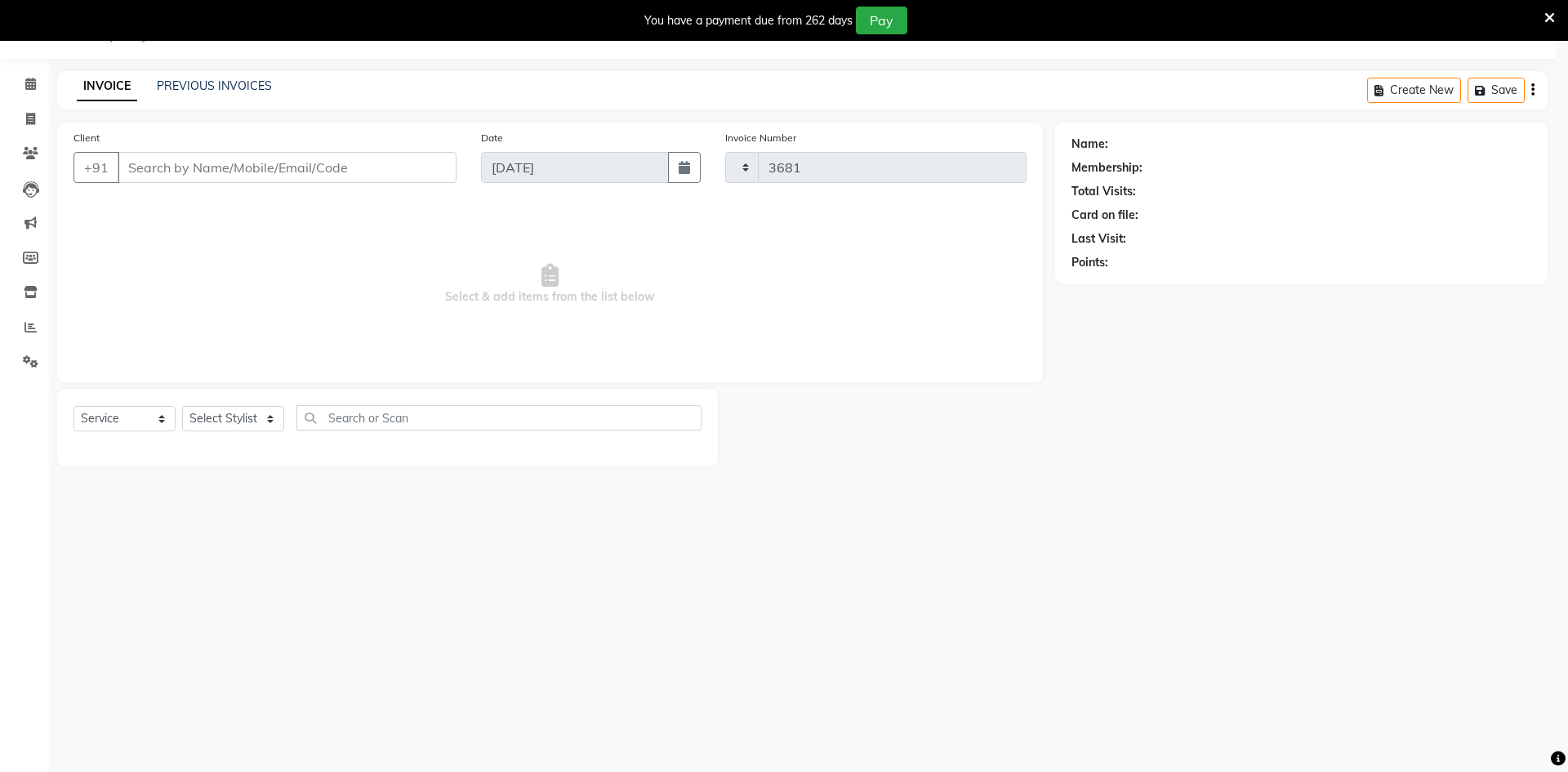 select on "3" 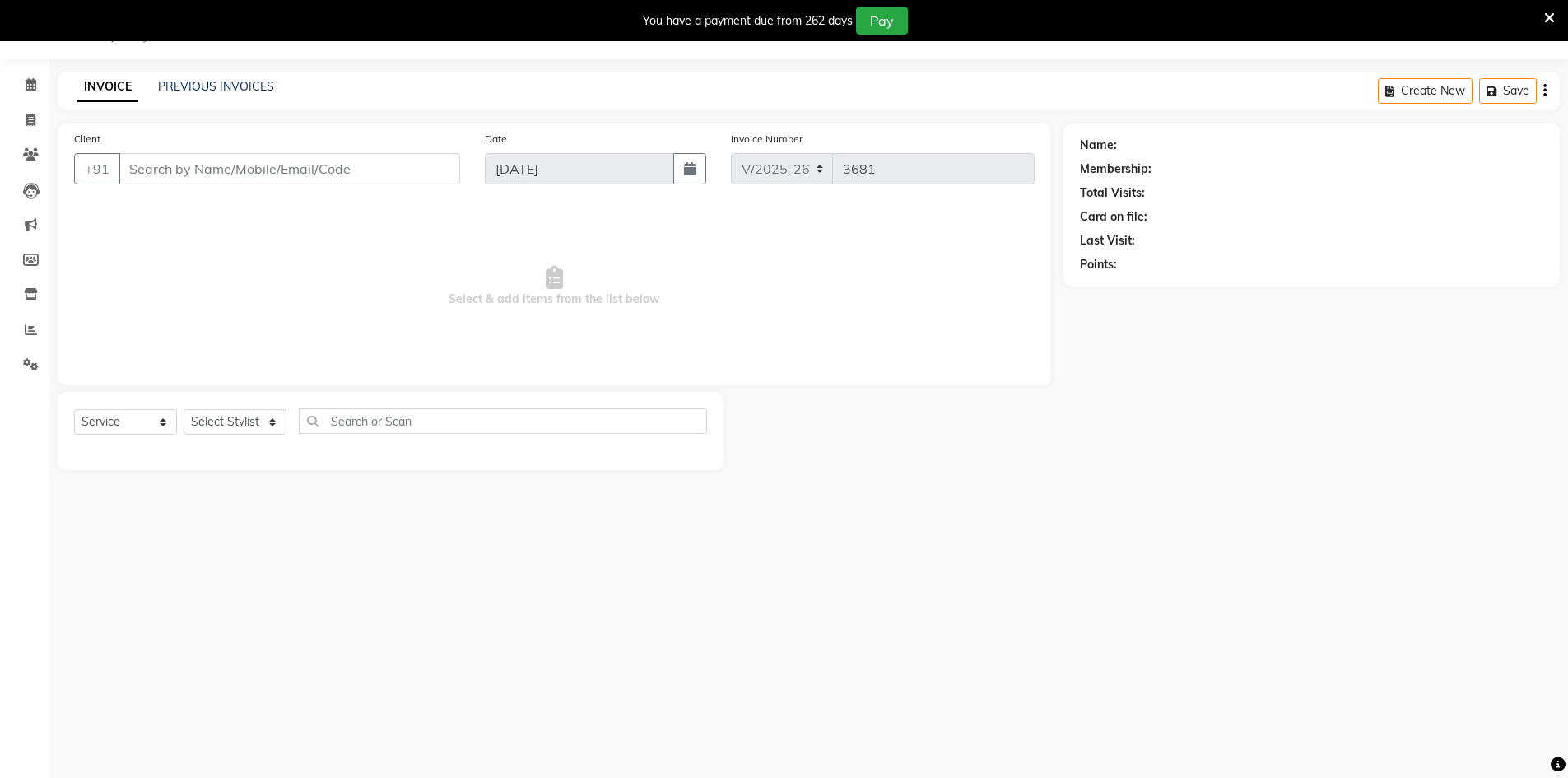 type on "7888984474" 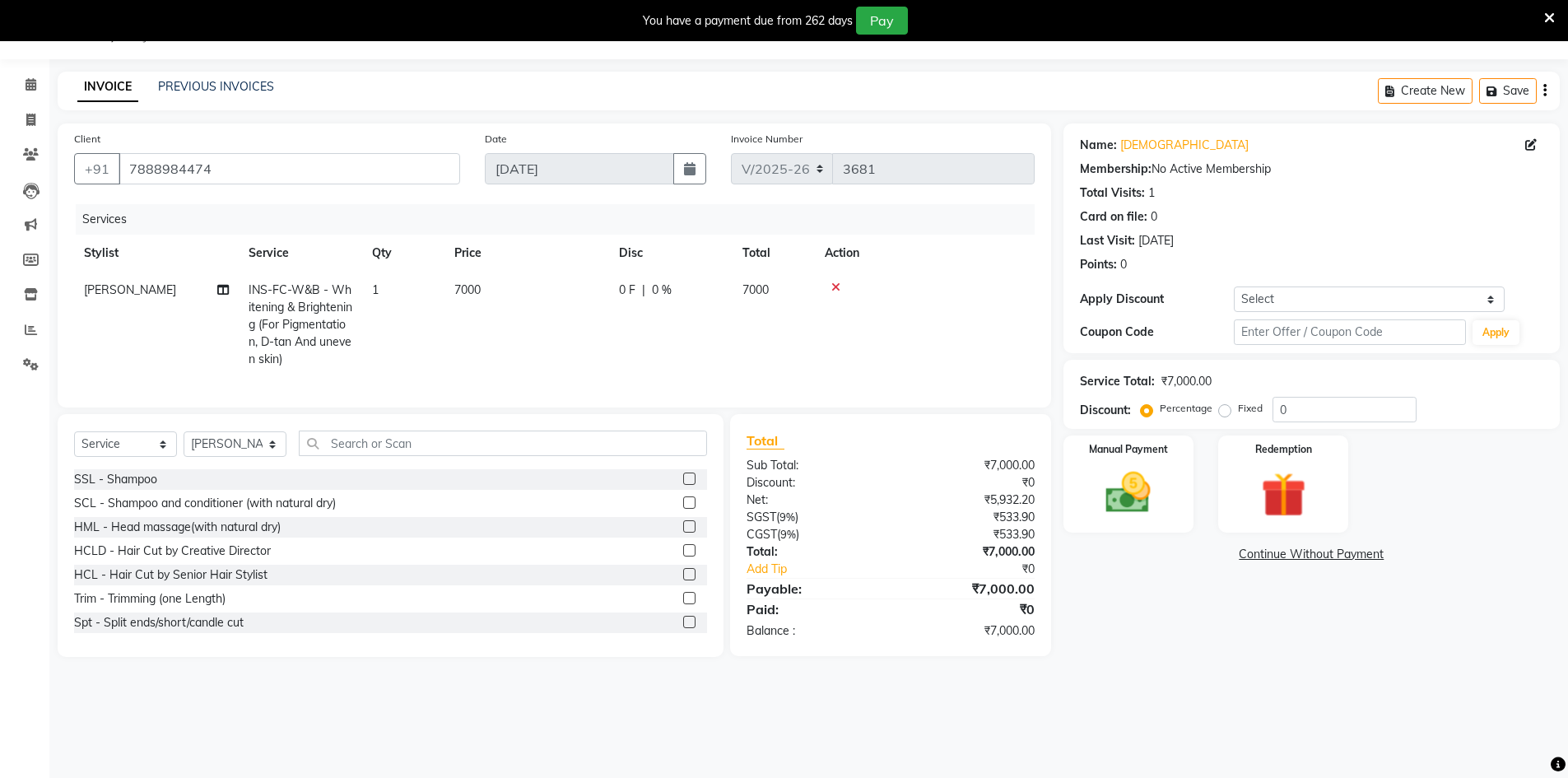 click on "INS-FC-W&B - Whitening & Brightening (For Pigmentation, D-tan And uneven skin)" 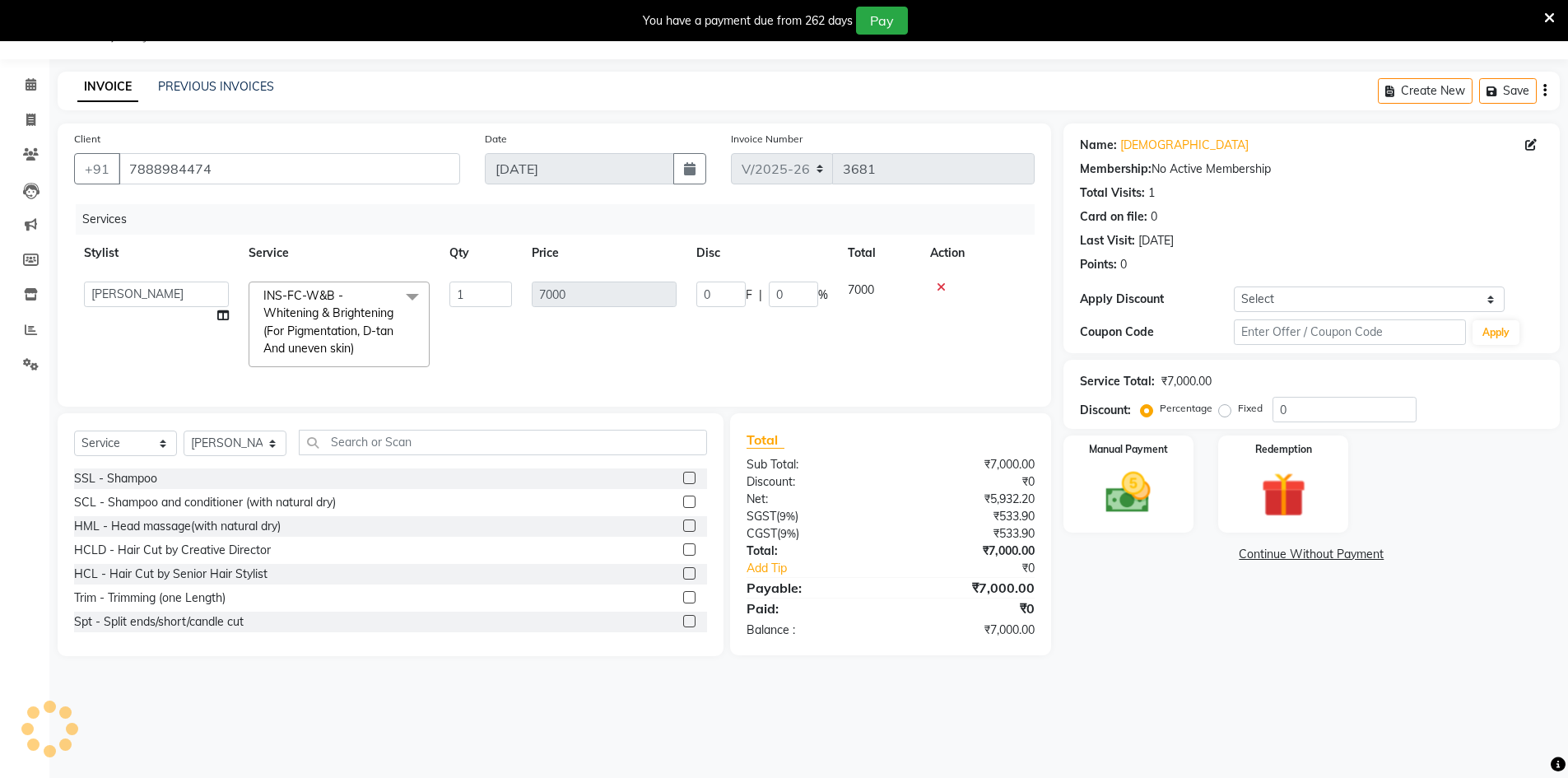 click on "INS-FC-W&B - Whitening & Brightening (For Pigmentation, D-tan And uneven skin)" 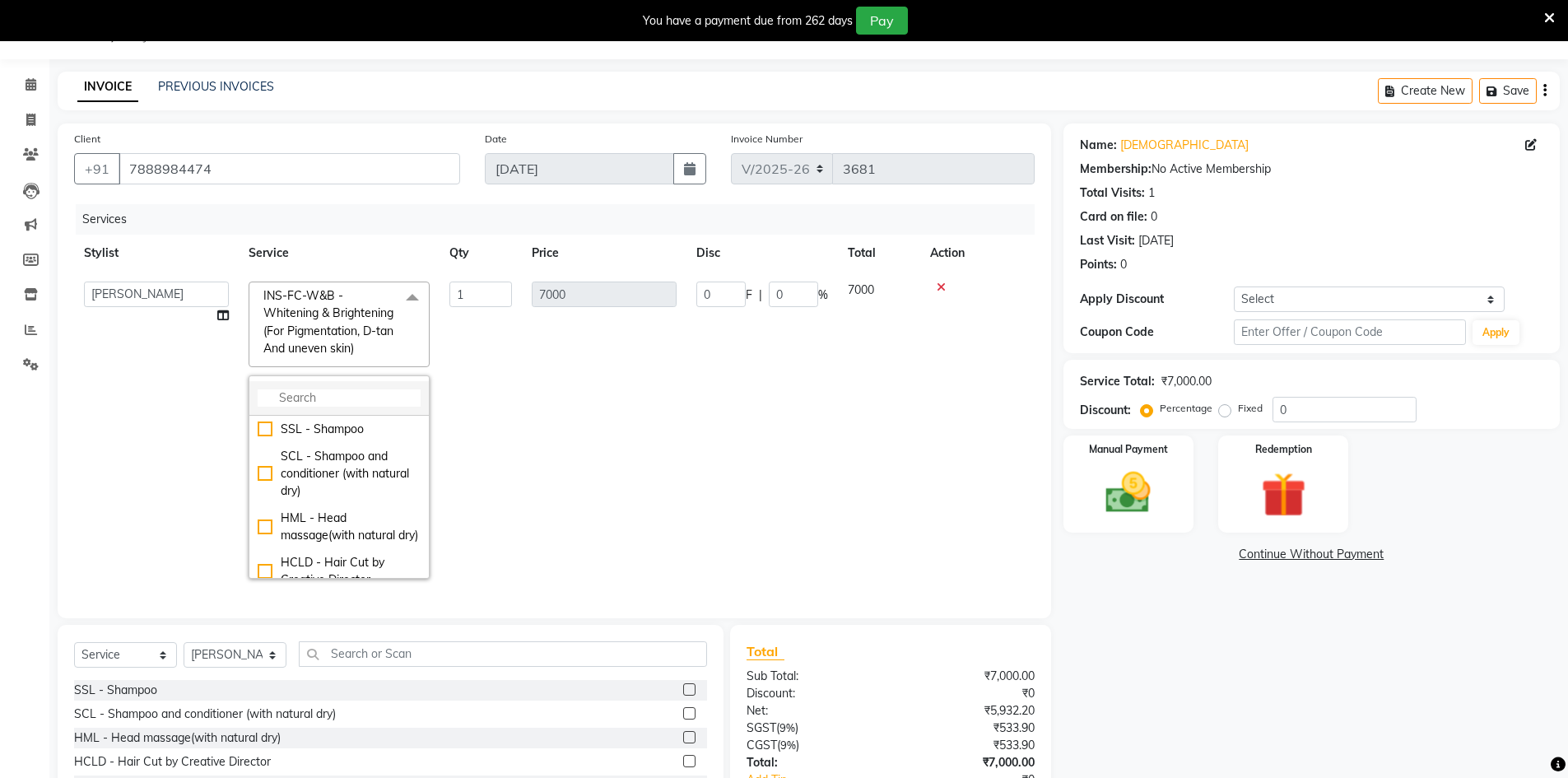 click 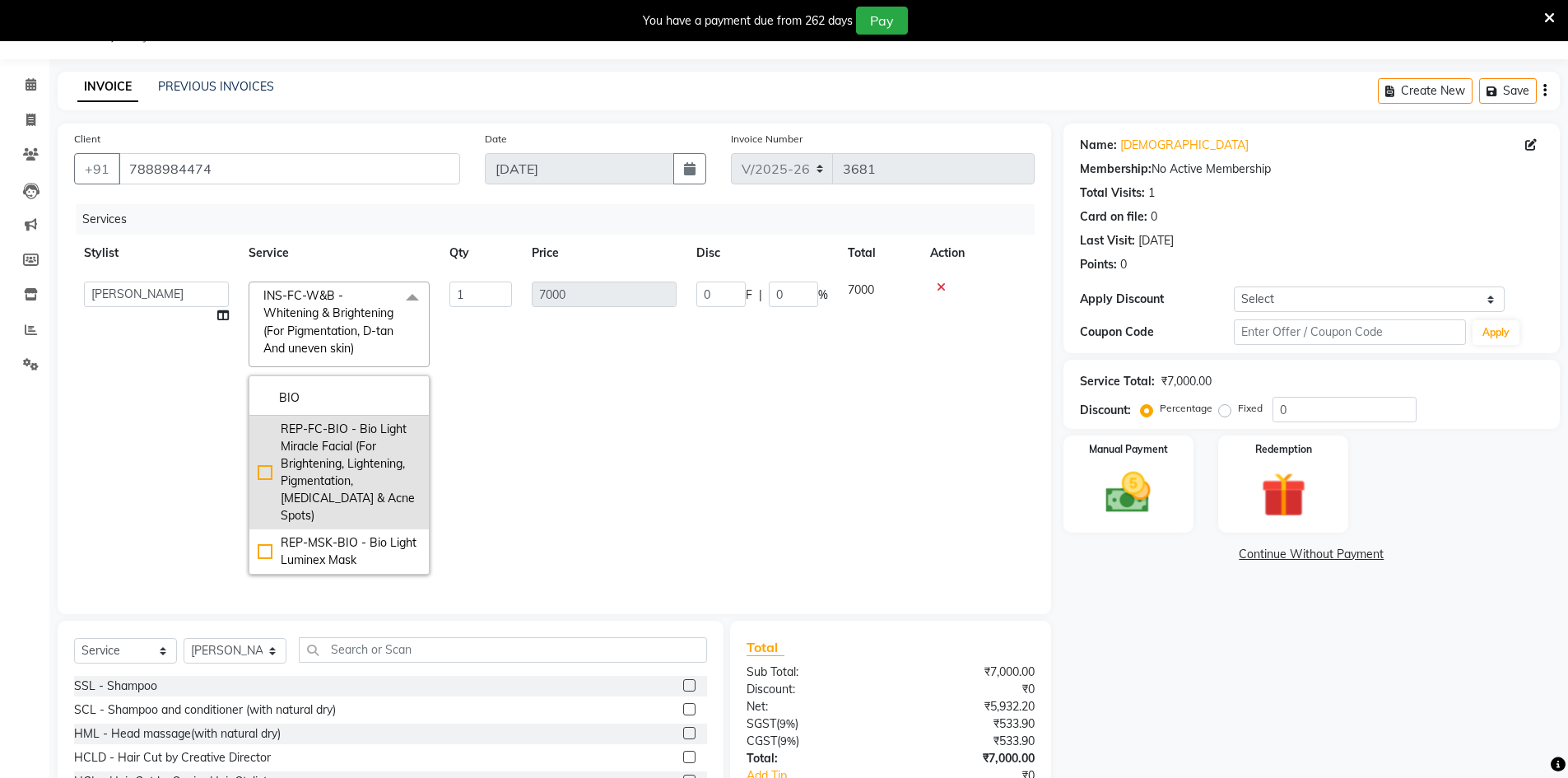 type on "BIO" 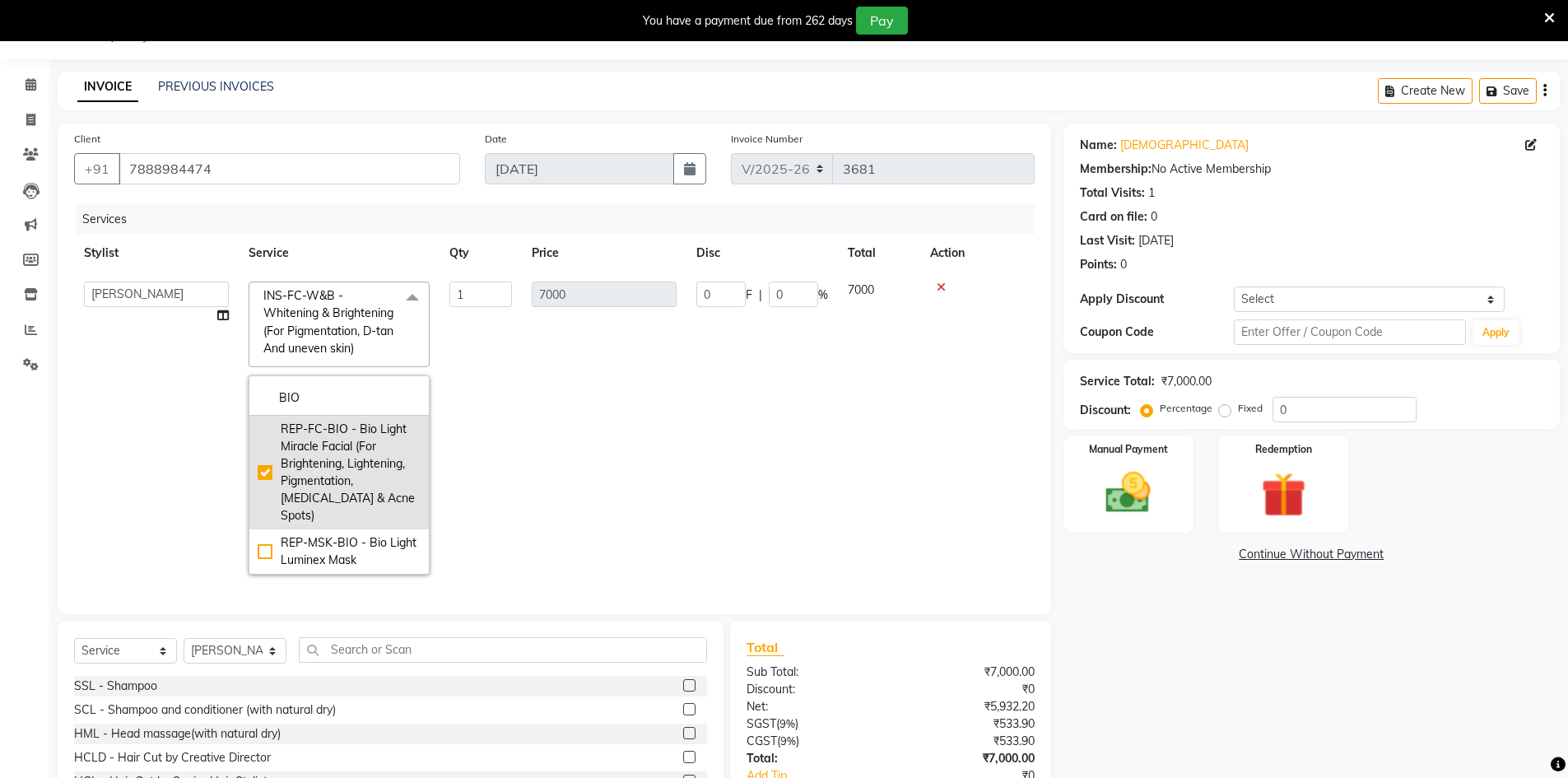 checkbox on "true" 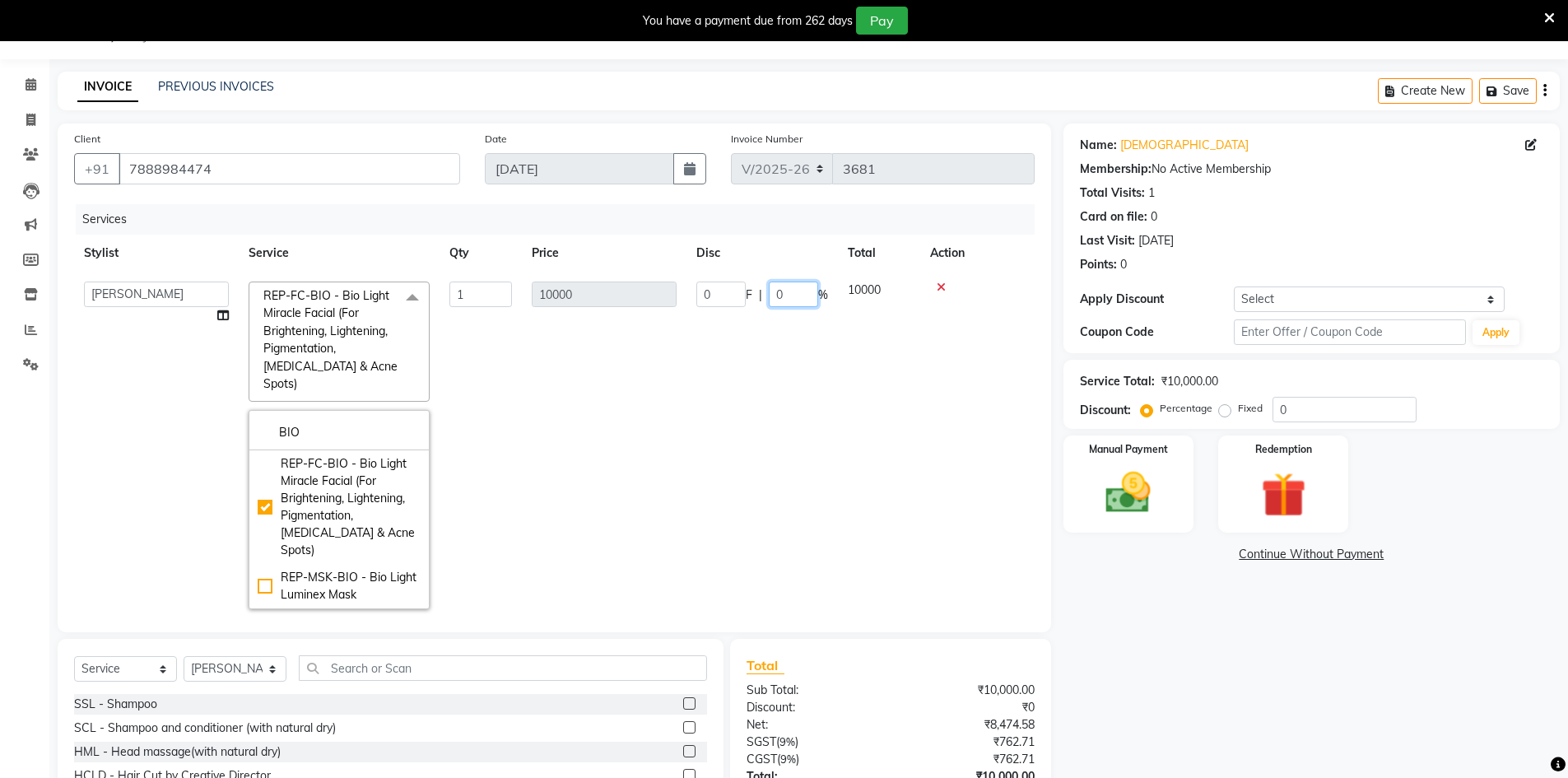 click on "0" 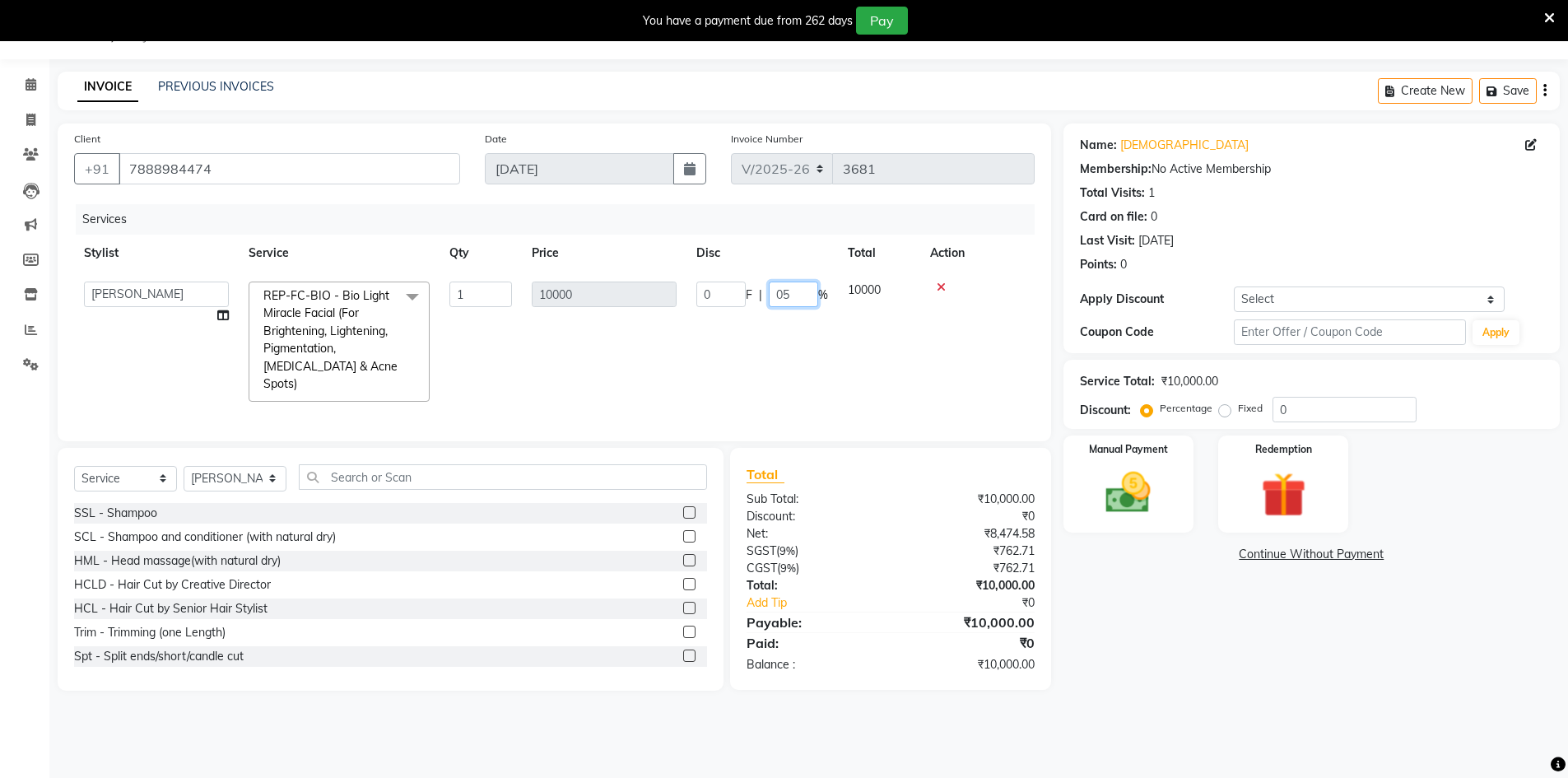 type on "050" 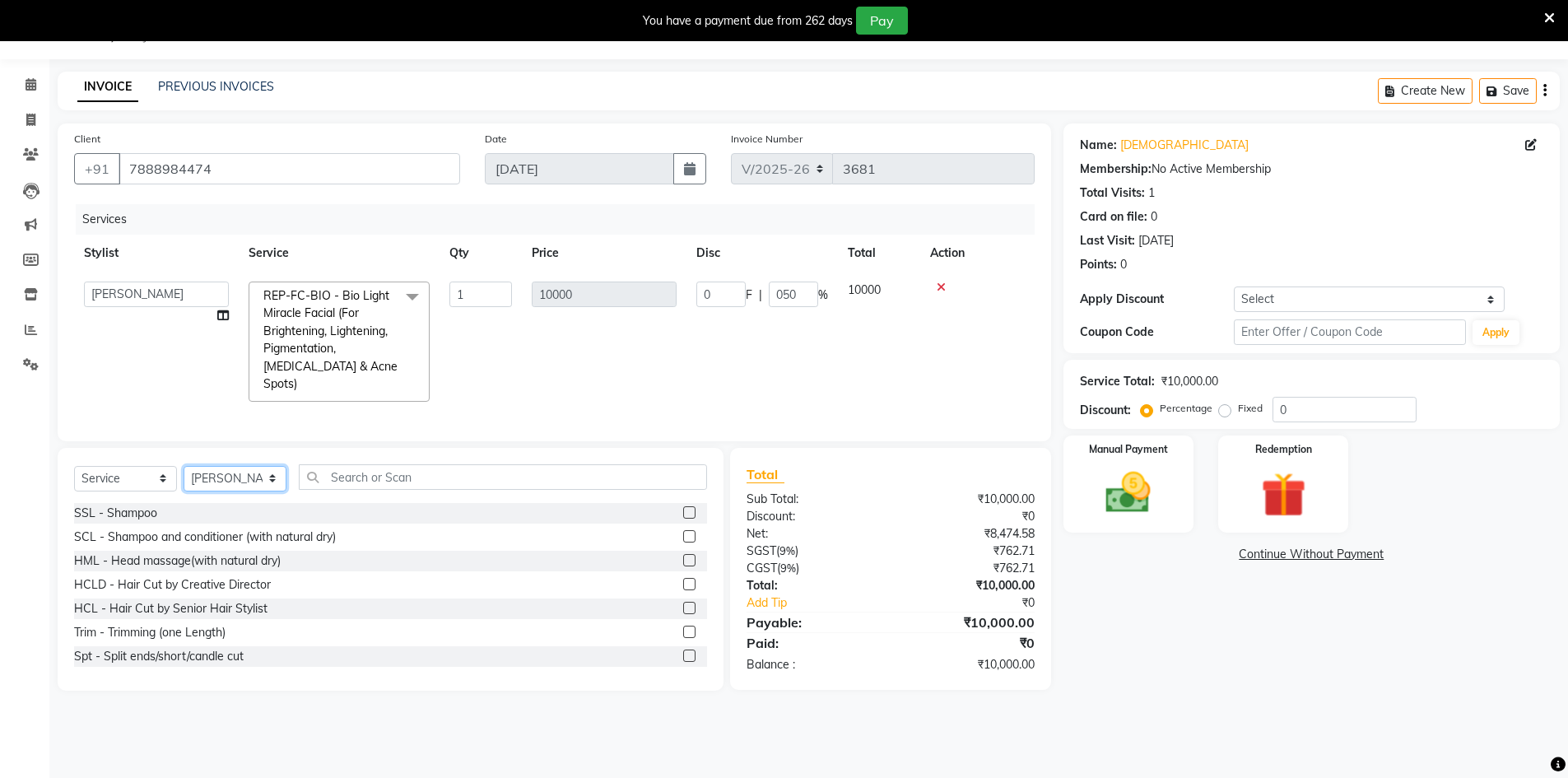 click on "Select Stylist ABHISHEK ajay Akash[PERSON_NAME]N ANKIT Ankit Pedicurist[PERSON_NAME][PERSON_NAME]T[PERSON_NAME] Headmasters HEAD[PERSON_NAME]U [PERSON_NAME][PERSON_NAME] Hair [PERSON_NAME]J NISHA Not Specified[PERSON_NAME]a[PERSON_NAME]R[PERSON_NAME]a[PERSON_NAME]A[PERSON_NAME]I[PERSON_NAME]M[PERSON_NAME]P[PERSON_NAME]Y[PERSON_NAME]r[PERSON_NAME]L [PERSON_NAME]A" 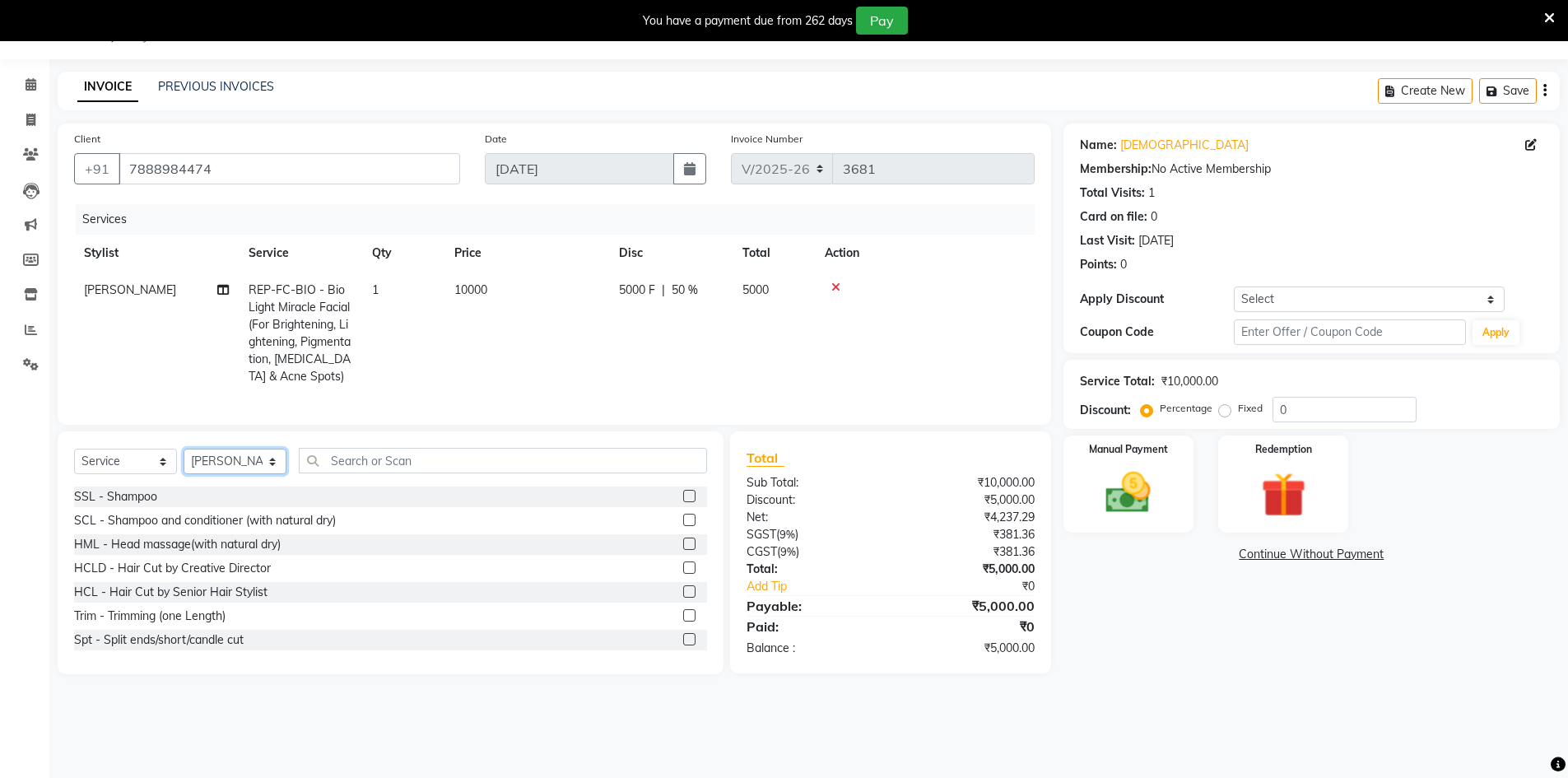 select on "60808" 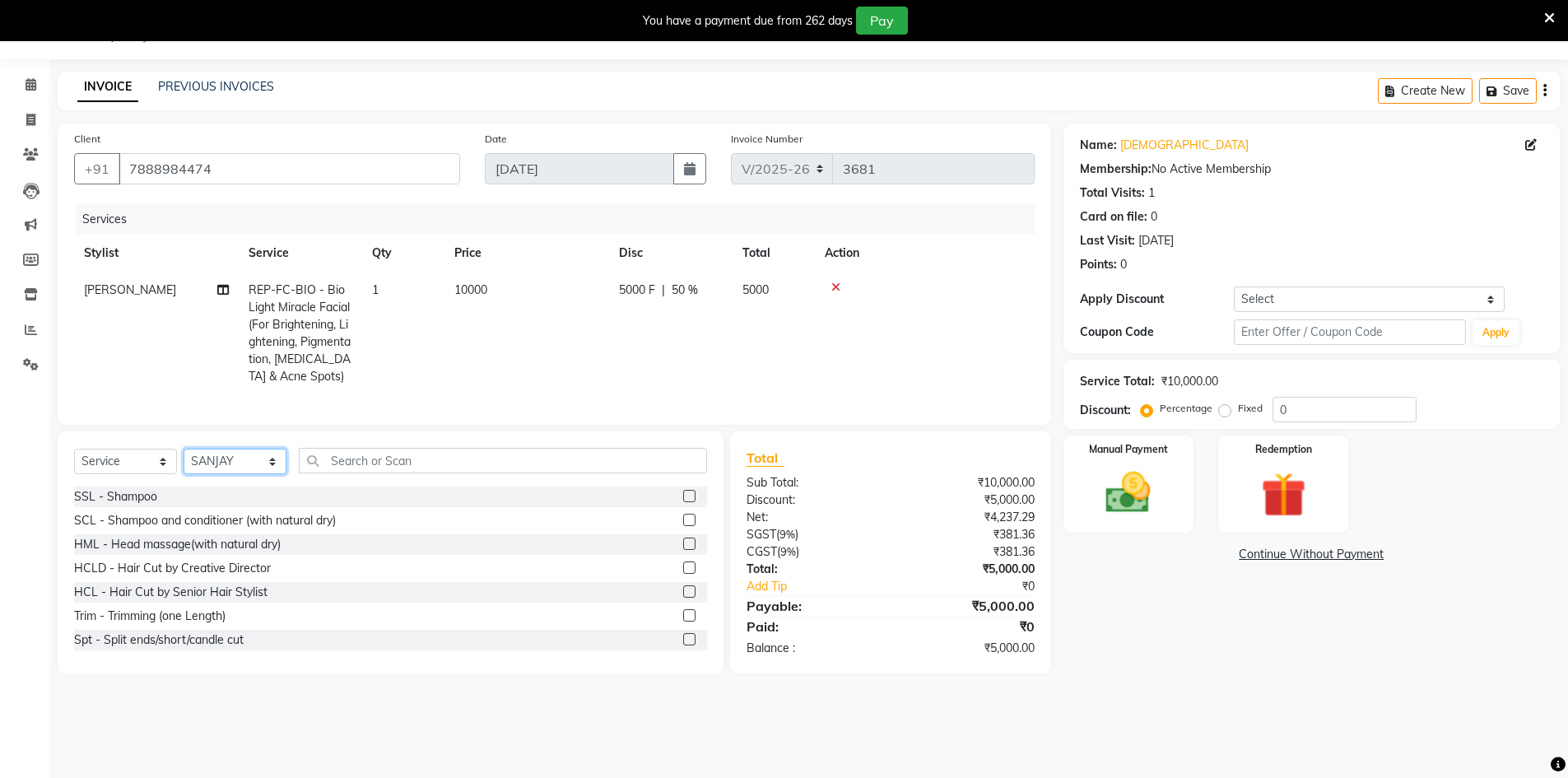 click on "Select Stylist ABHISHEK ajay Akash[PERSON_NAME]N ANKIT Ankit Pedicurist[PERSON_NAME][PERSON_NAME]T[PERSON_NAME] Headmasters HEAD[PERSON_NAME]U [PERSON_NAME][PERSON_NAME] Hair [PERSON_NAME]J NISHA Not Specified[PERSON_NAME]a[PERSON_NAME]R[PERSON_NAME]a[PERSON_NAME]A[PERSON_NAME]I[PERSON_NAME]M[PERSON_NAME]P[PERSON_NAME]Y[PERSON_NAME]r[PERSON_NAME]L [PERSON_NAME]A" 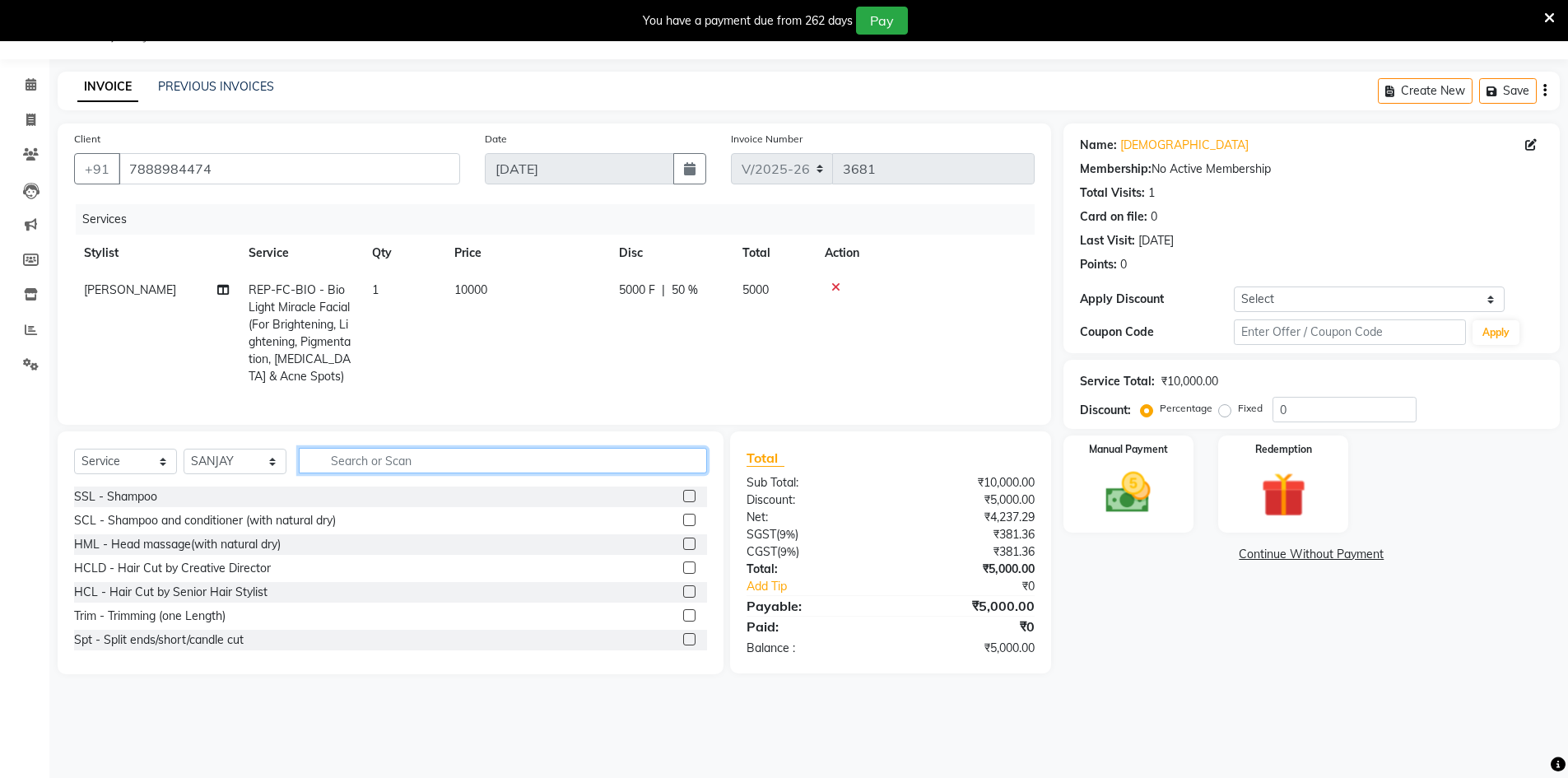 click 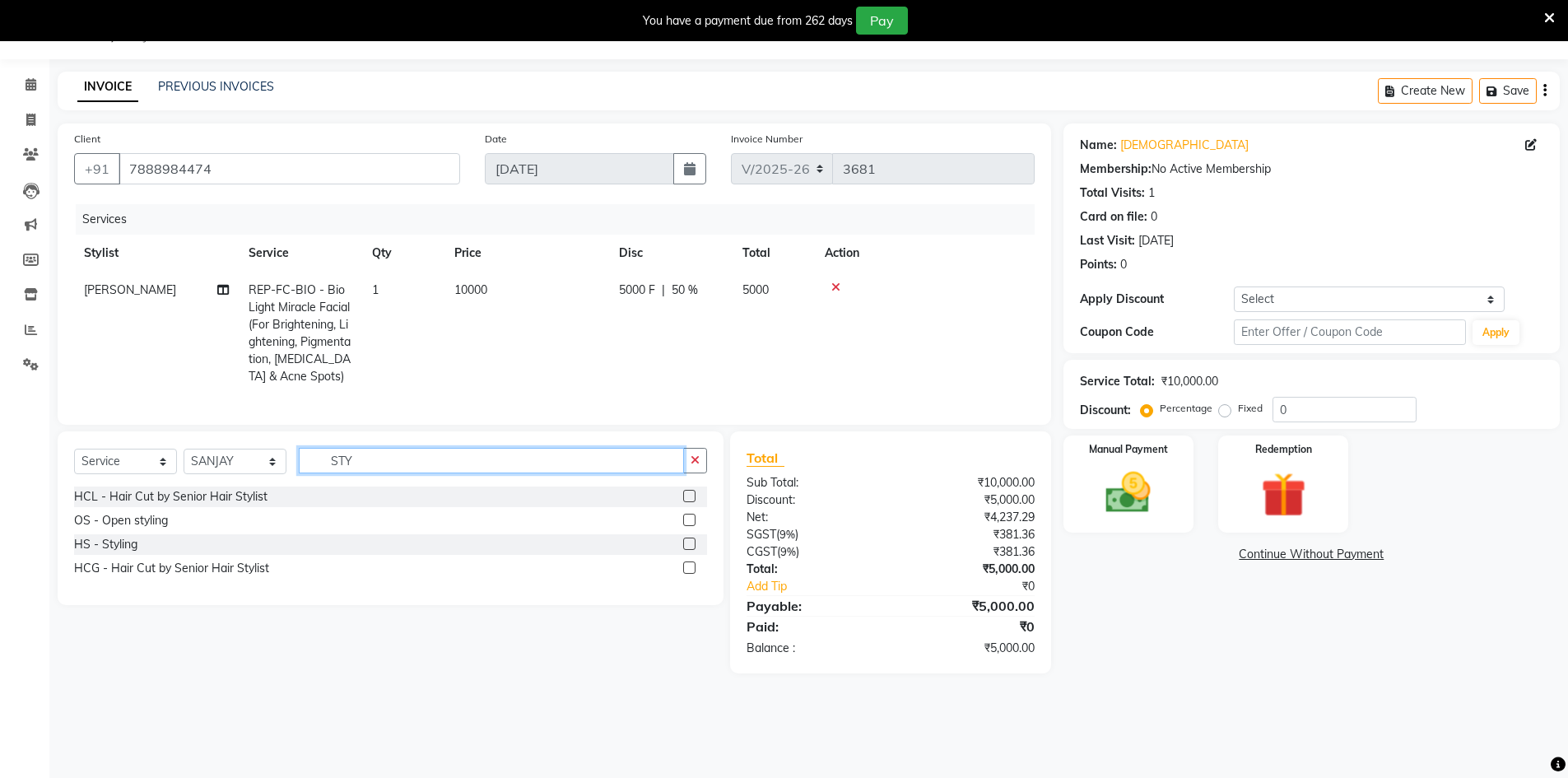 type on "STY" 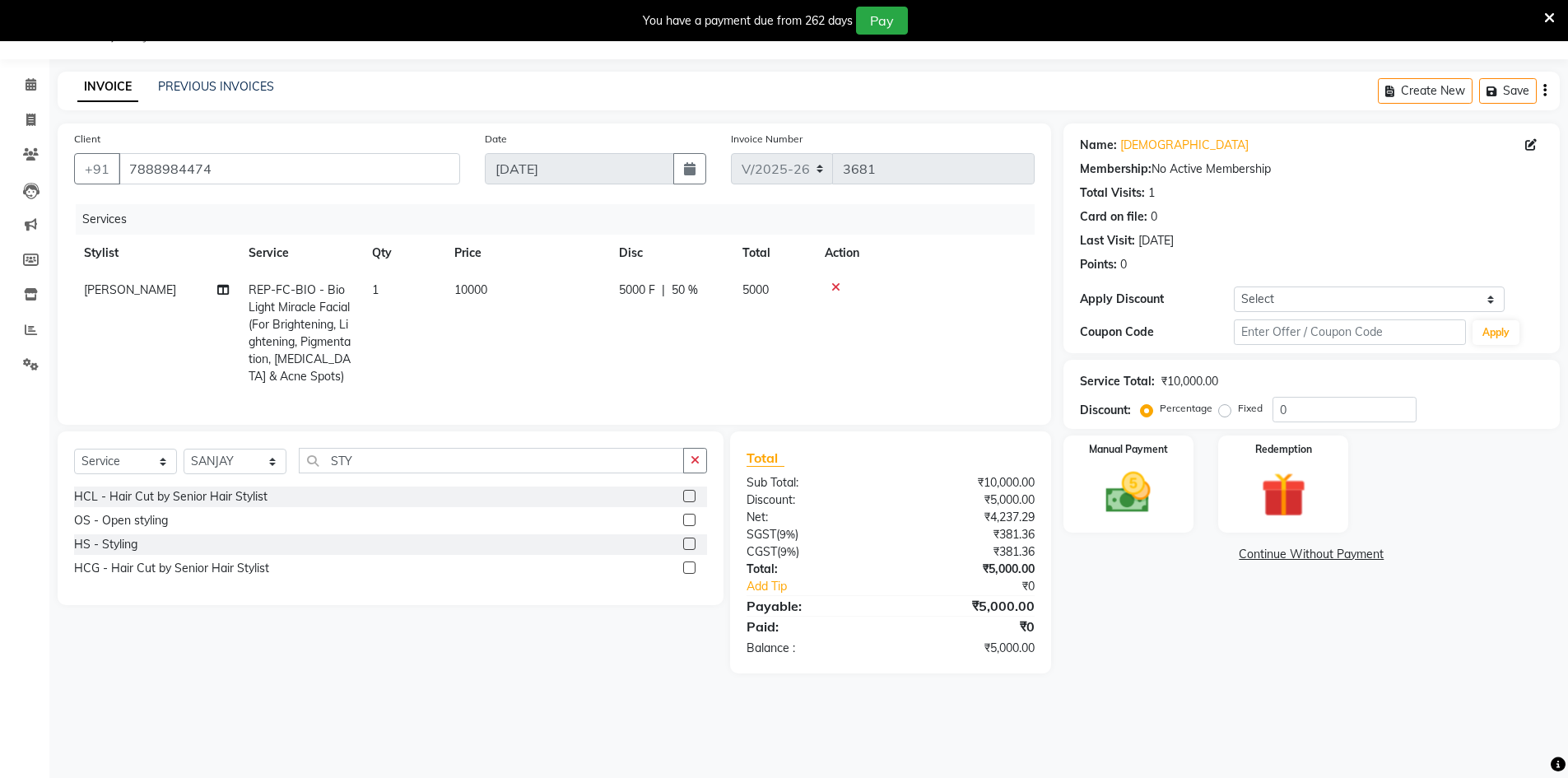 click 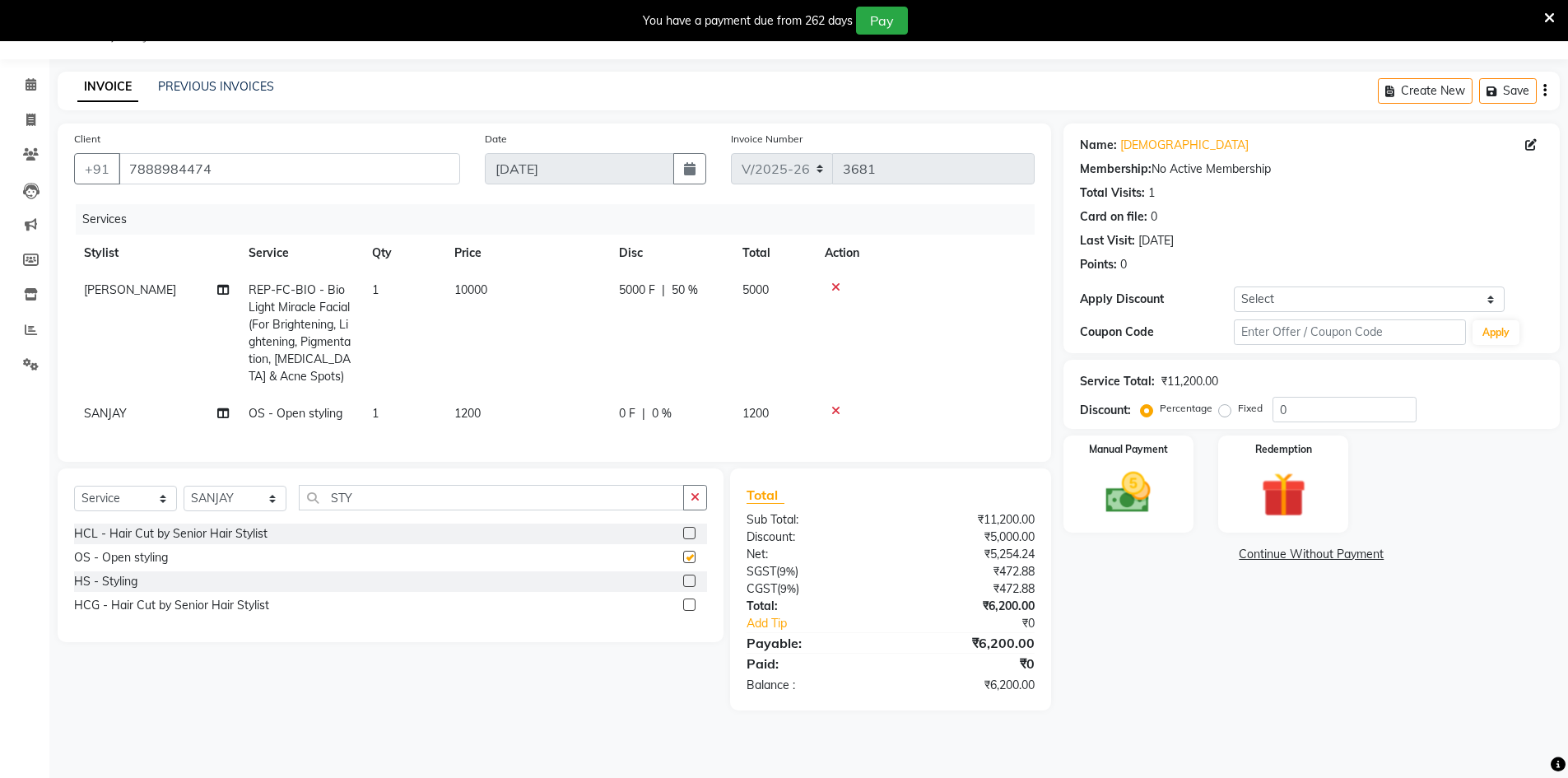 checkbox on "false" 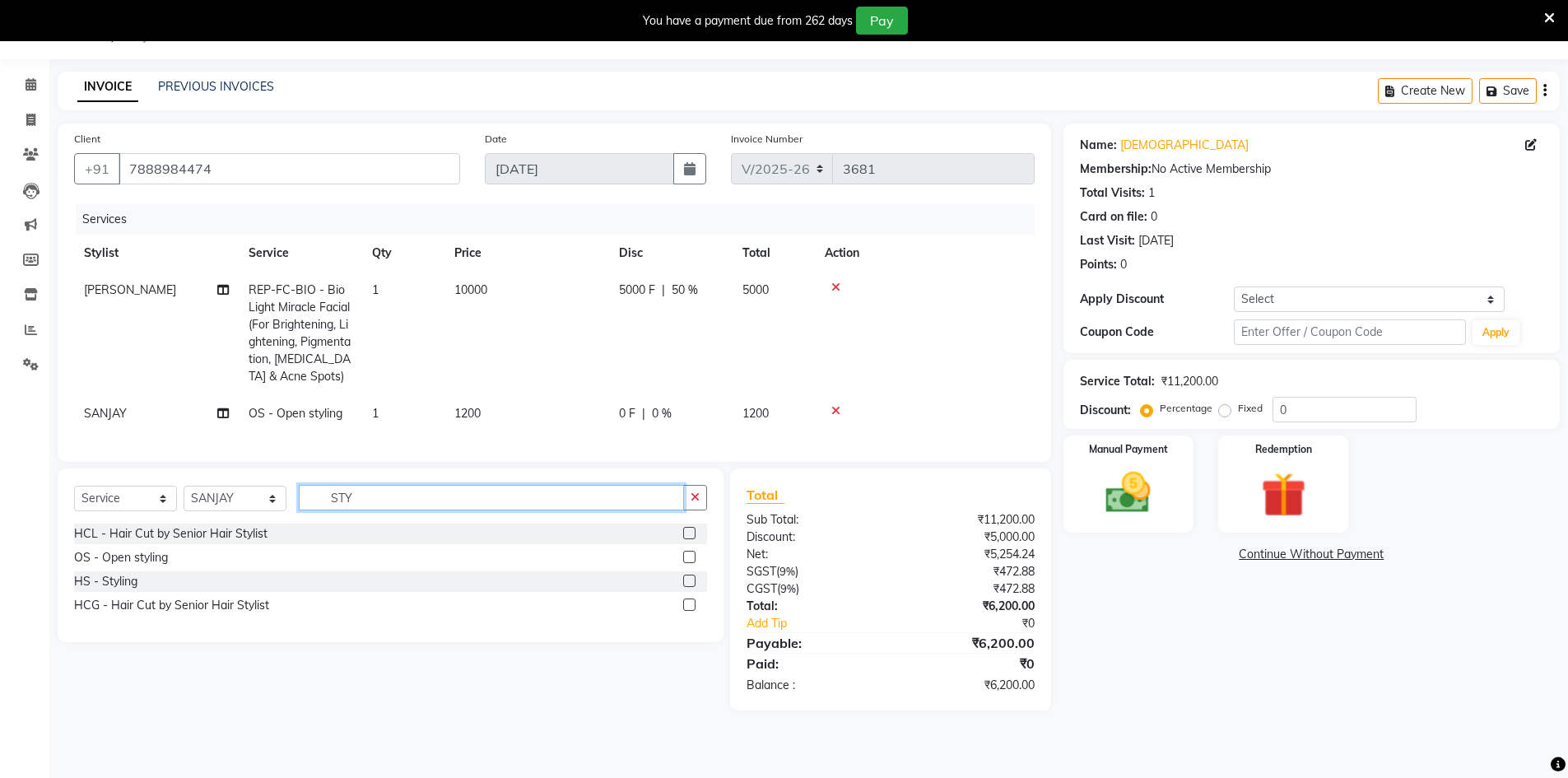 click on "STY" 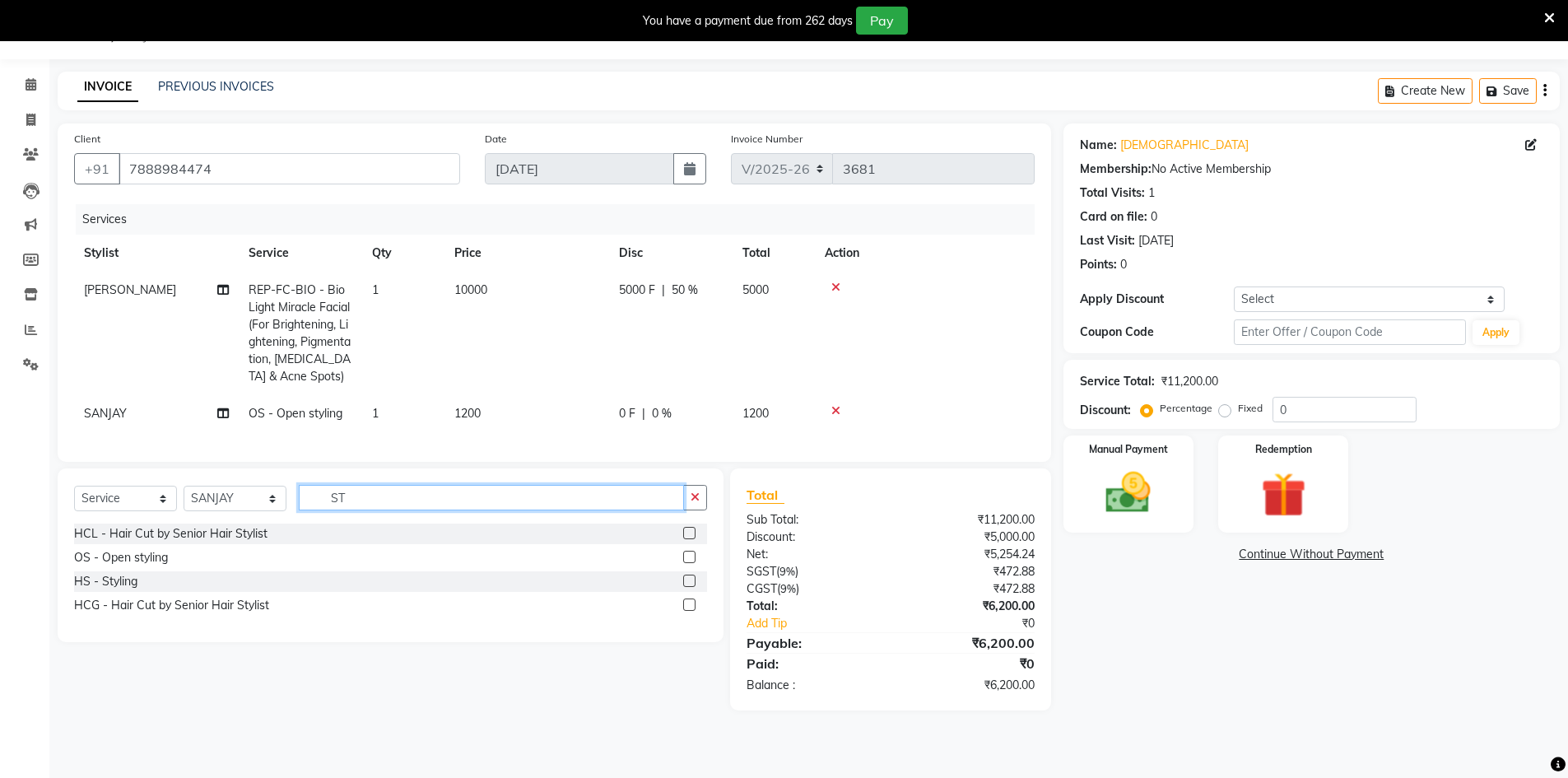 type on "S" 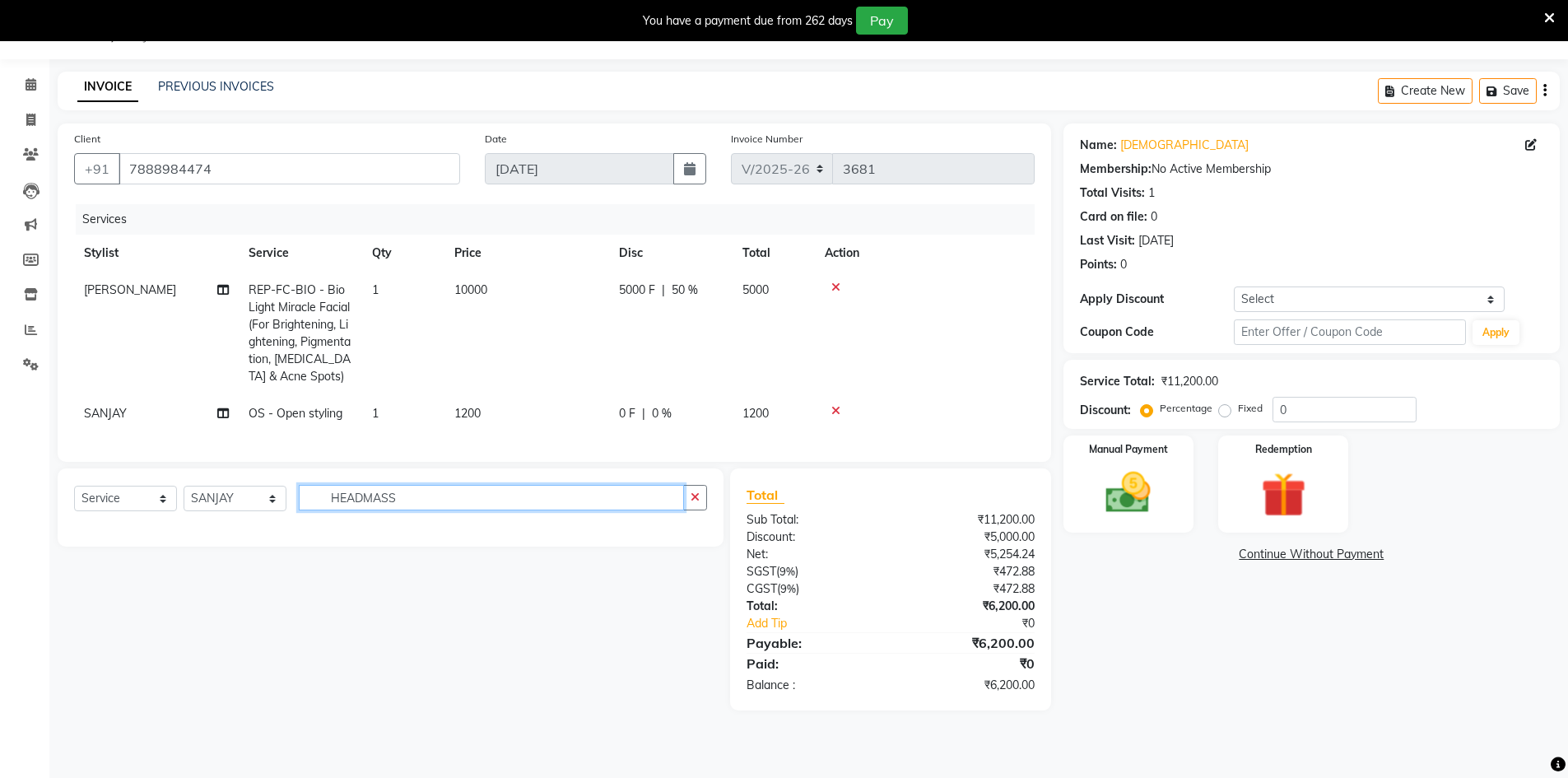 click on "HEADMASS" 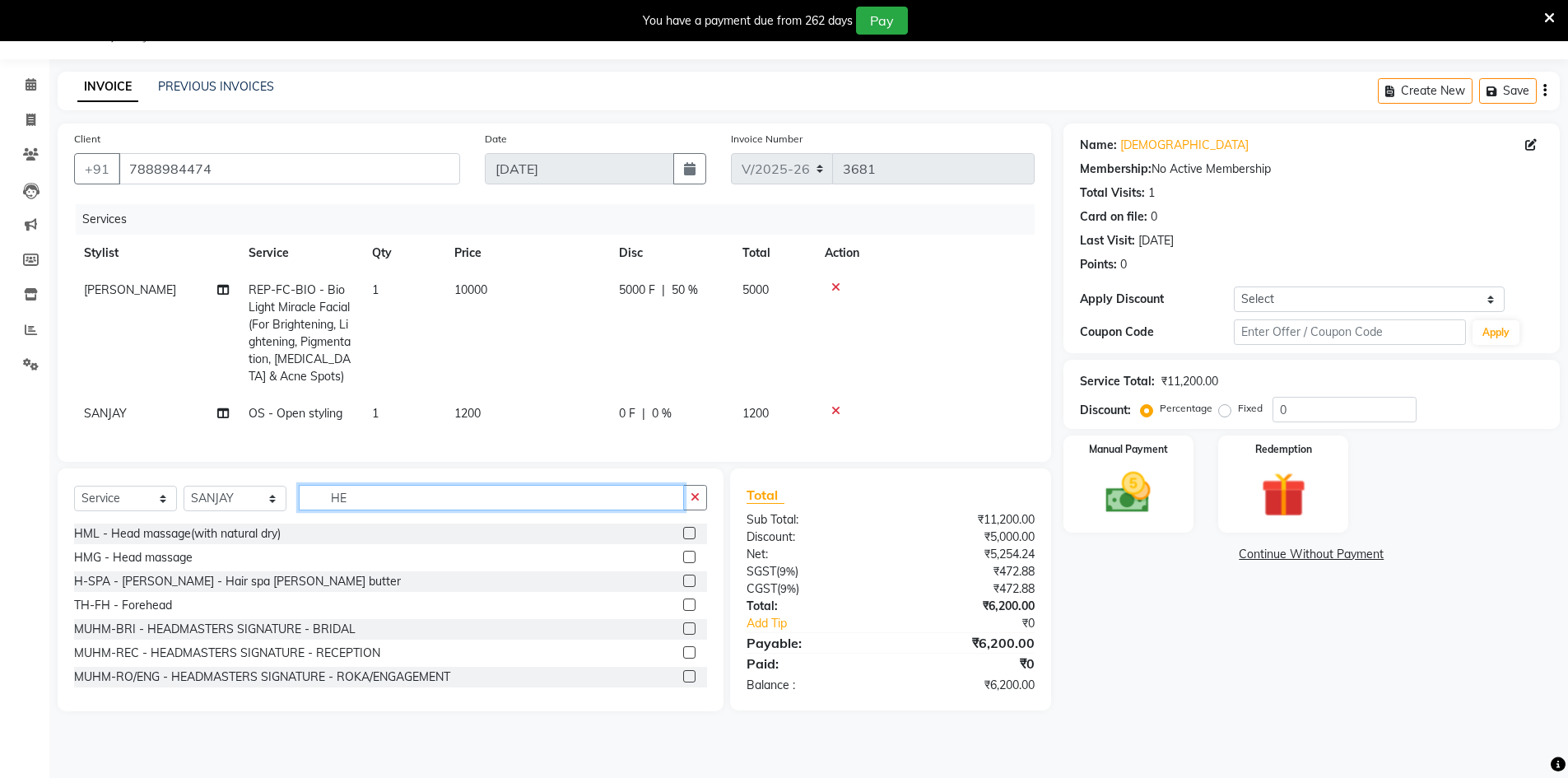 type on "H" 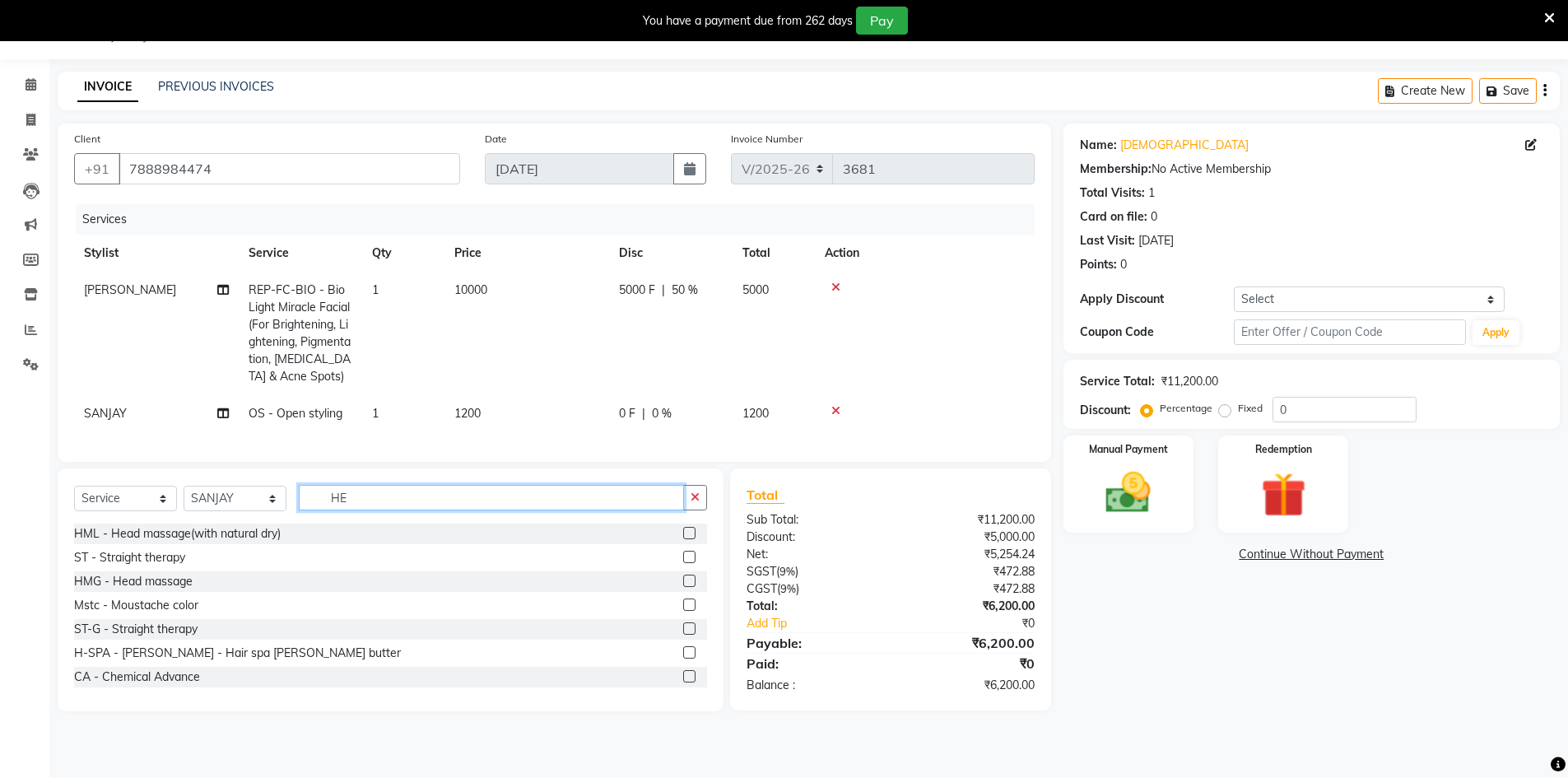 type on "HE" 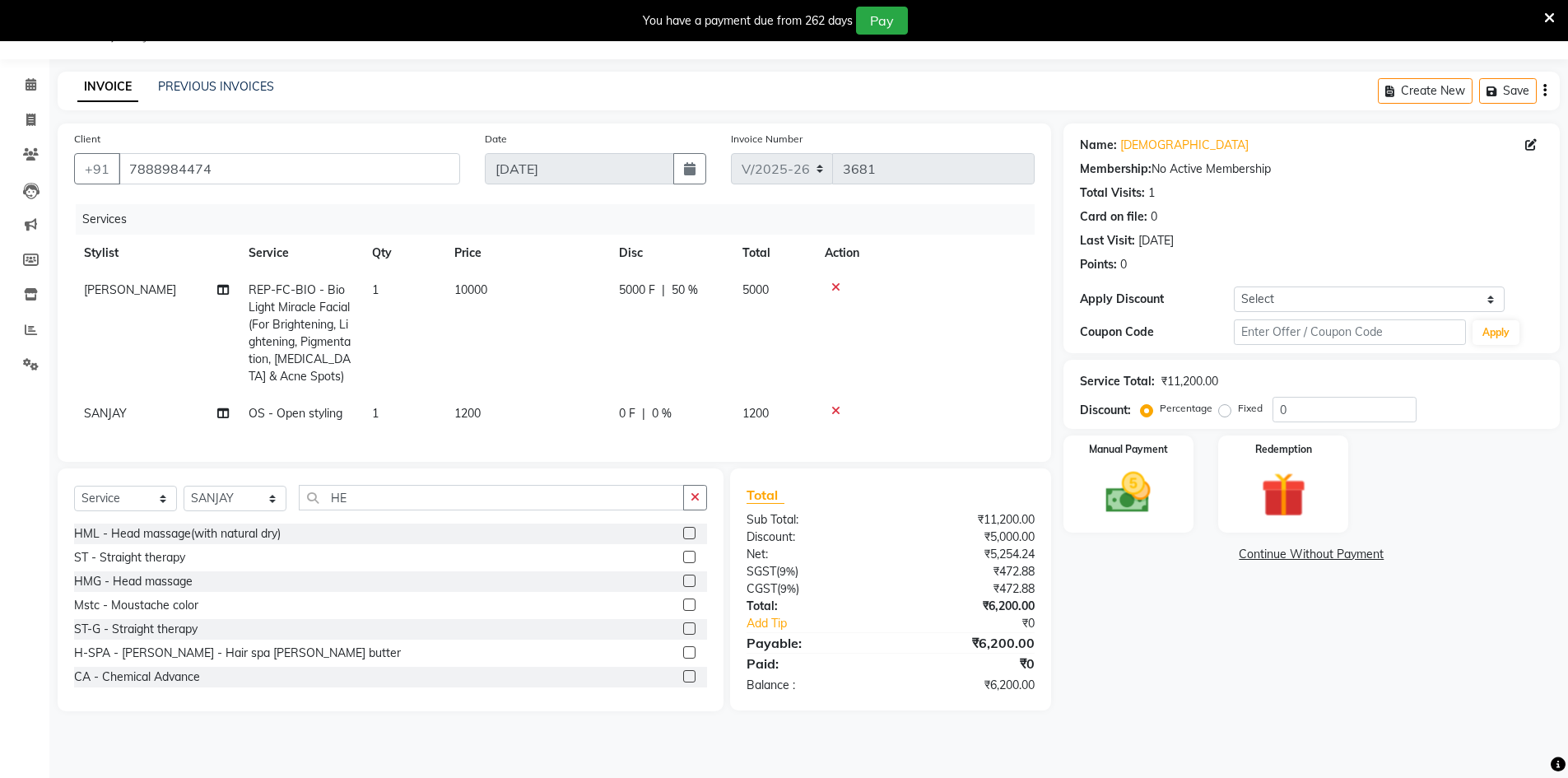 click 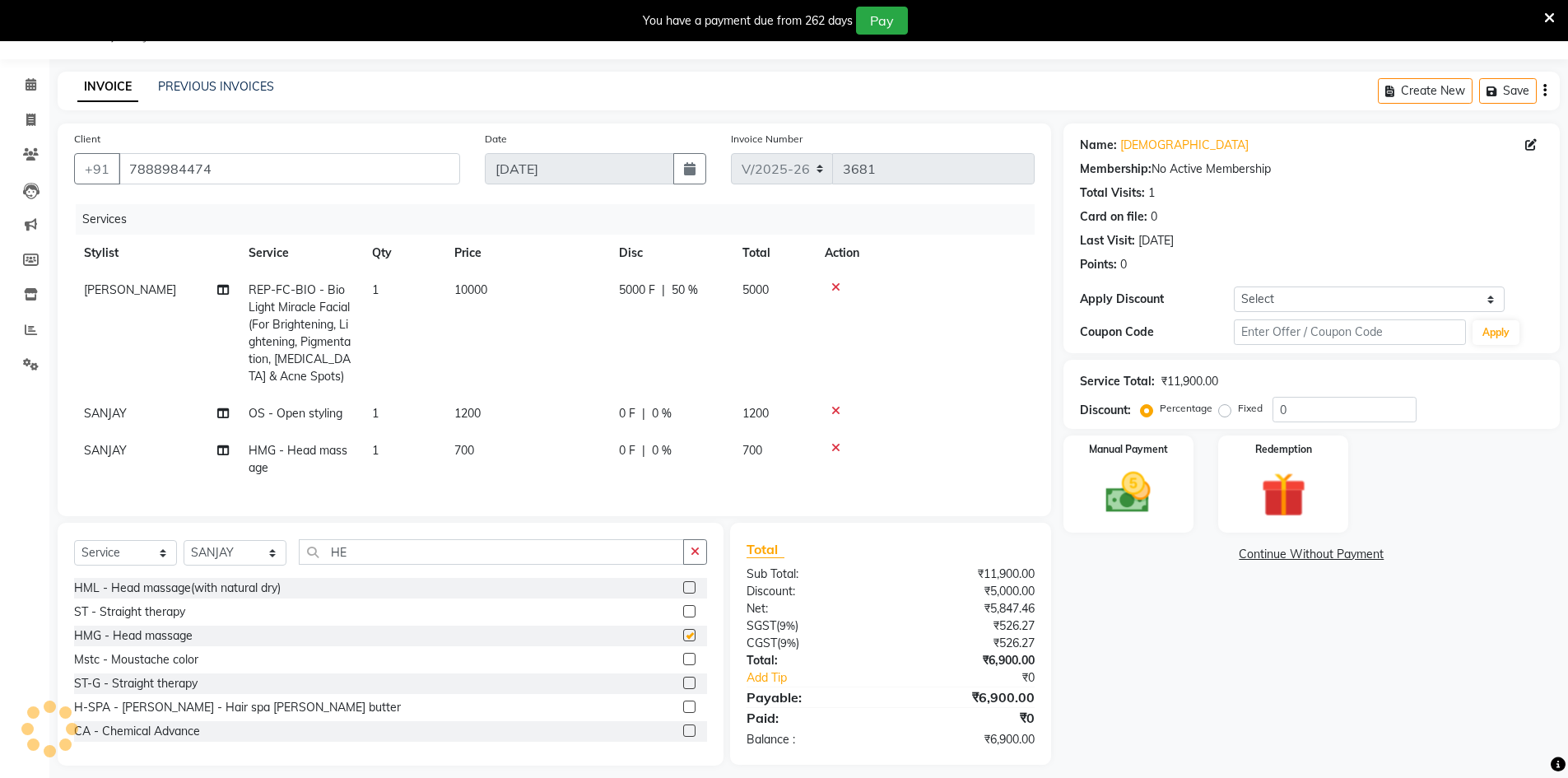 checkbox on "false" 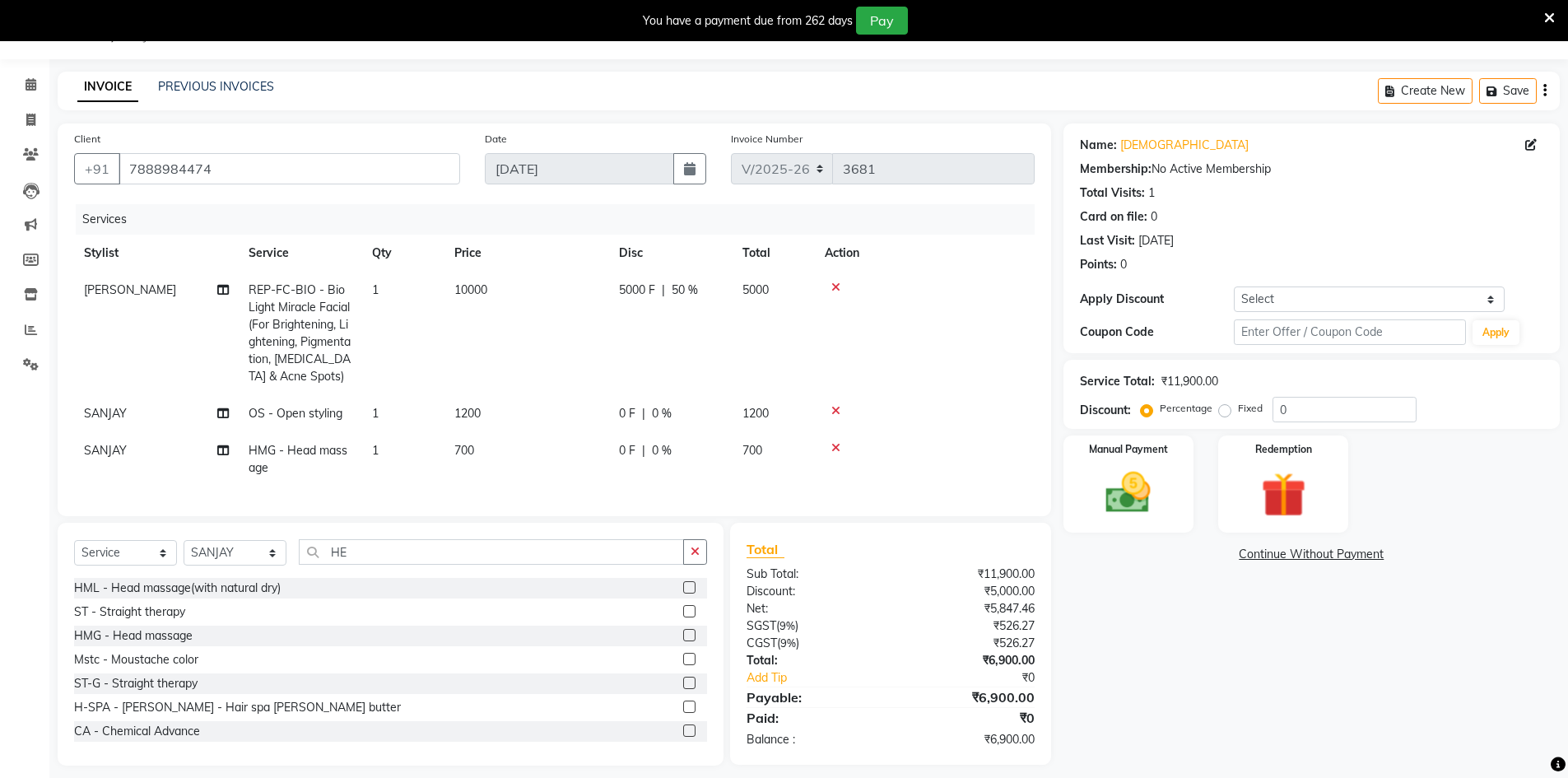 click on "OS - Open styling" 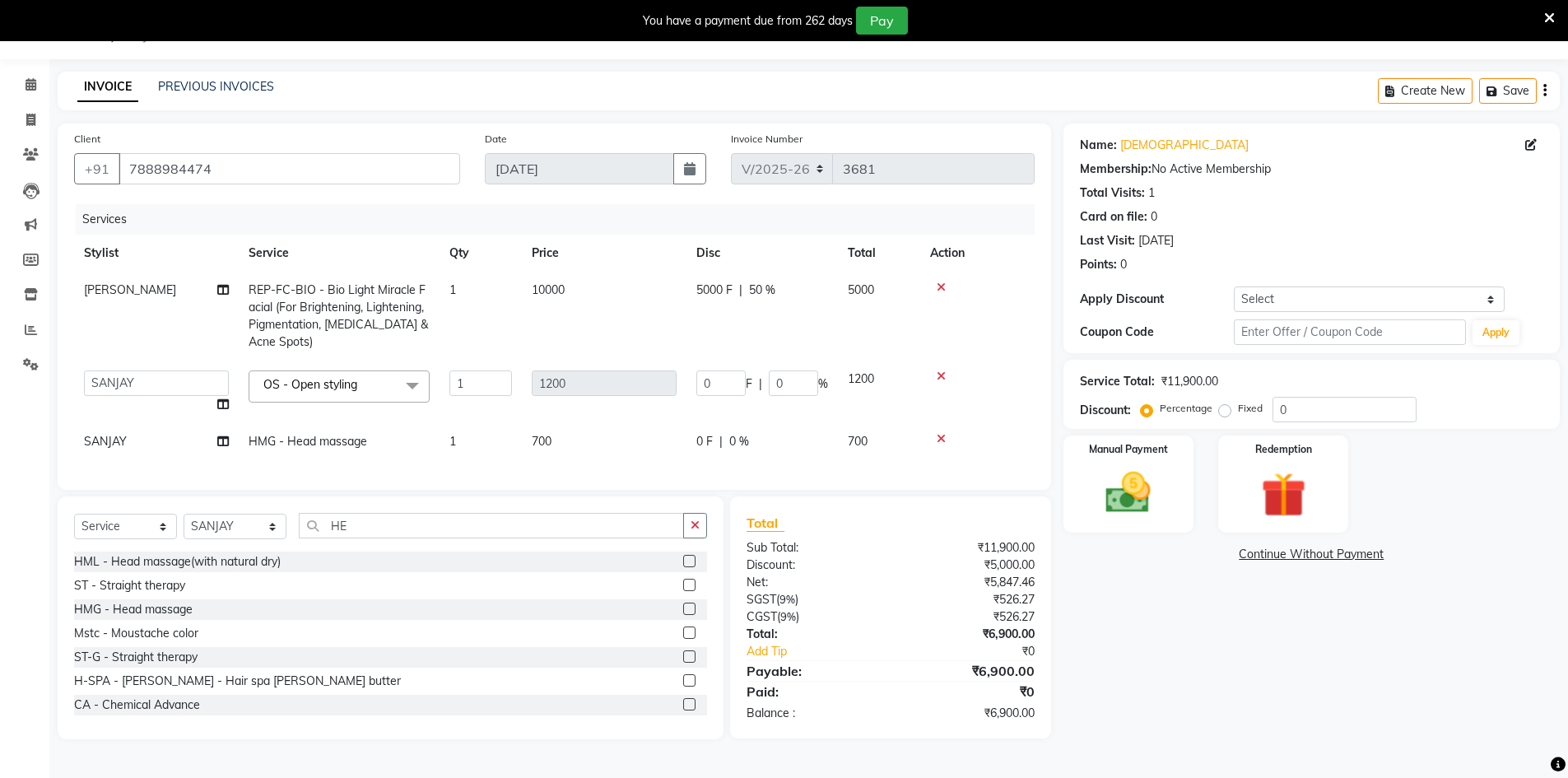click on "OS - Open styling  x" 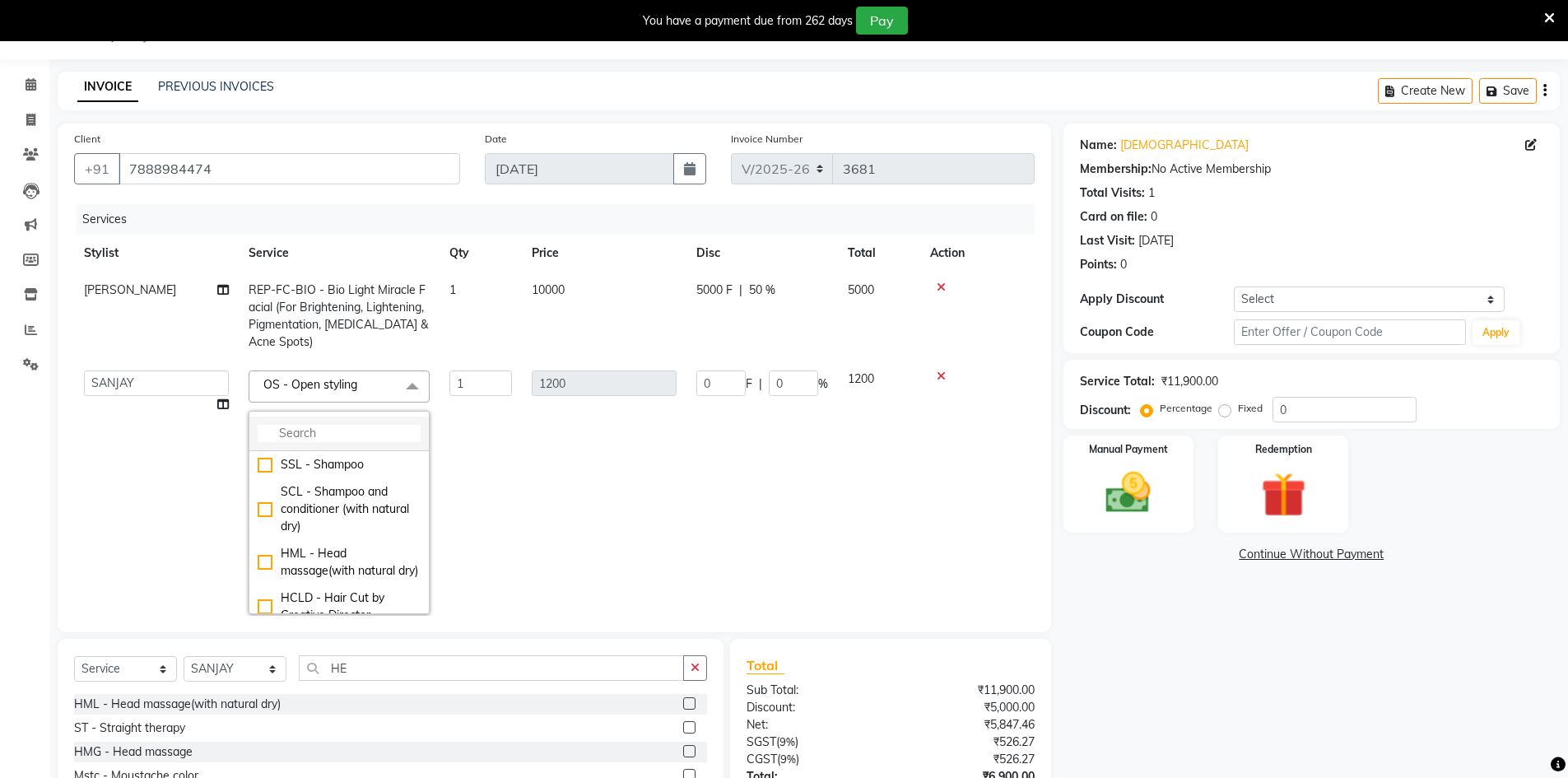 click 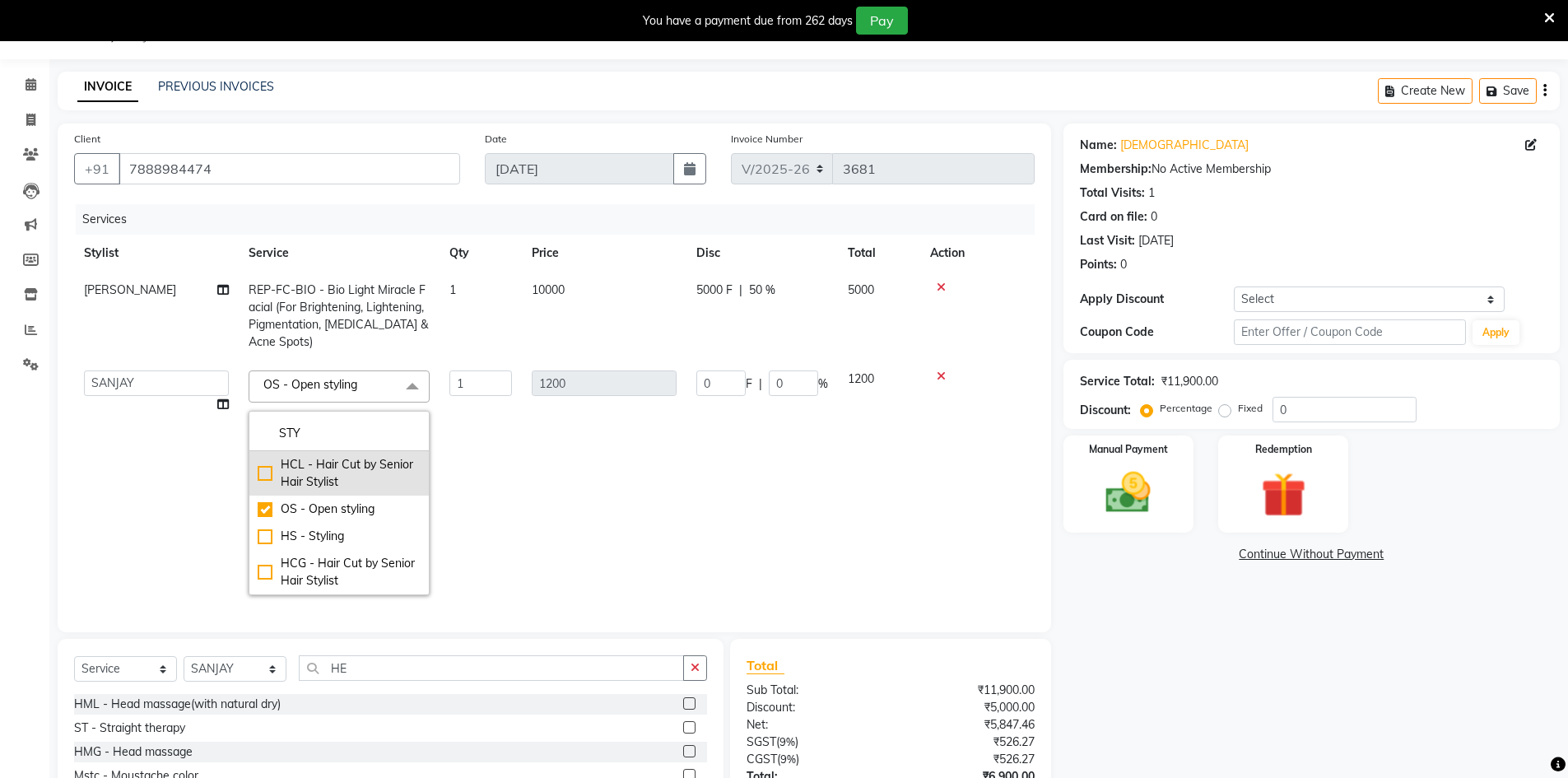 type on "STY" 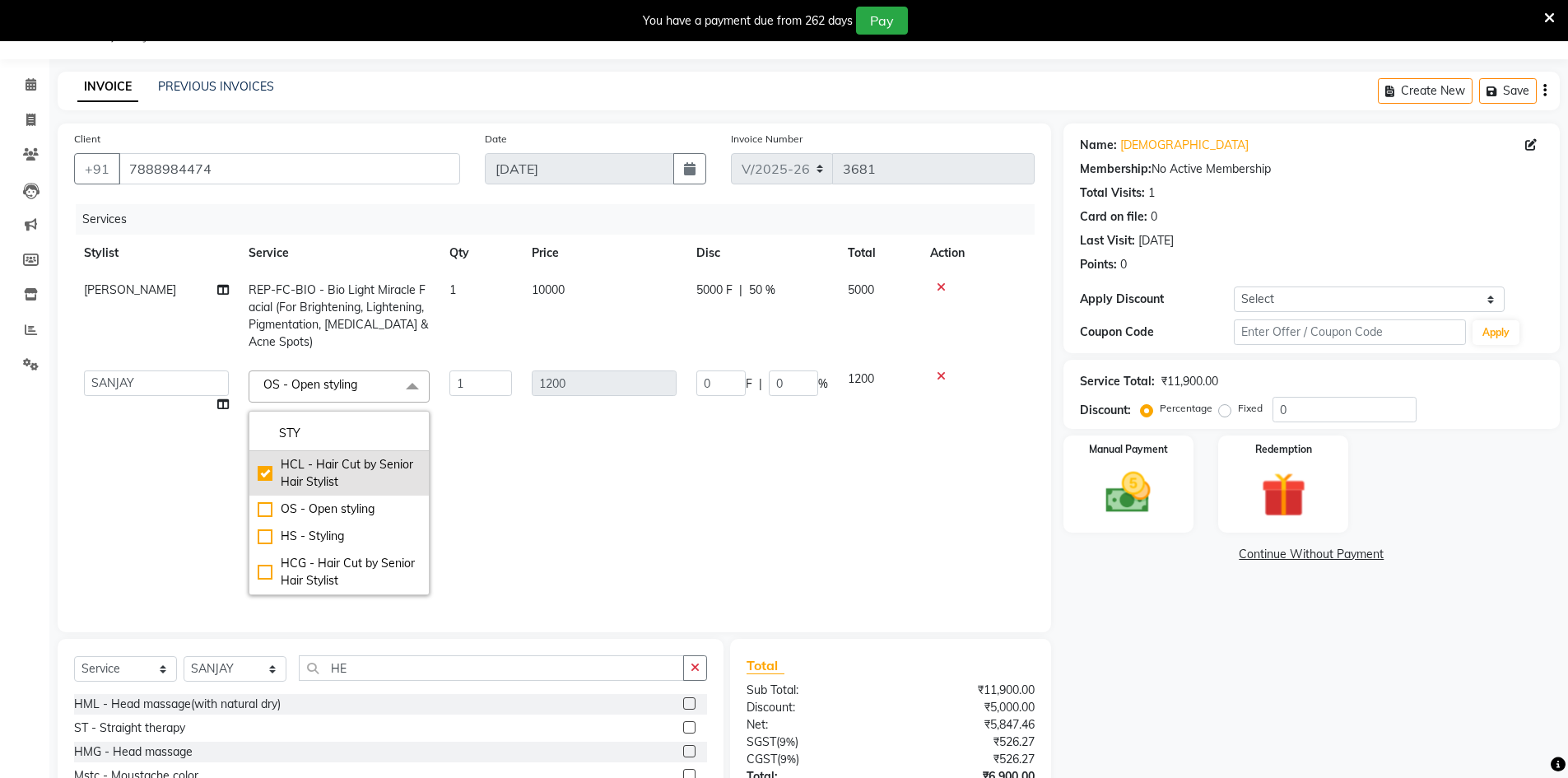 checkbox on "true" 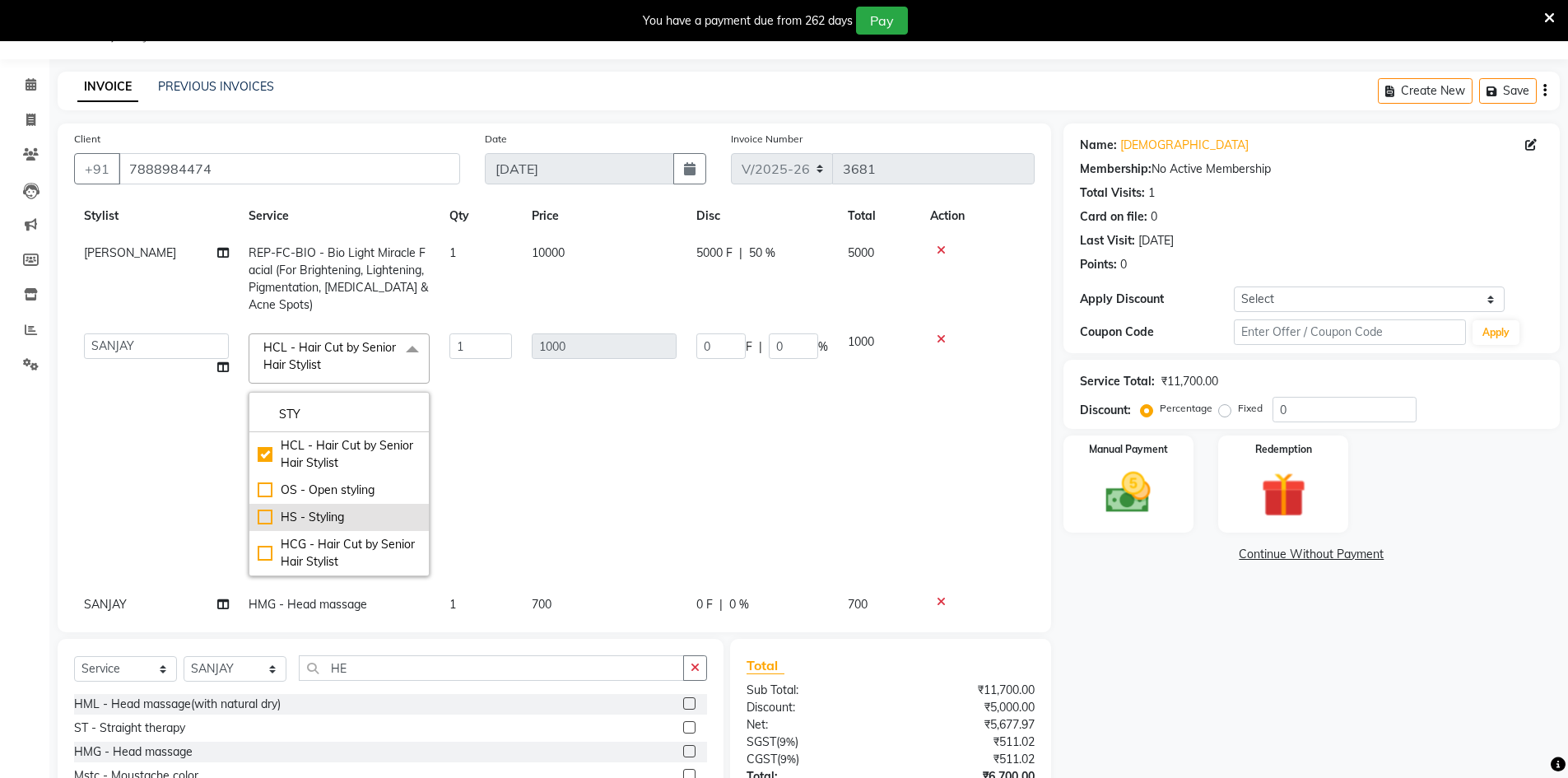 scroll, scrollTop: 70, scrollLeft: 0, axis: vertical 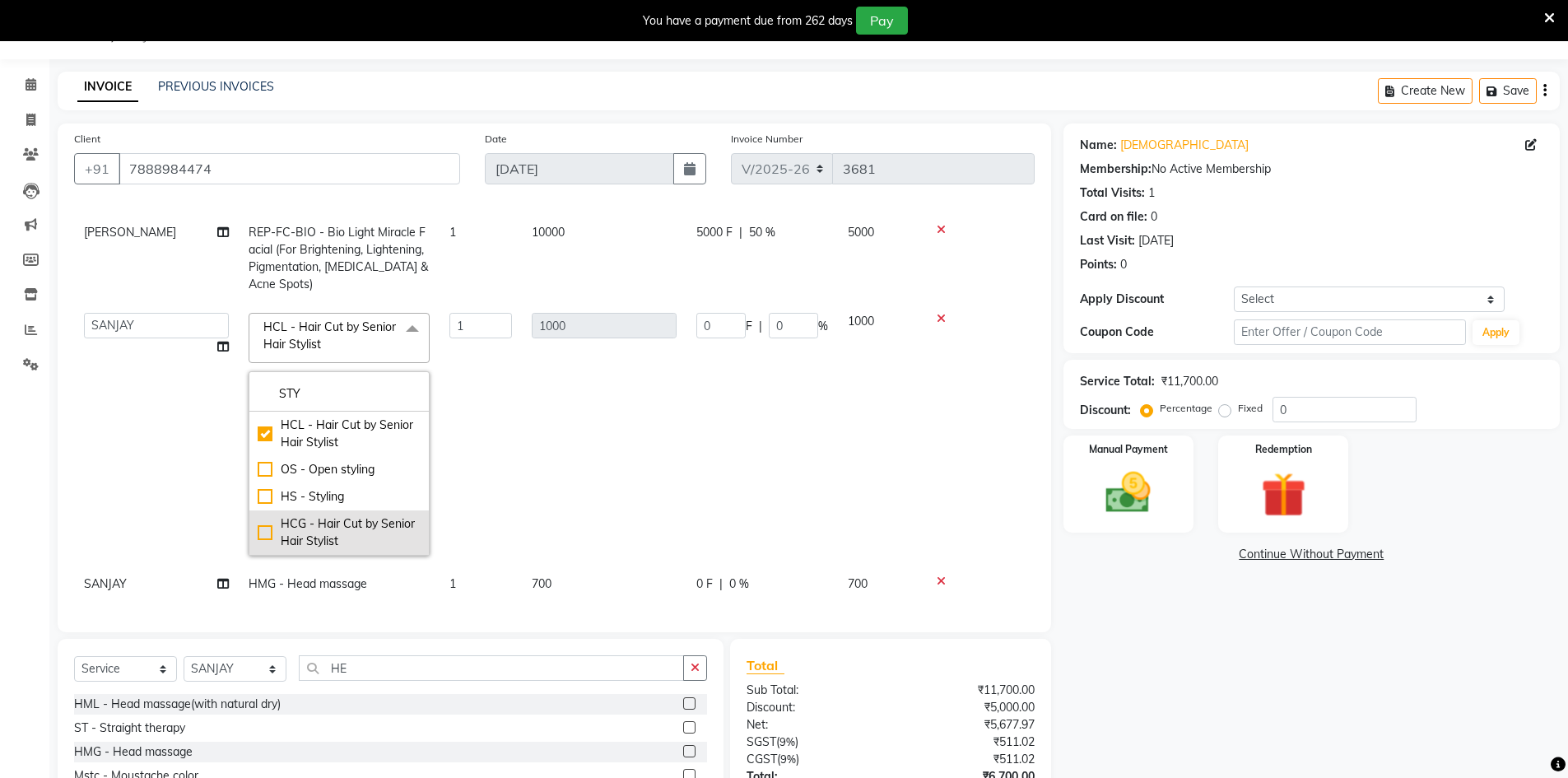 click on "HCG - Hair Cut by Senior Hair Stylist" 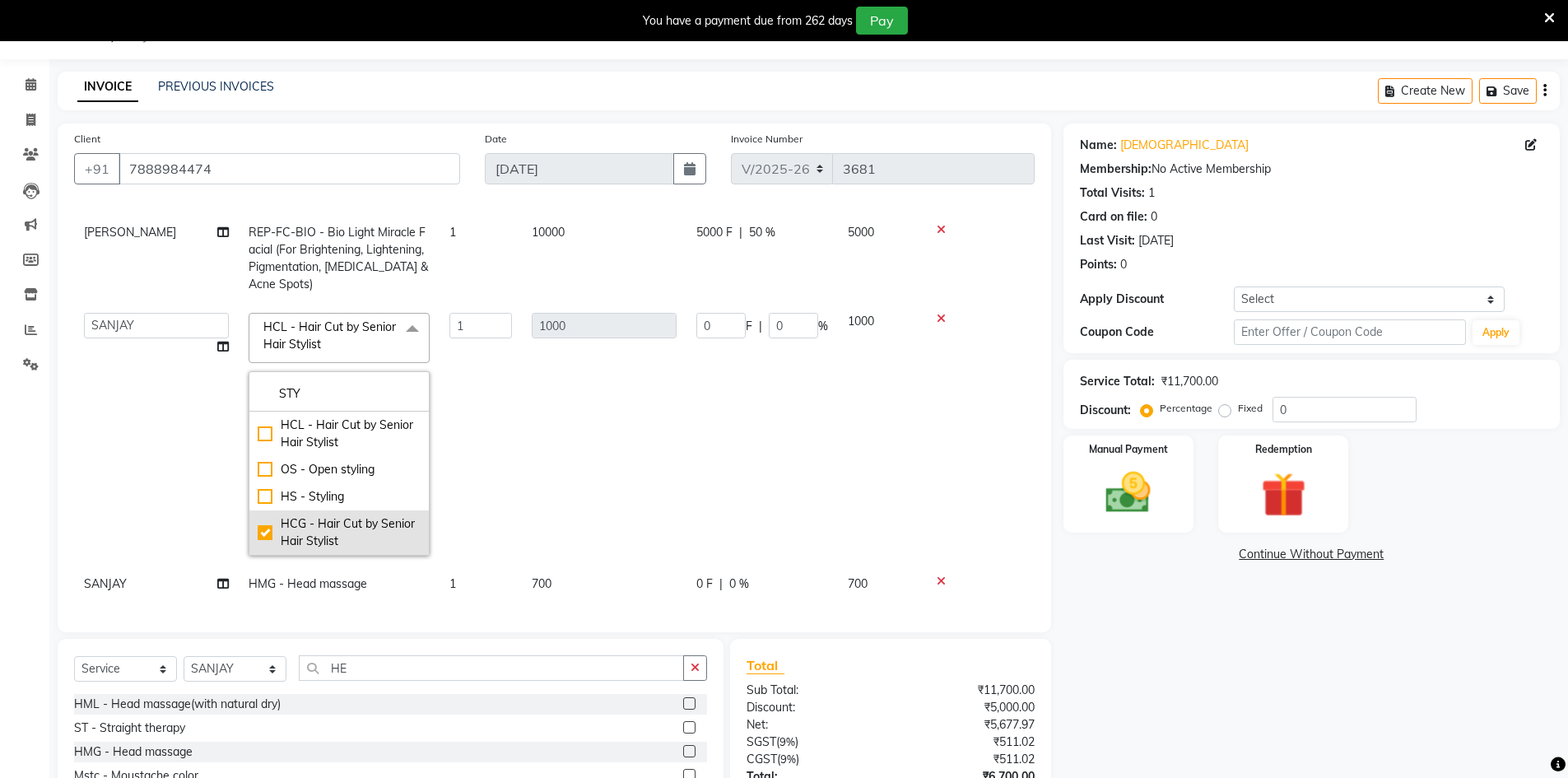 checkbox on "false" 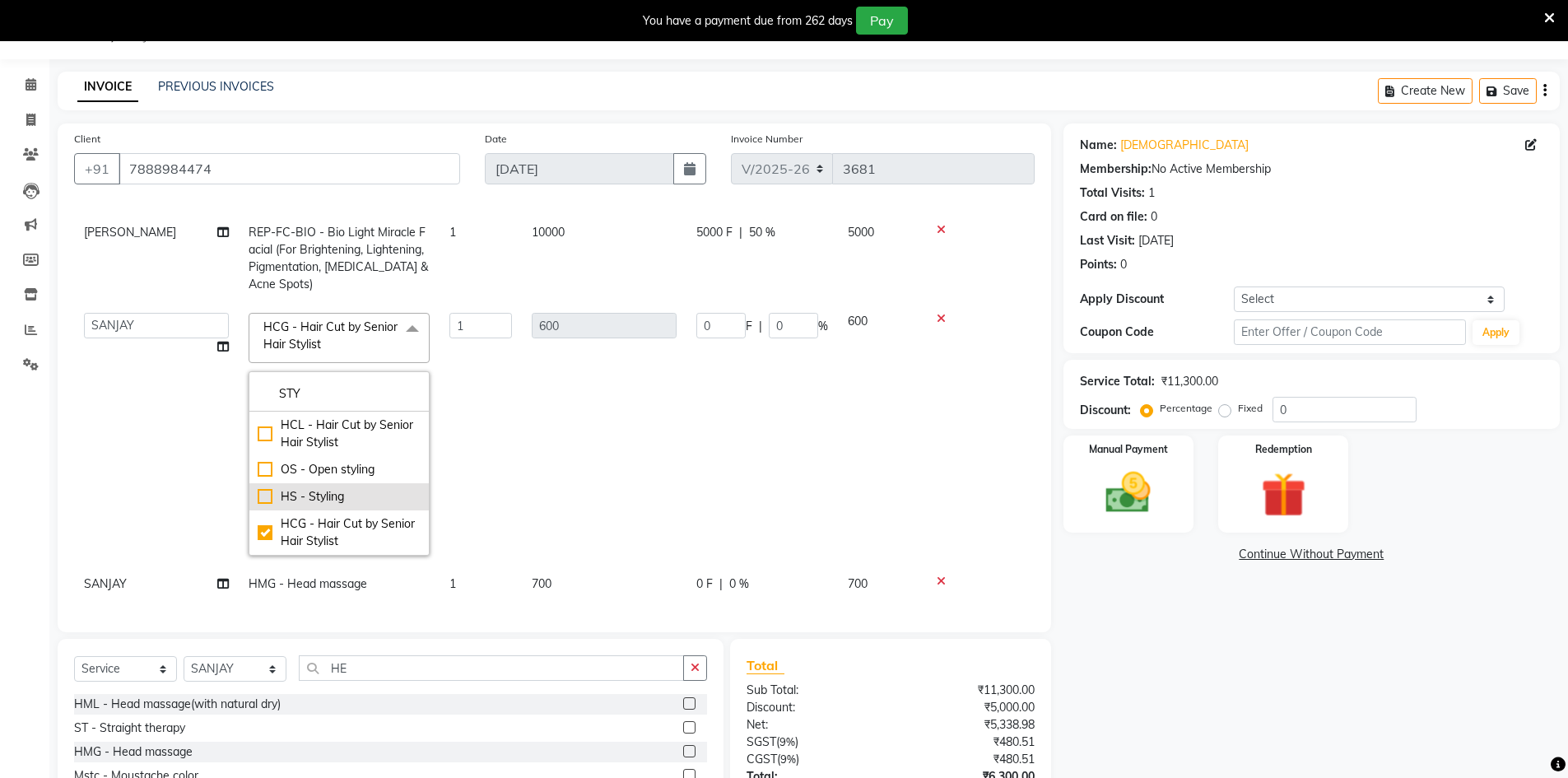 click on "HS - Styling" 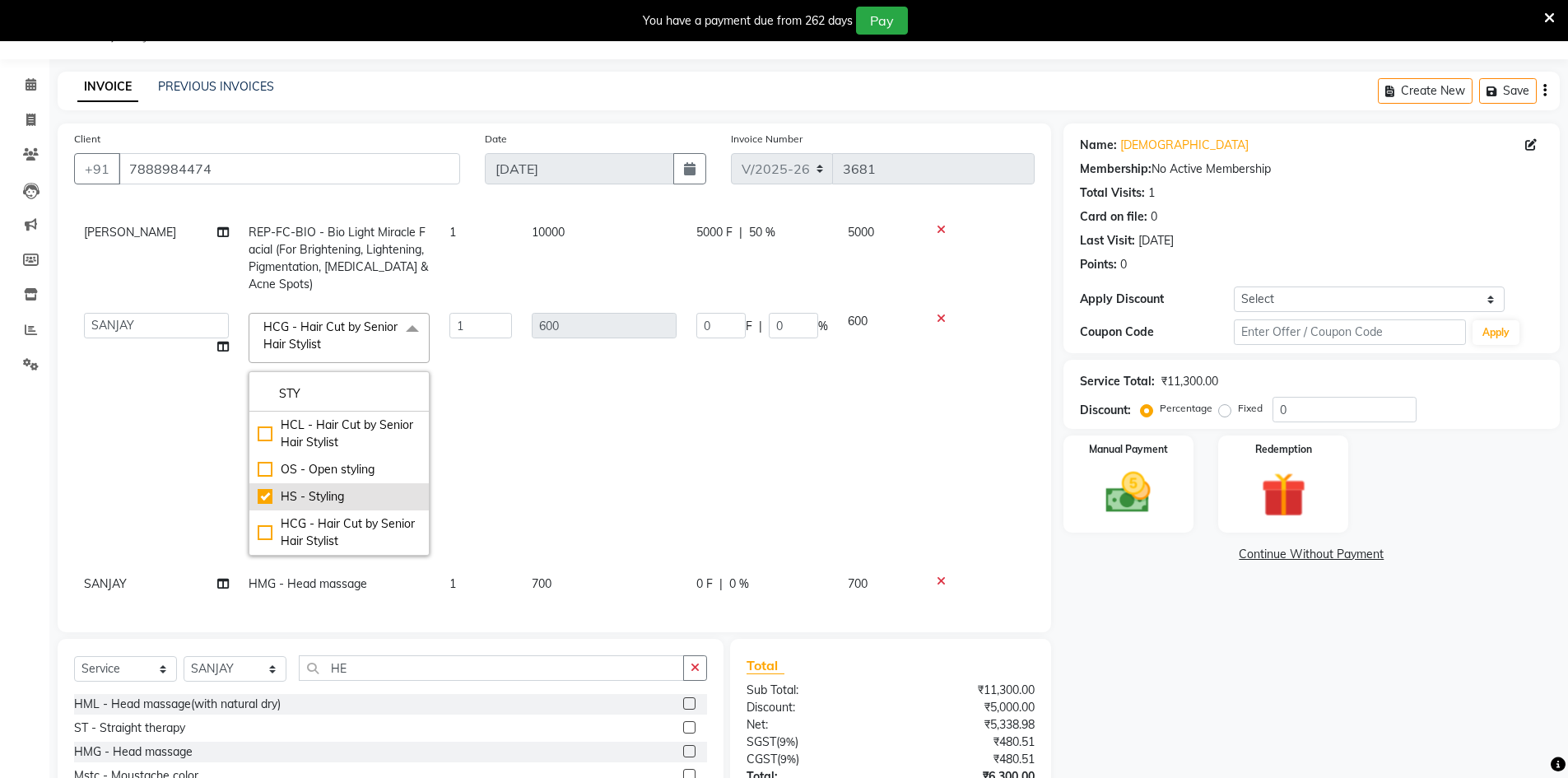 checkbox on "true" 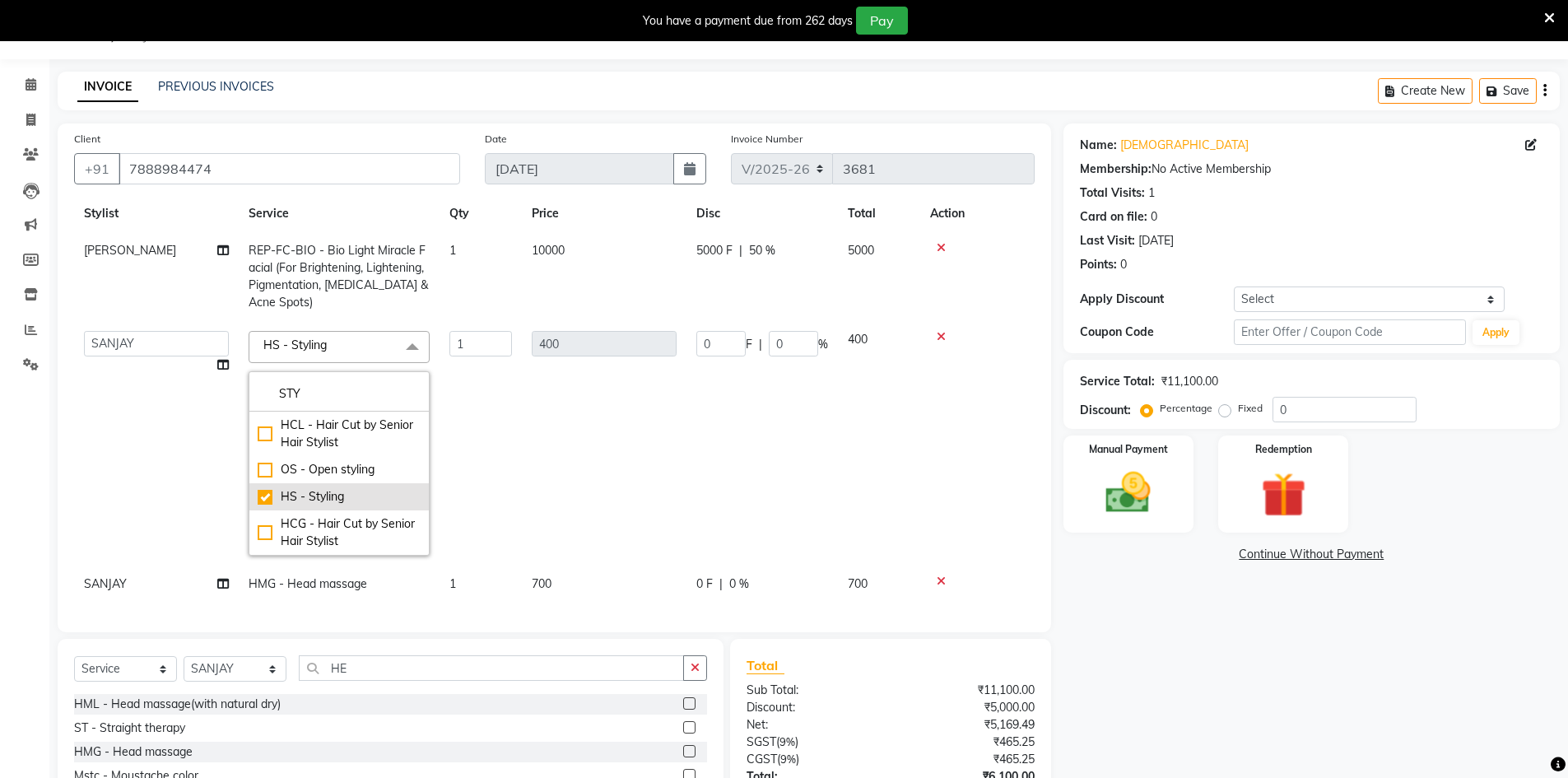 scroll, scrollTop: 52, scrollLeft: 0, axis: vertical 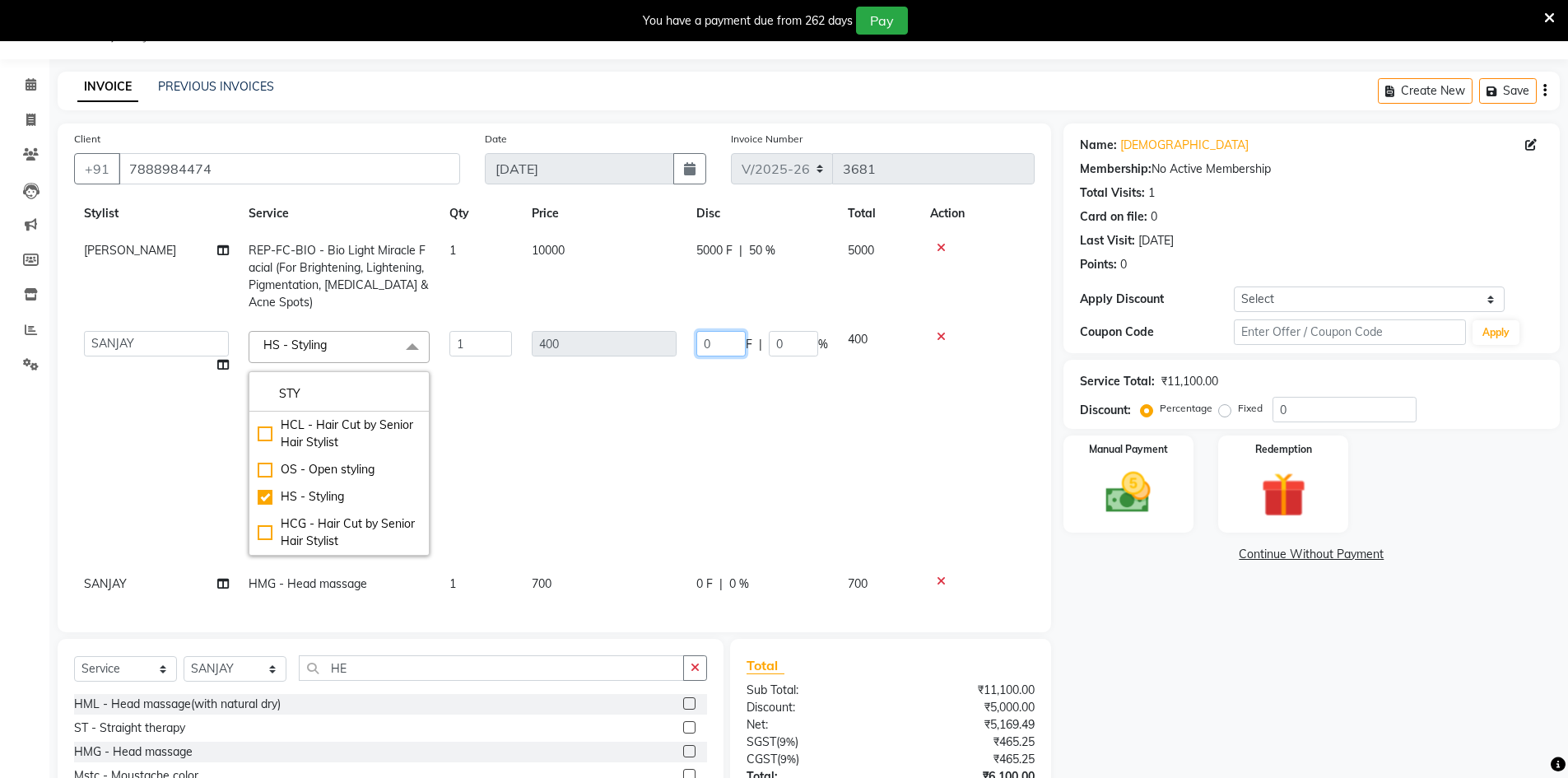 click on "0" 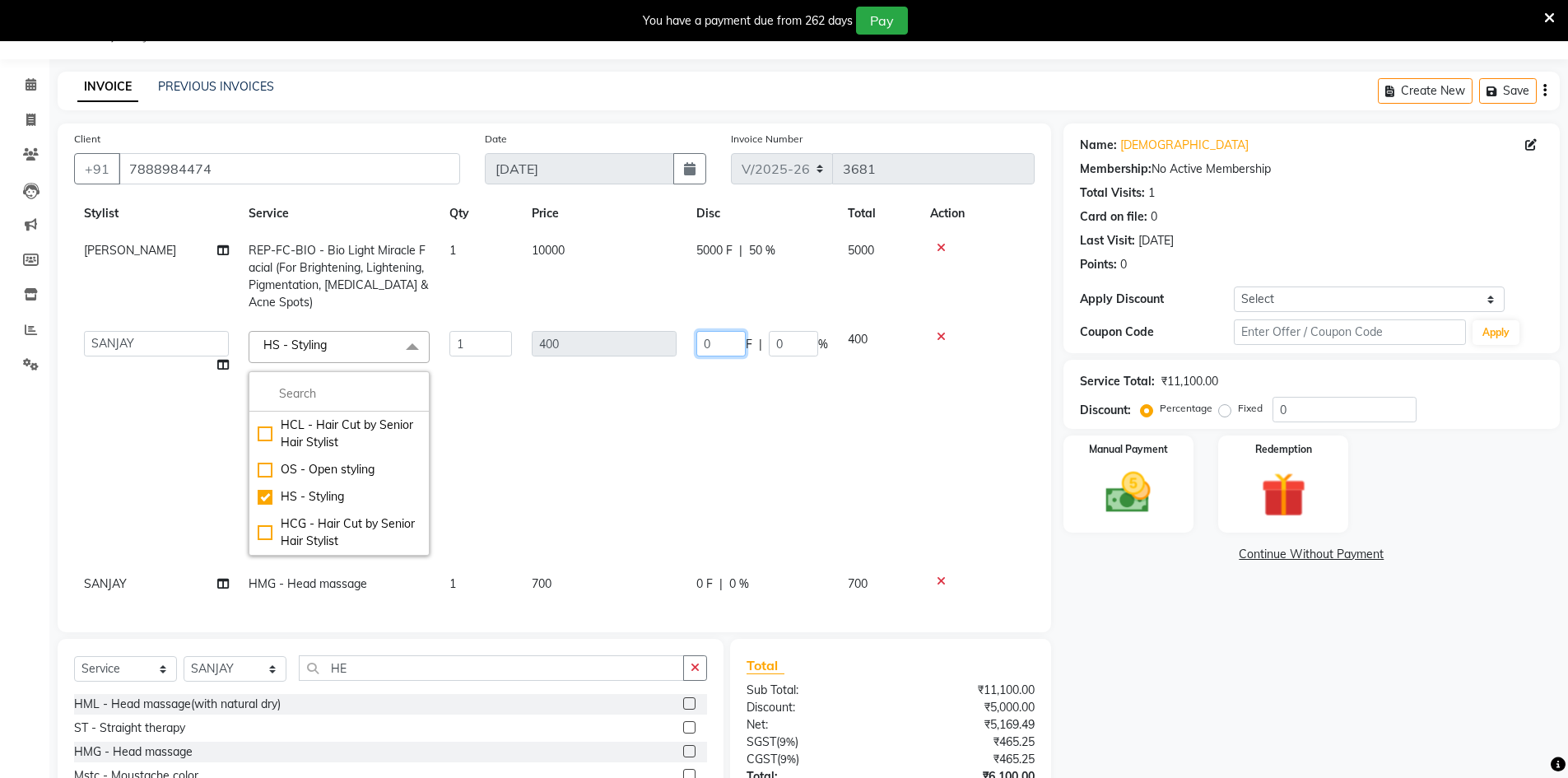 scroll, scrollTop: 0, scrollLeft: 0, axis: both 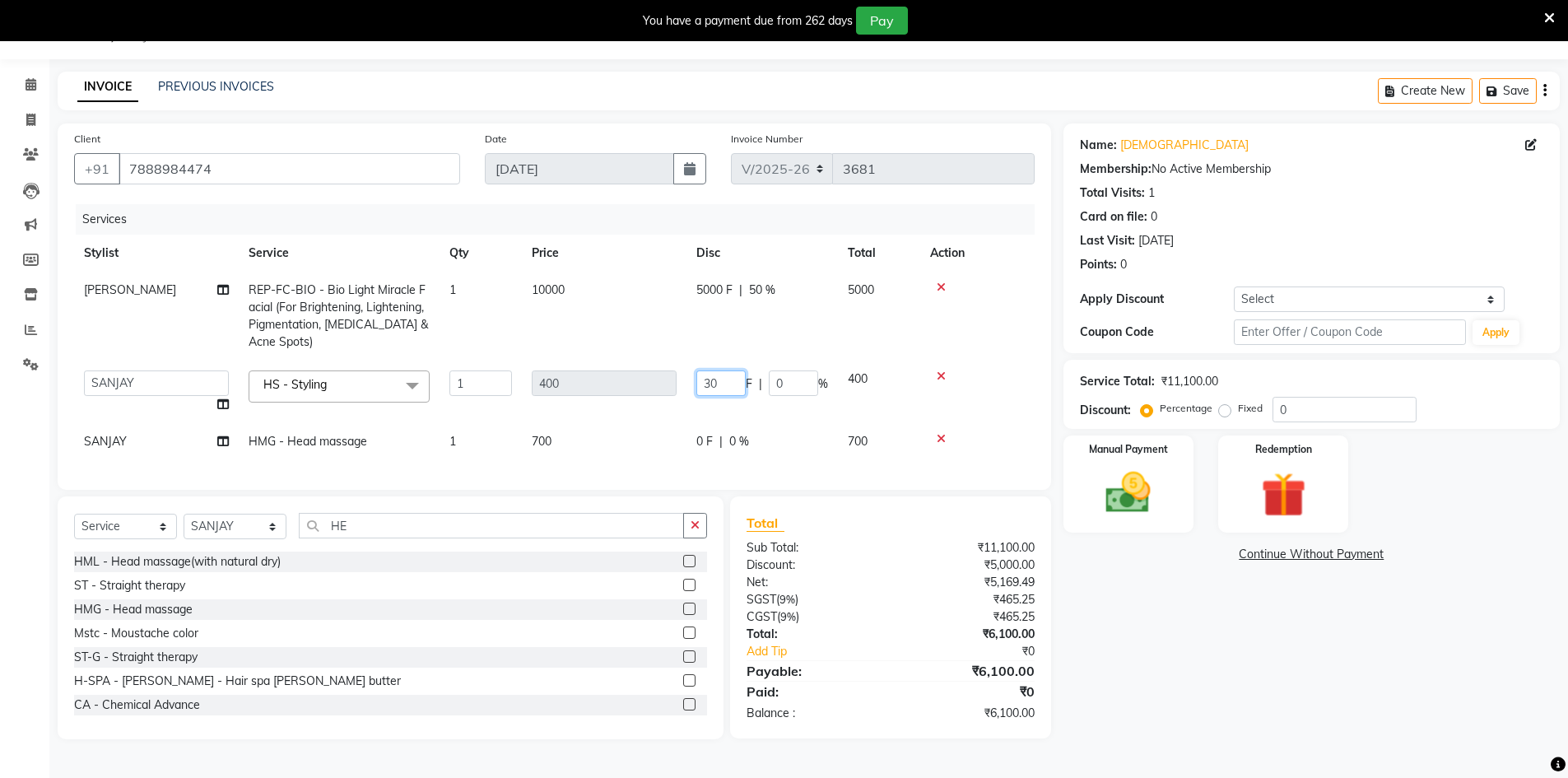 type on "300" 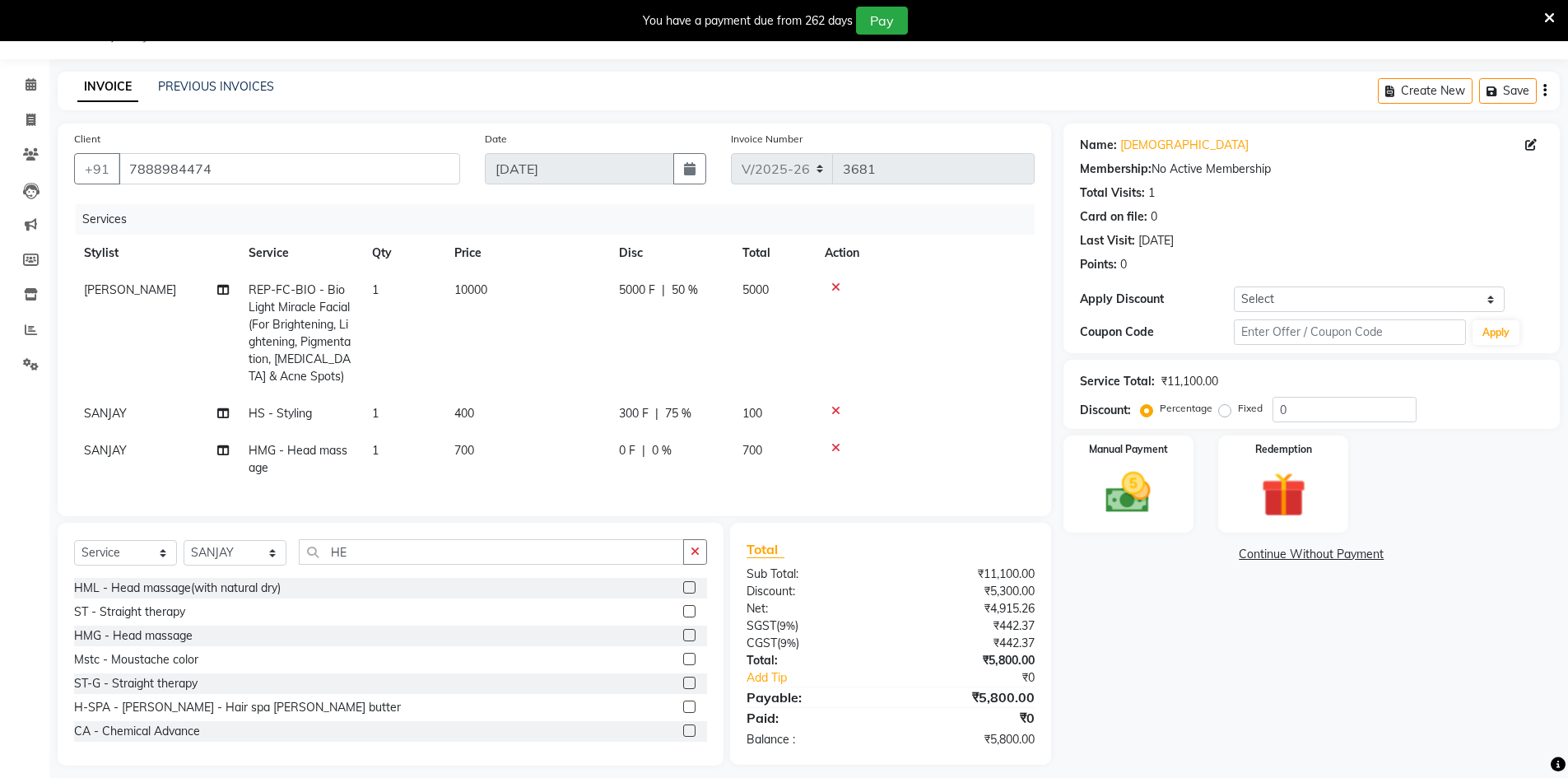 click on "0 F | 0 %" 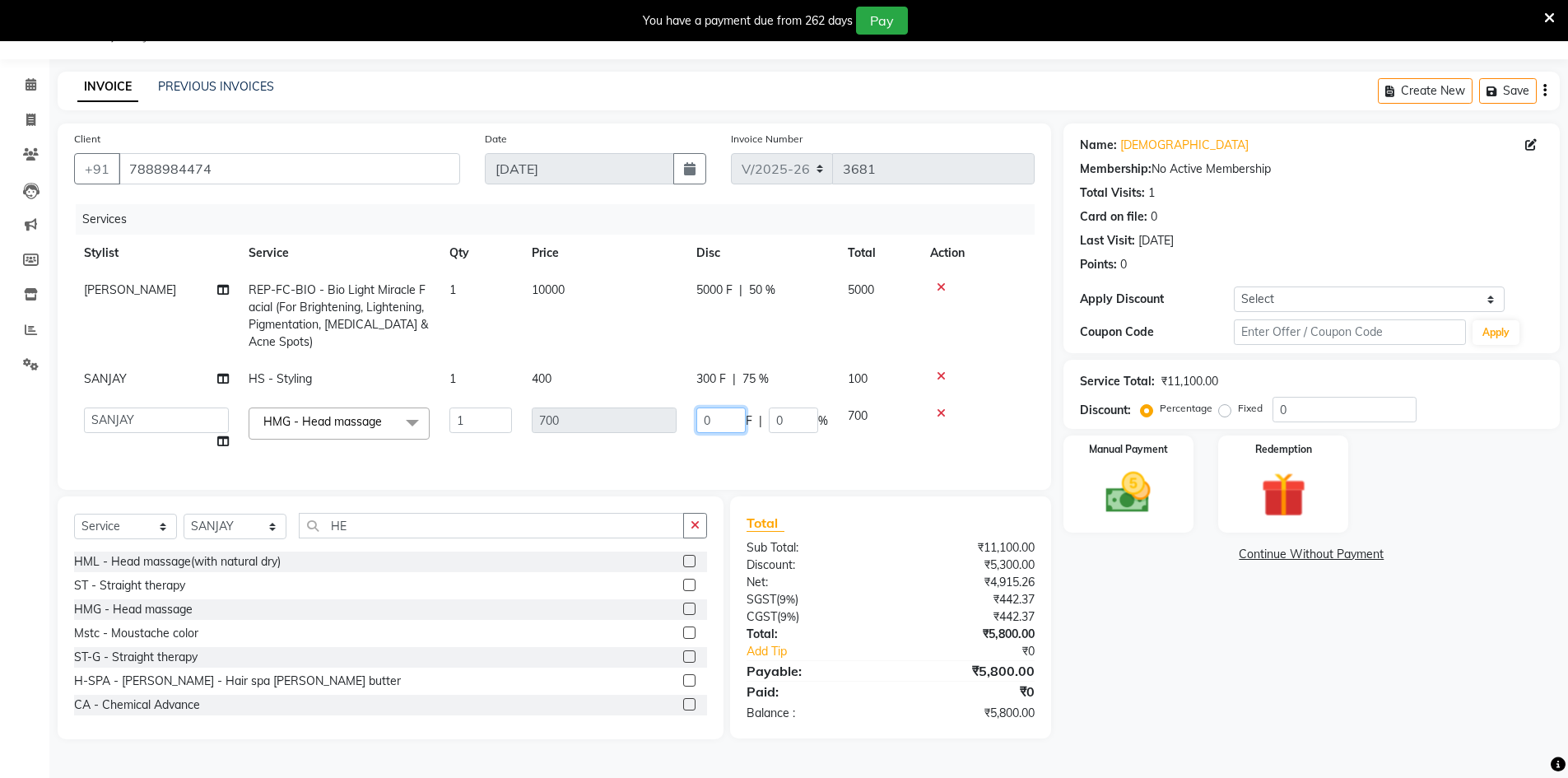 click on "0" 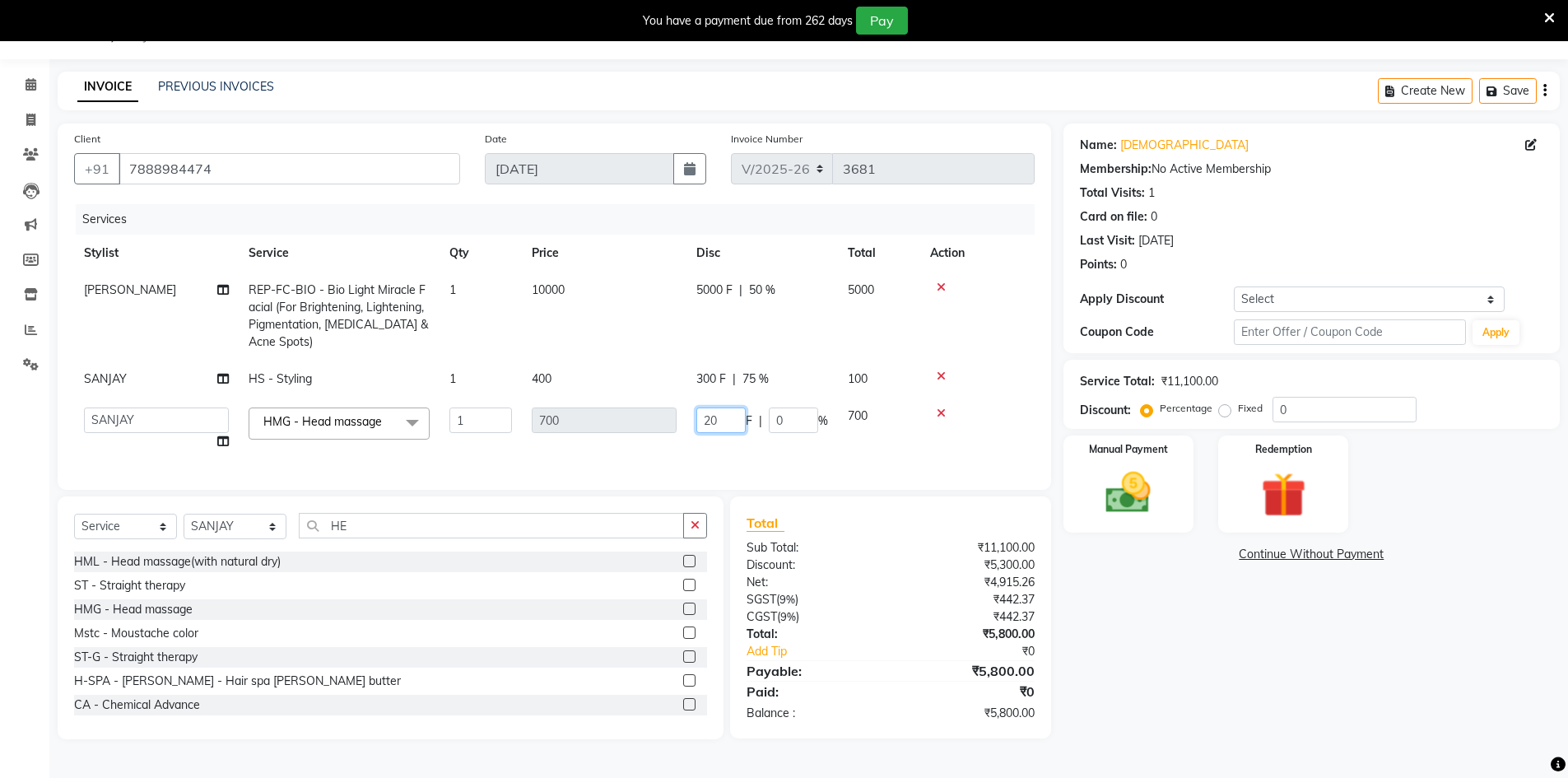 type on "200" 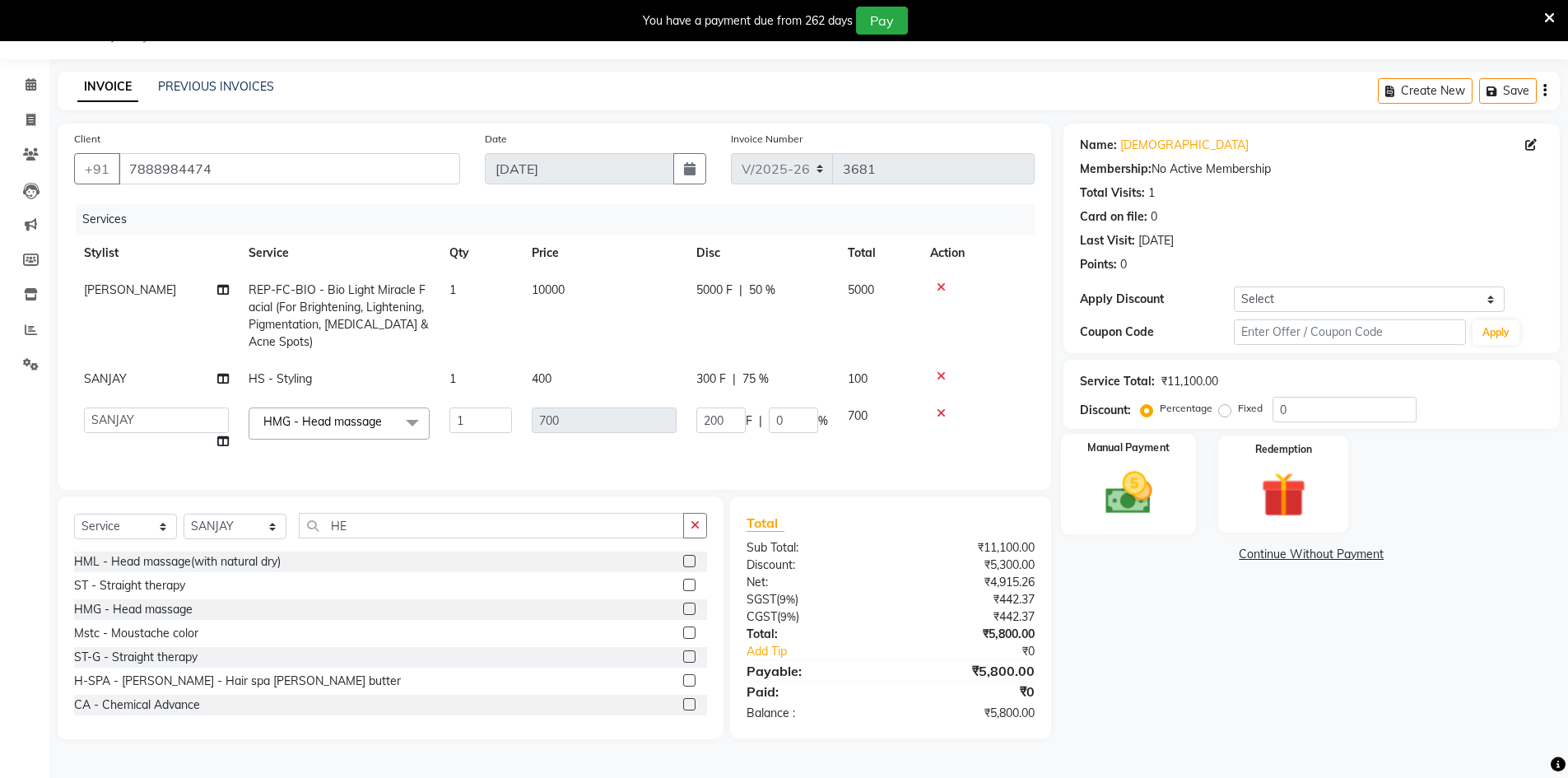 click on "Manual Payment" 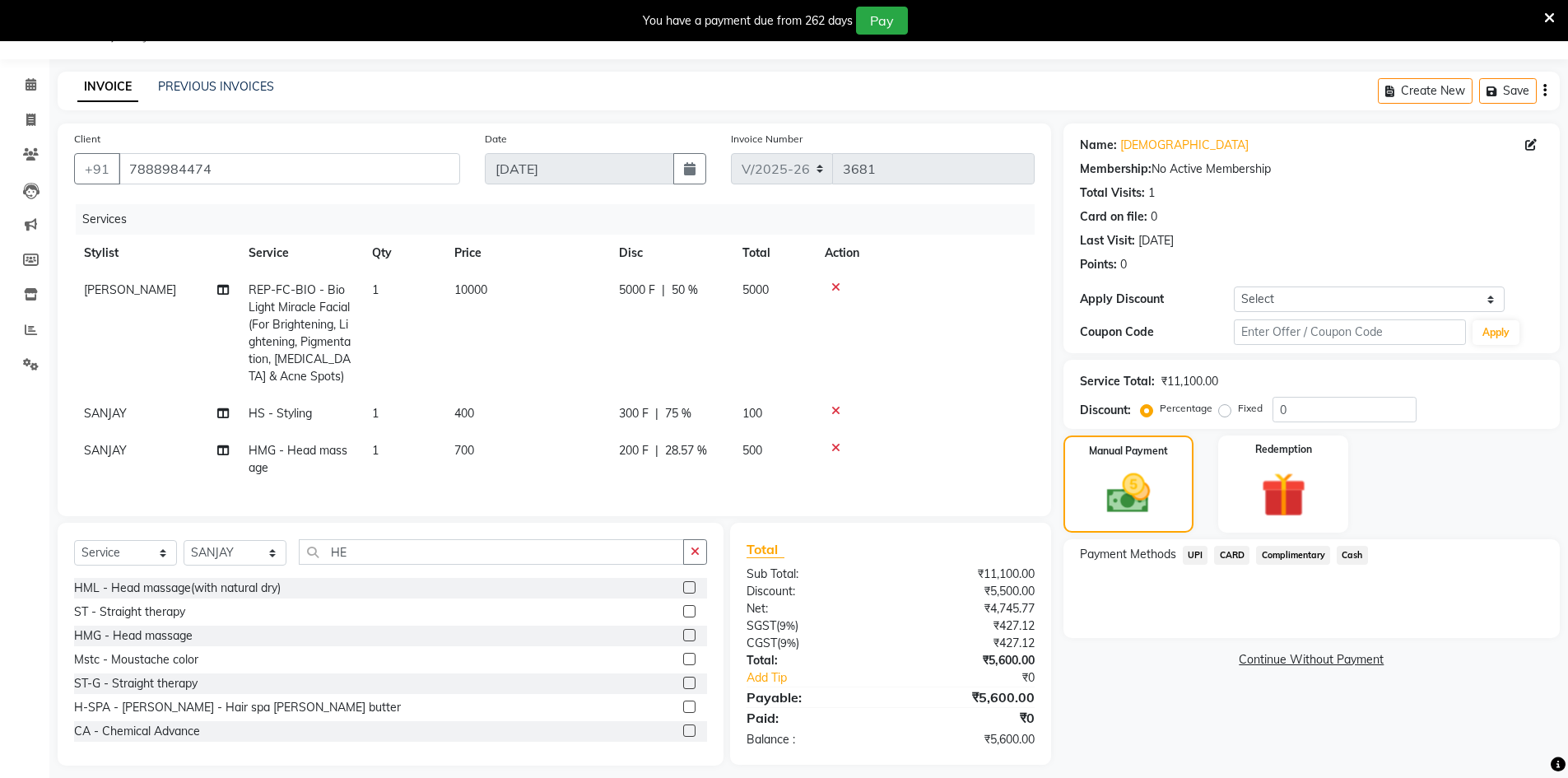 click on "Cash" 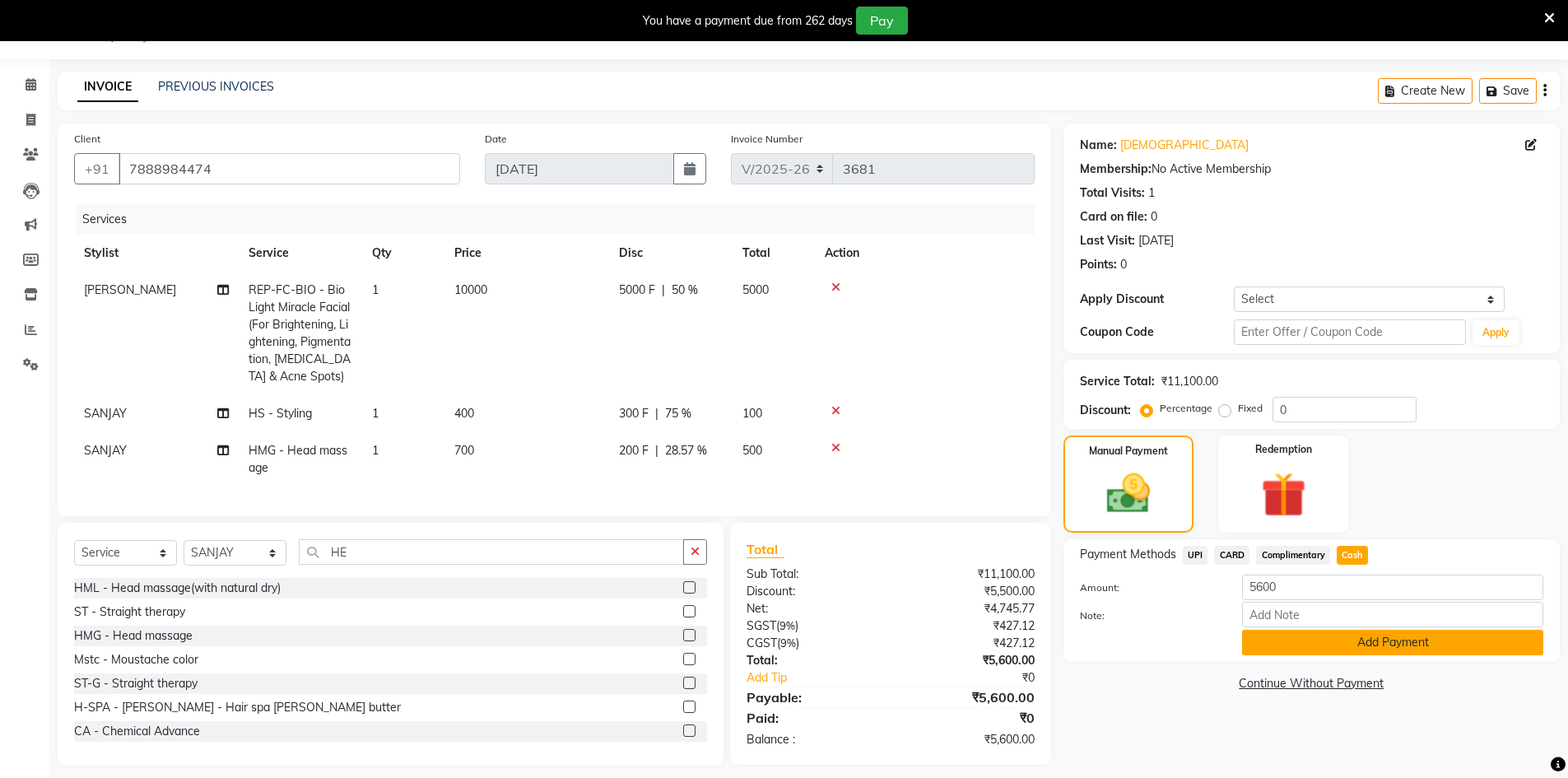 click on "Add Payment" 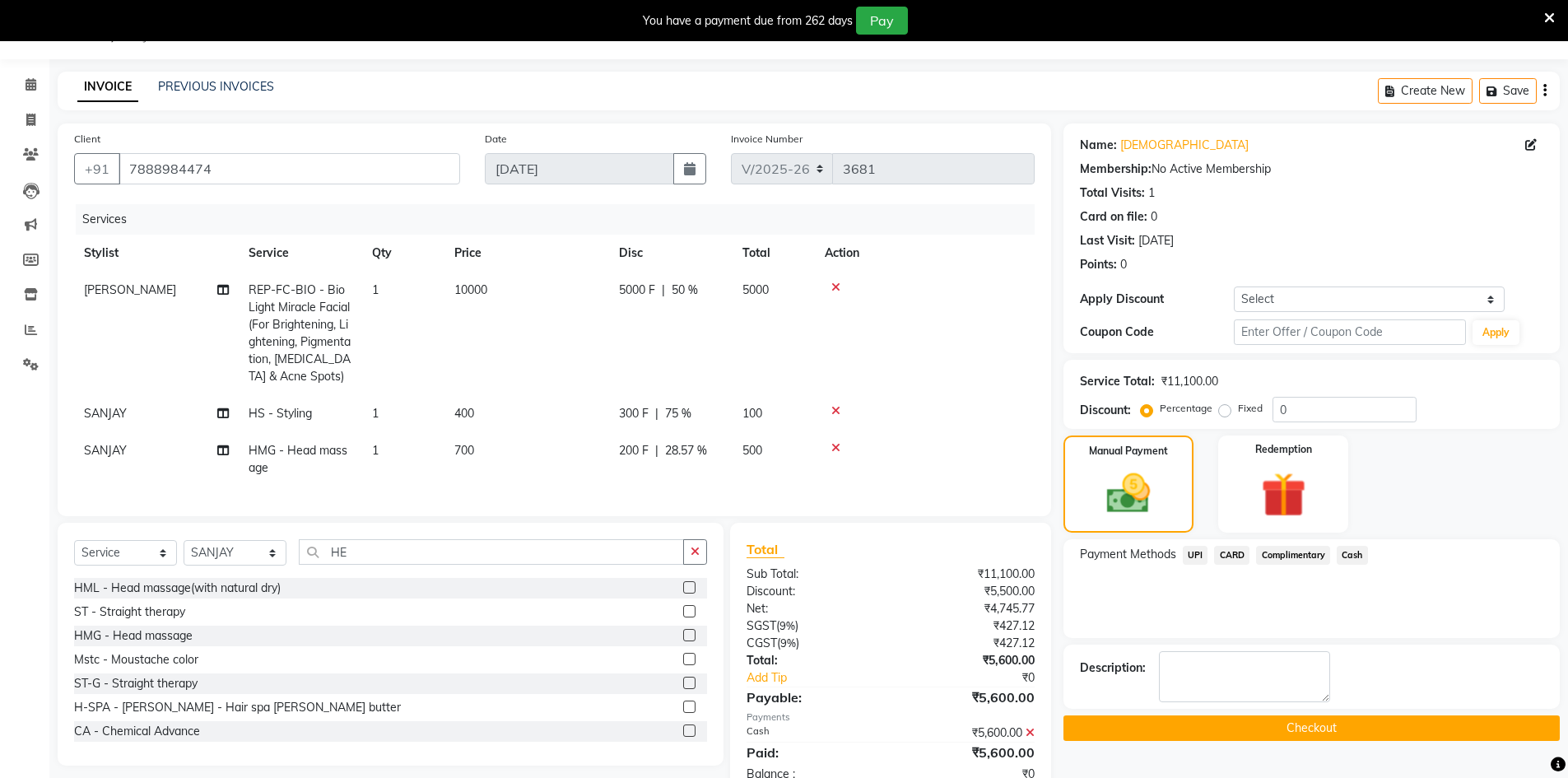 click on "Checkout" 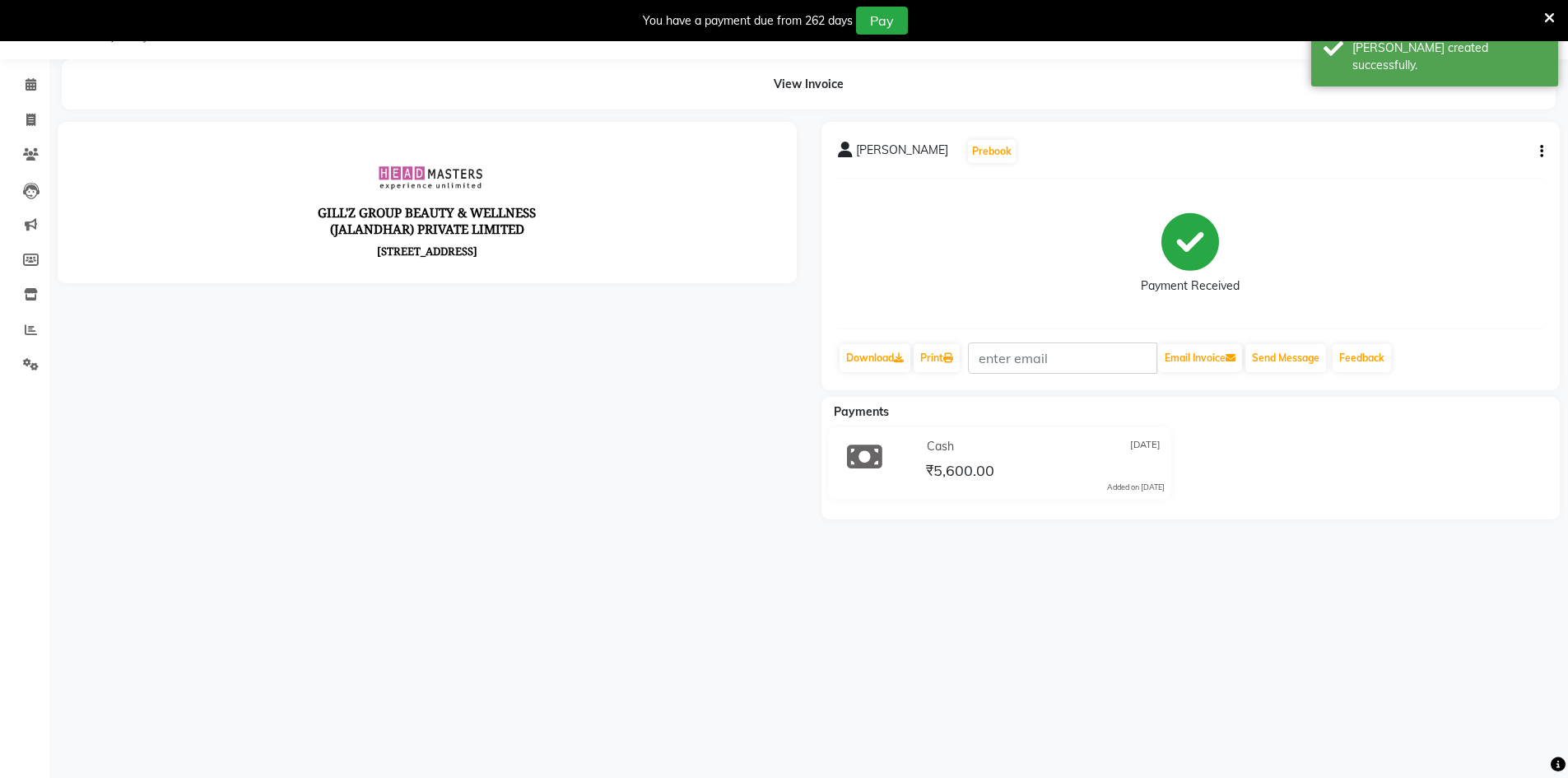 scroll, scrollTop: 0, scrollLeft: 0, axis: both 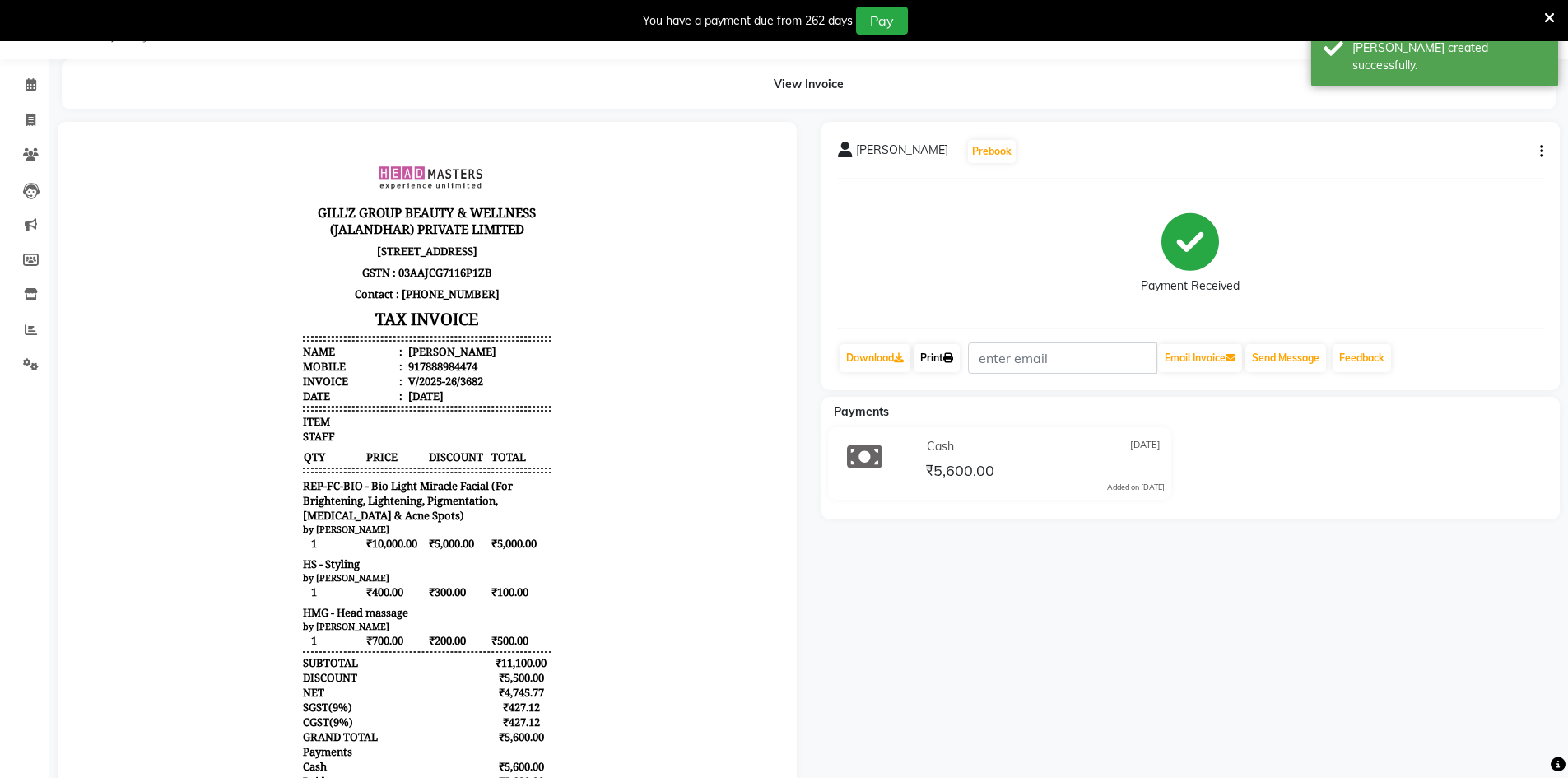 click on "Print" 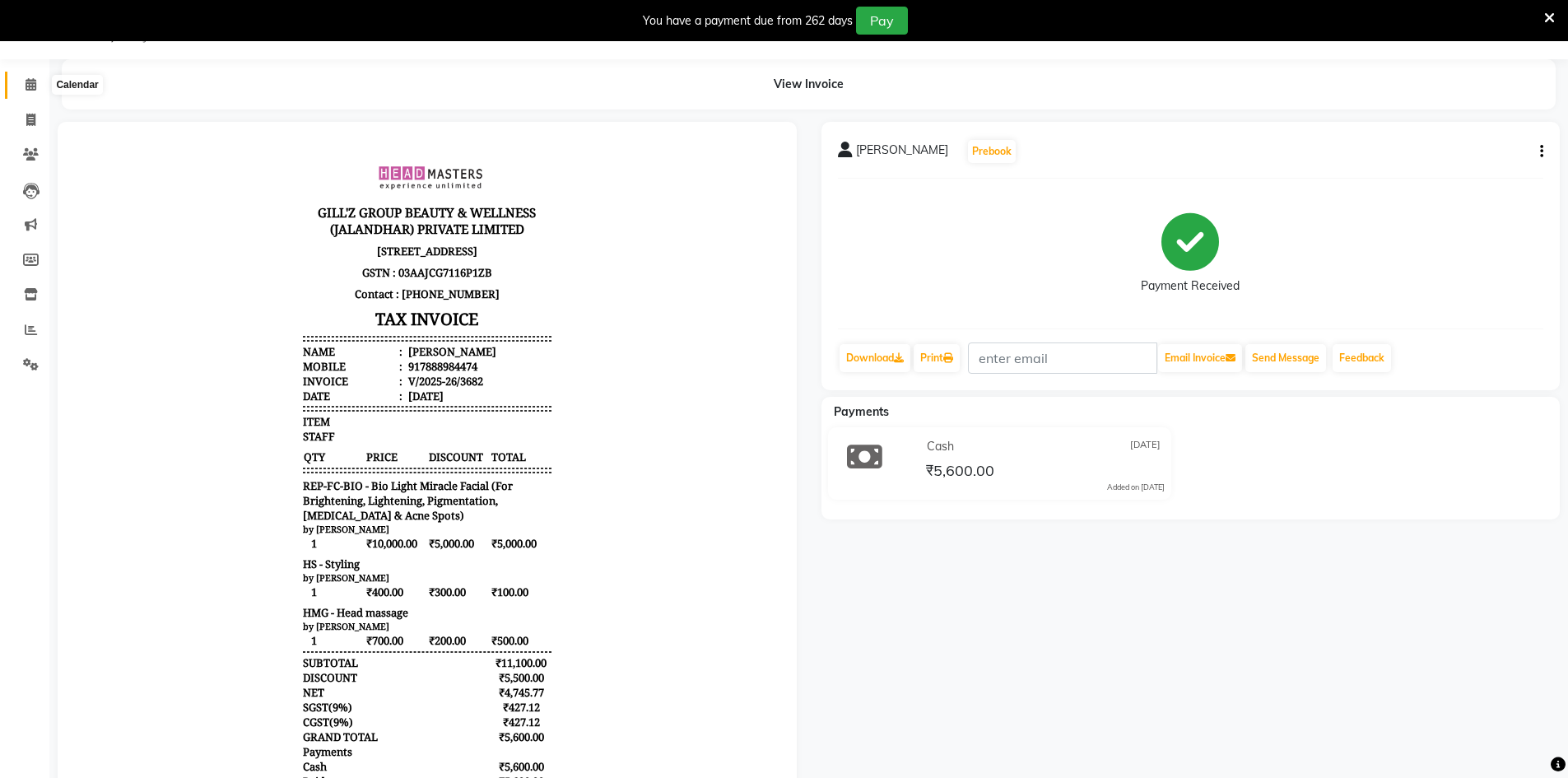 click 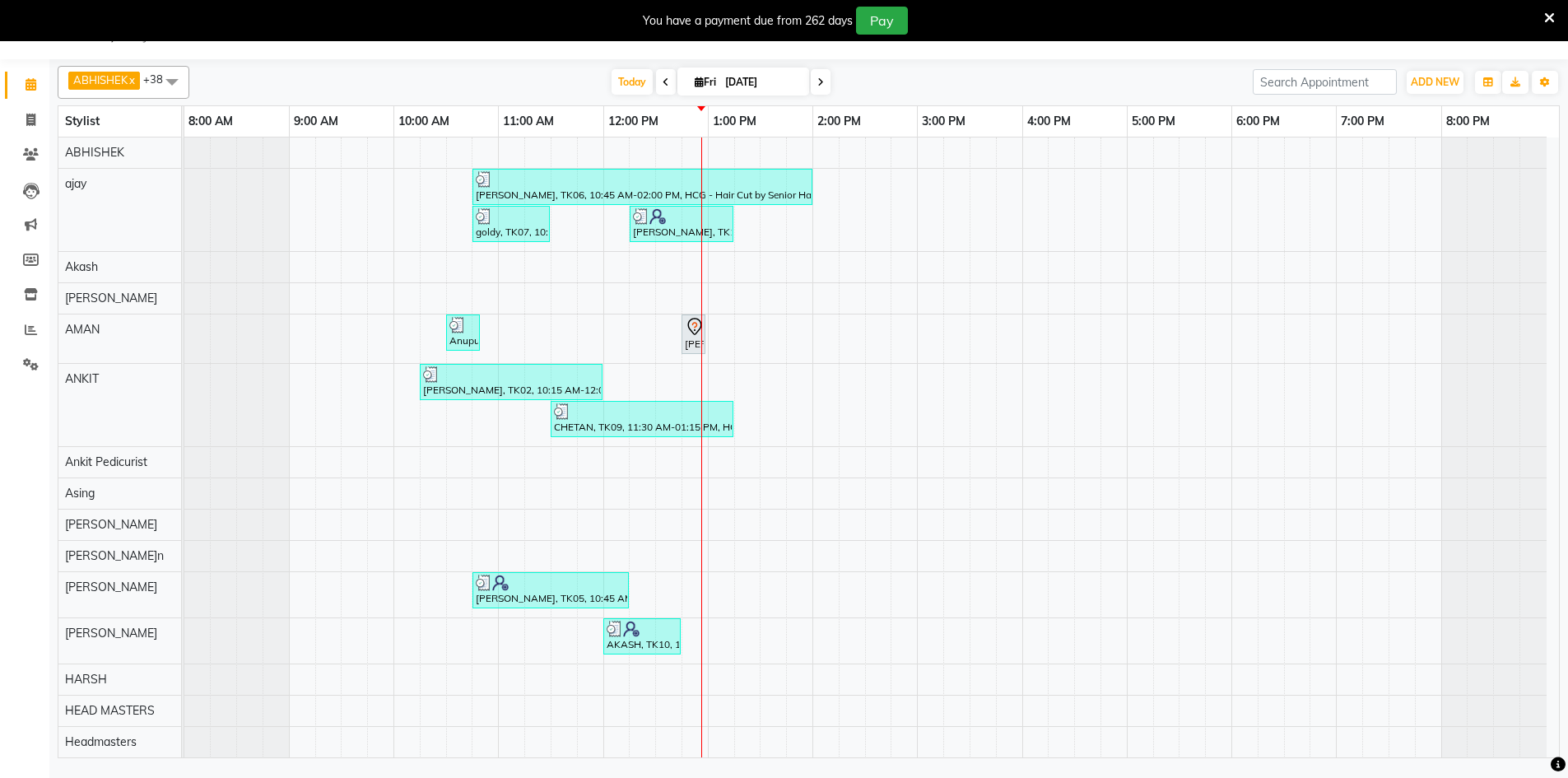 click on "rajesh, TK06, 10:45 AM-02:00 PM, HCG - Hair Cut by Senior Hair Stylist,BRD - [PERSON_NAME],BRD-clri - [PERSON_NAME] Color Igora,GG-igora - [PERSON_NAME] Global     goldy, TK07, 10:45 AM-11:30 AM, BRD - [PERSON_NAME], TK13, 12:15 PM-01:15 PM, HCG - Hair Cut by Senior Hair Stylist     Anupuma, TK03, 10:30 AM-10:50 AM, TH-EB - Eyebrows,TH-UL - Upper lips             [PERSON_NAME], TK14, 12:45 PM-12:55 PM, WX-FA-RC - Waxing Full Arms - Premium     [PERSON_NAME], TK02, 10:15 AM-12:00 PM, HCG - Hair Cut by Senior Hair Stylist,BRD - [PERSON_NAME], TK09, 11:30 AM-01:15 PM, HCG - Hair Cut by Senior Hair Stylist,BRD - [PERSON_NAME], TK05, 10:45 AM-12:15 PM, REP-FC-BIO  - Bio Light Miracle Facial (For Brightening, Lightening, Pigmentation, [MEDICAL_DATA] & Acne Spots)     AKASH, TK10, 12:00 PM-12:45 PM, BRD - [PERSON_NAME], TK12, 12:15 PM-01:30 PM, RT-ES - Essensity Root Touchup(one inch only)             [PERSON_NAME], TK15, 12:45 PM-02:00 PM, RT-ES - Essensity Root Touchup(one inch only)" at bounding box center (872, 924) 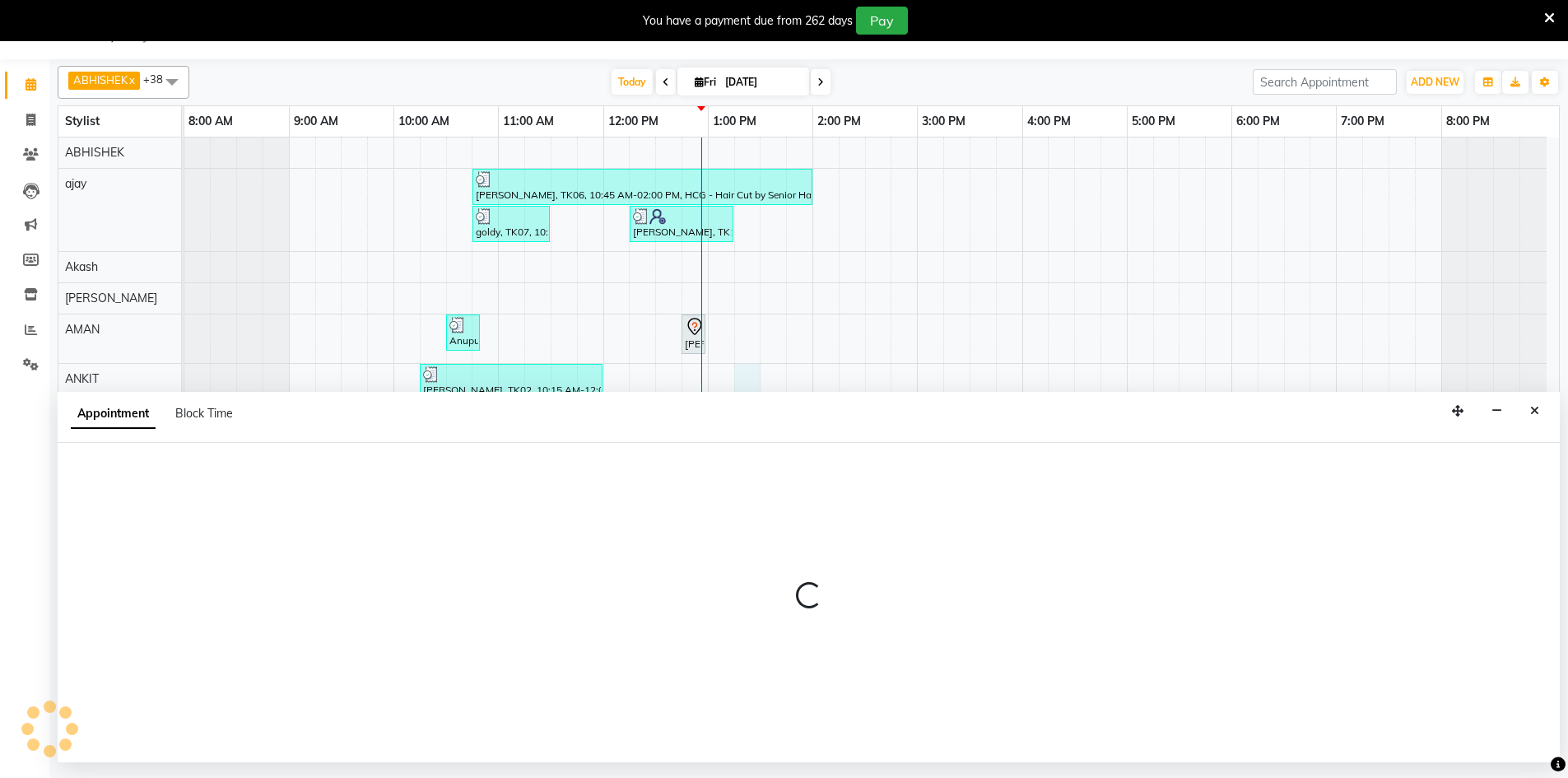 select on "60812" 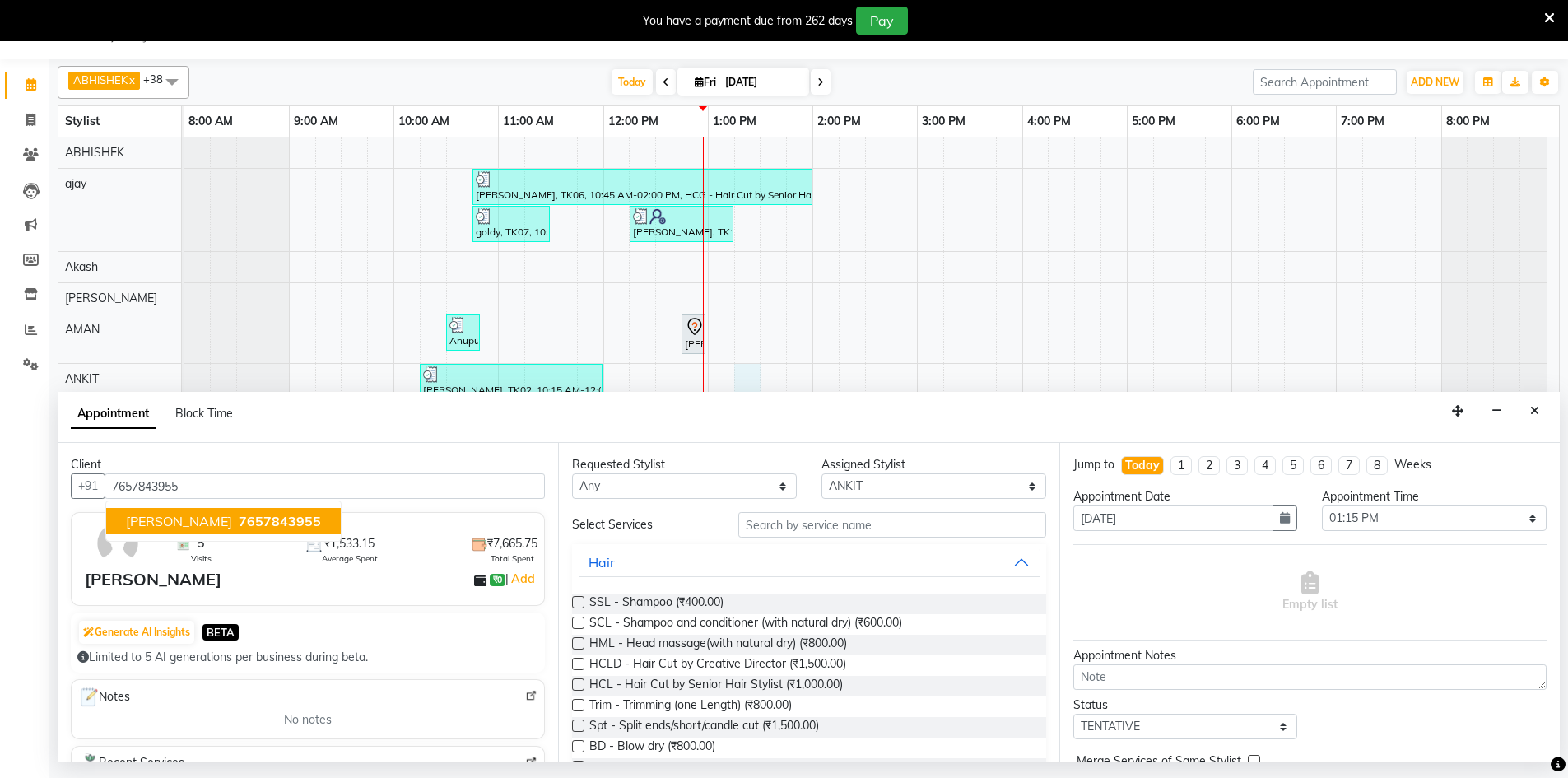 click on "7657843955" at bounding box center (280, 521) 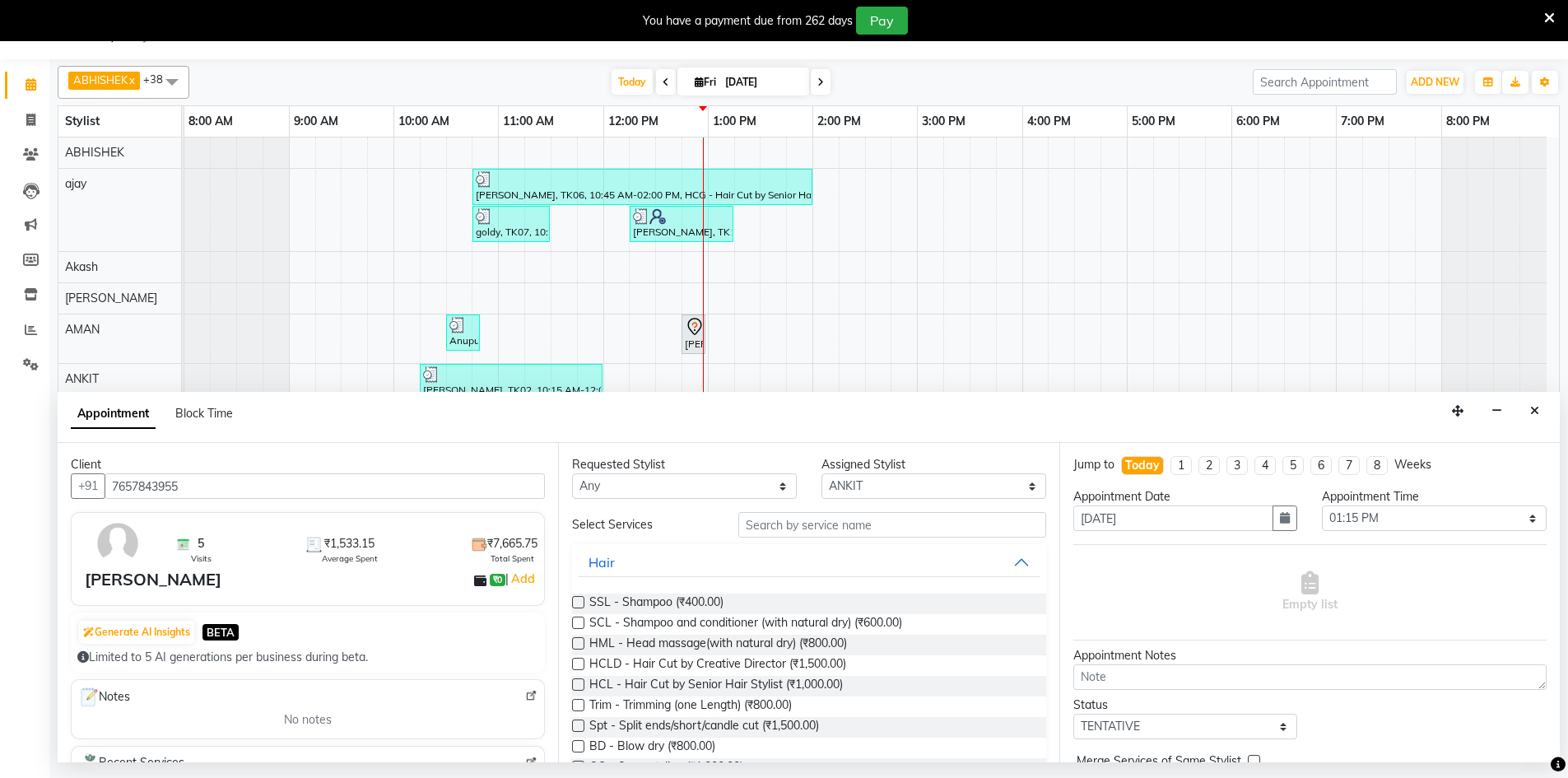 type on "7657843955" 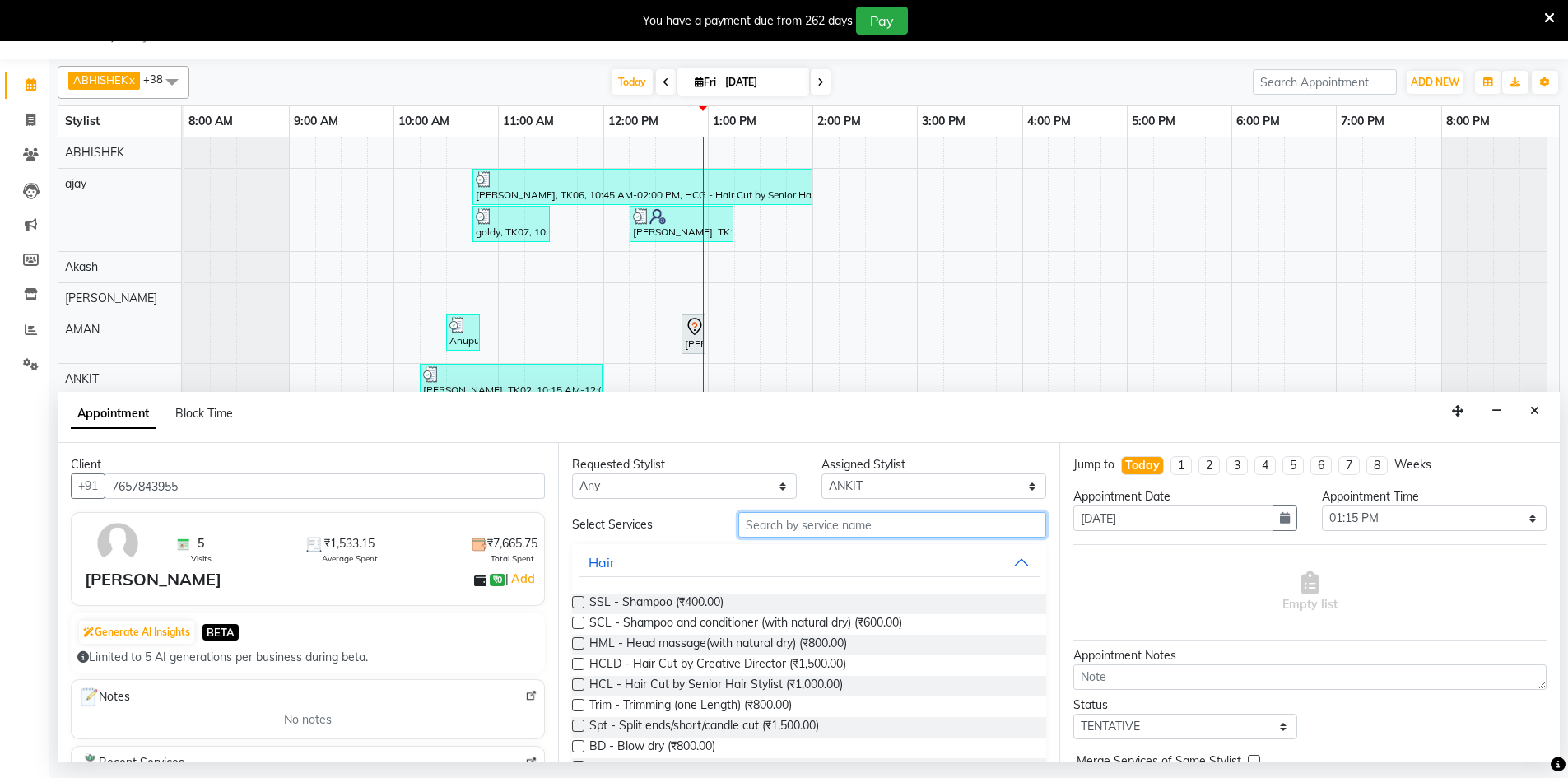 click at bounding box center [892, 524] 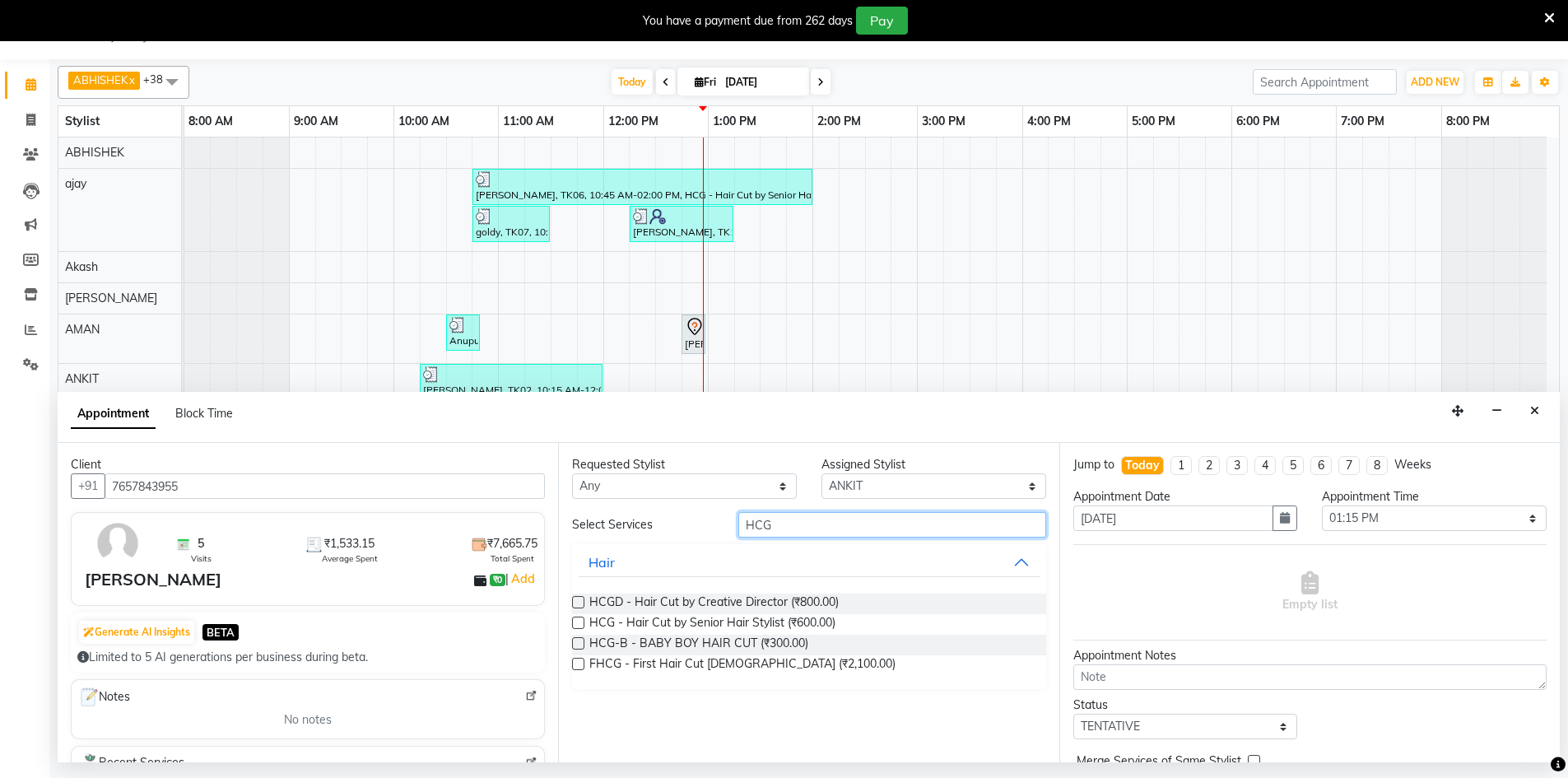 type on "HCG" 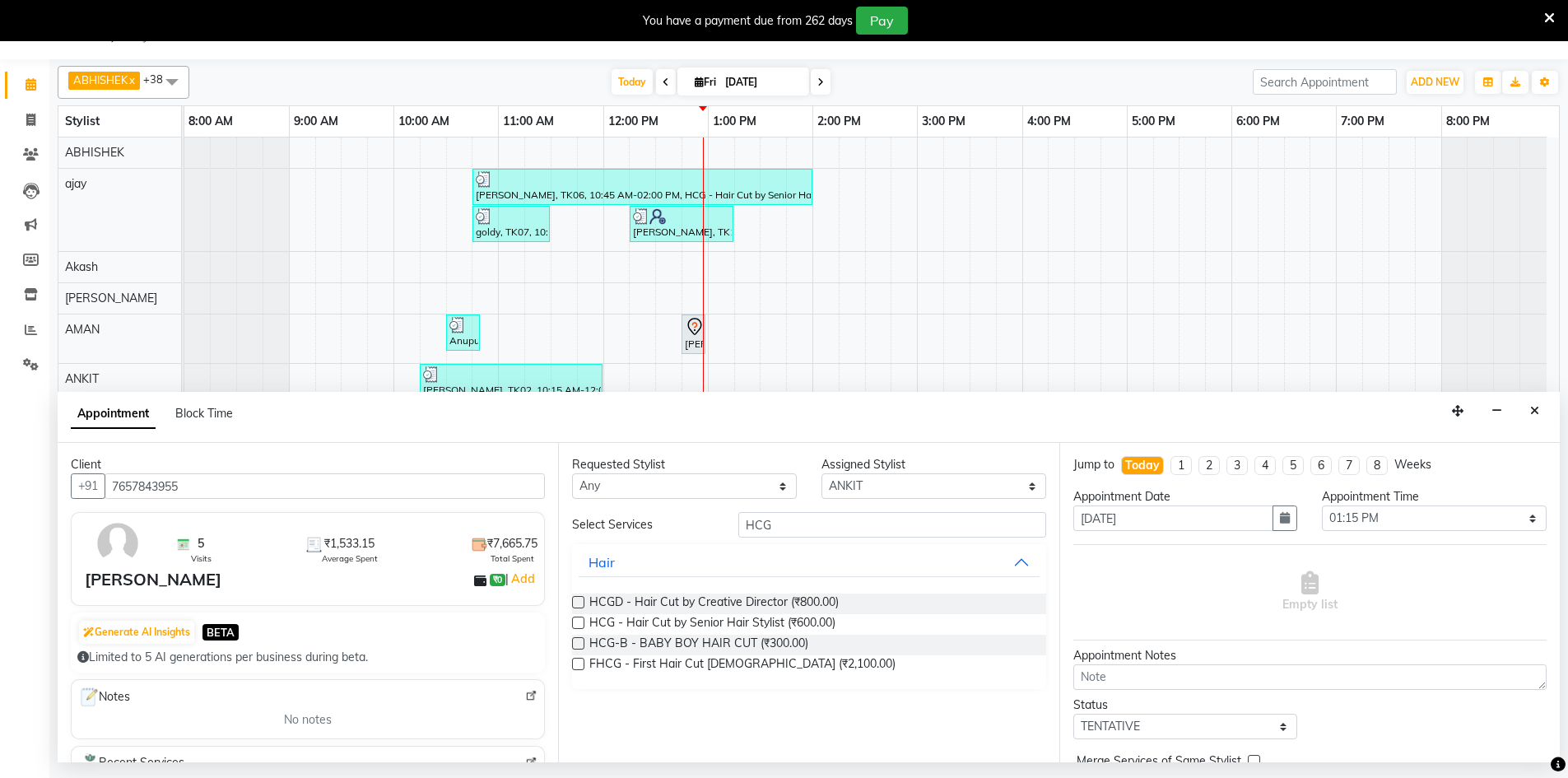 click at bounding box center (578, 622) 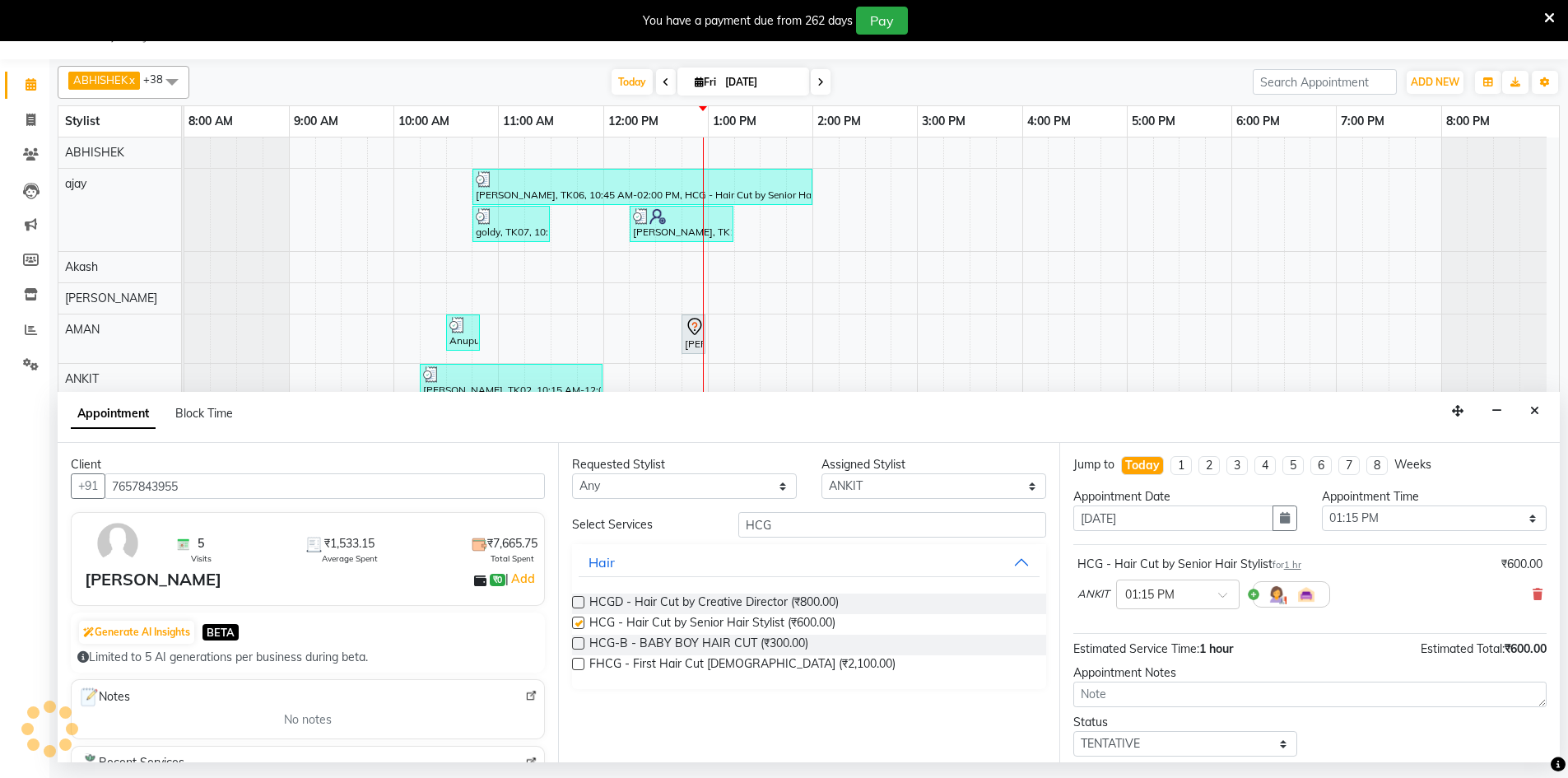 checkbox on "false" 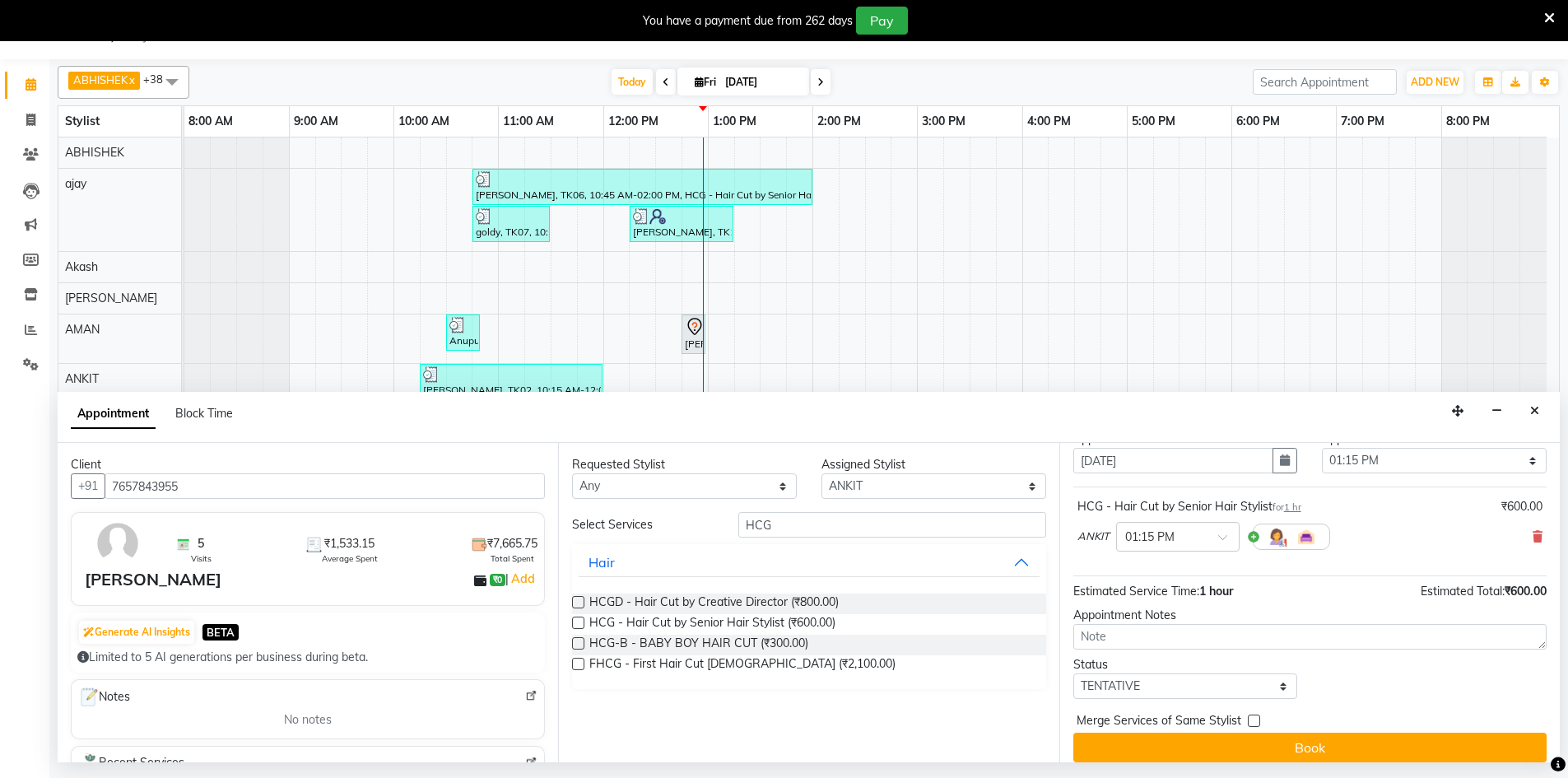 scroll, scrollTop: 71, scrollLeft: 0, axis: vertical 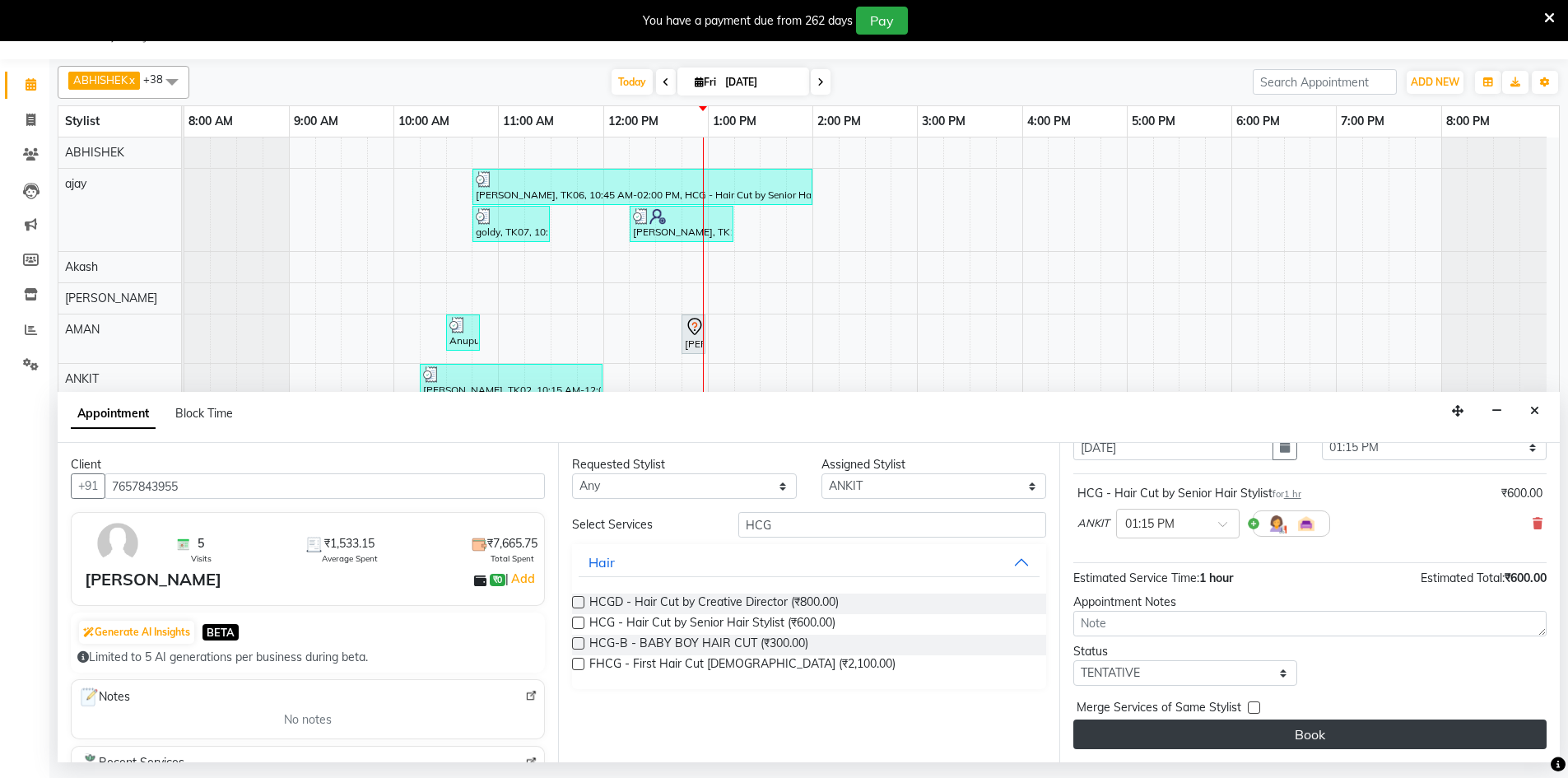 click on "Book" at bounding box center [1310, 734] 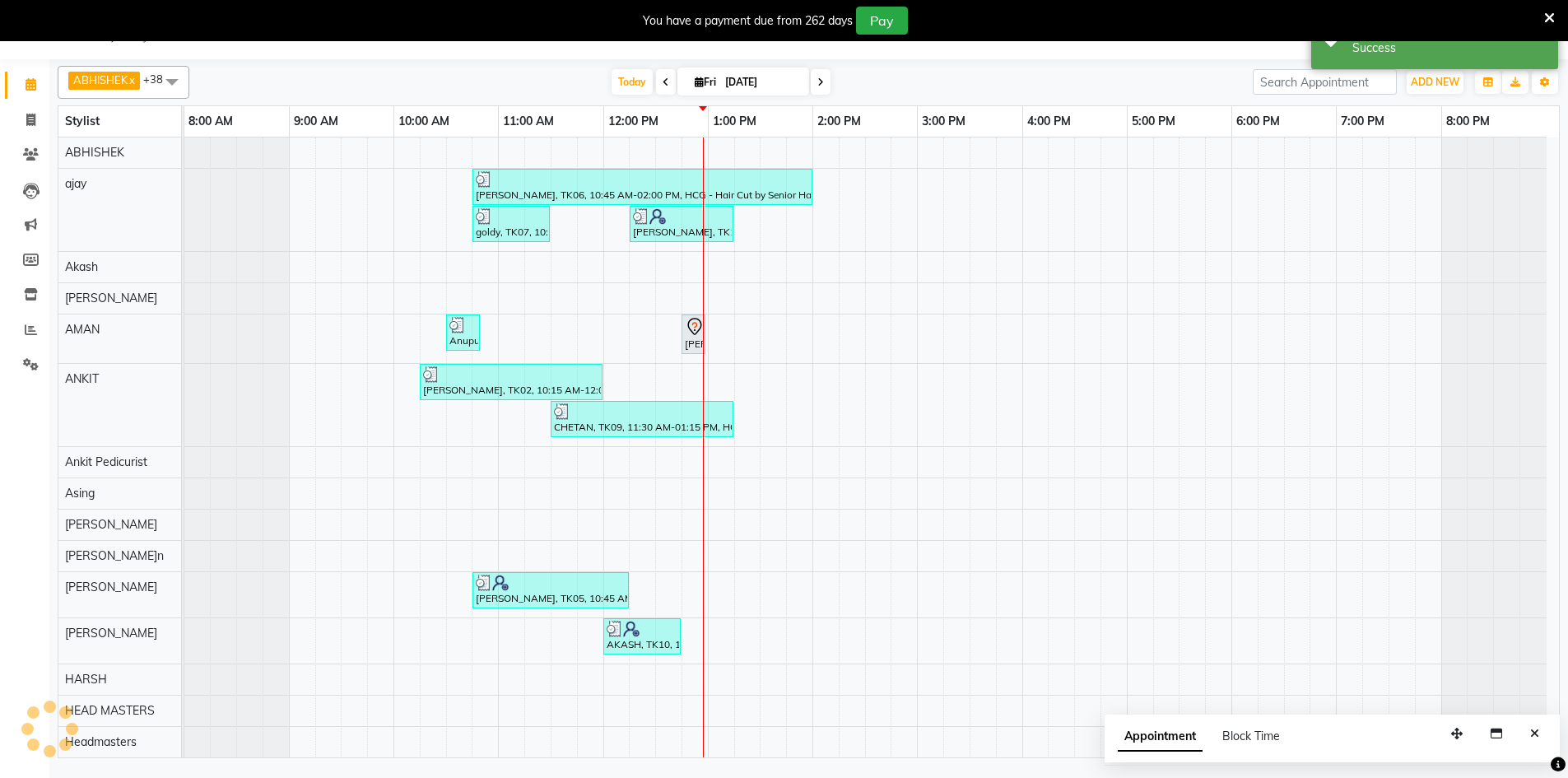 scroll, scrollTop: 0, scrollLeft: 0, axis: both 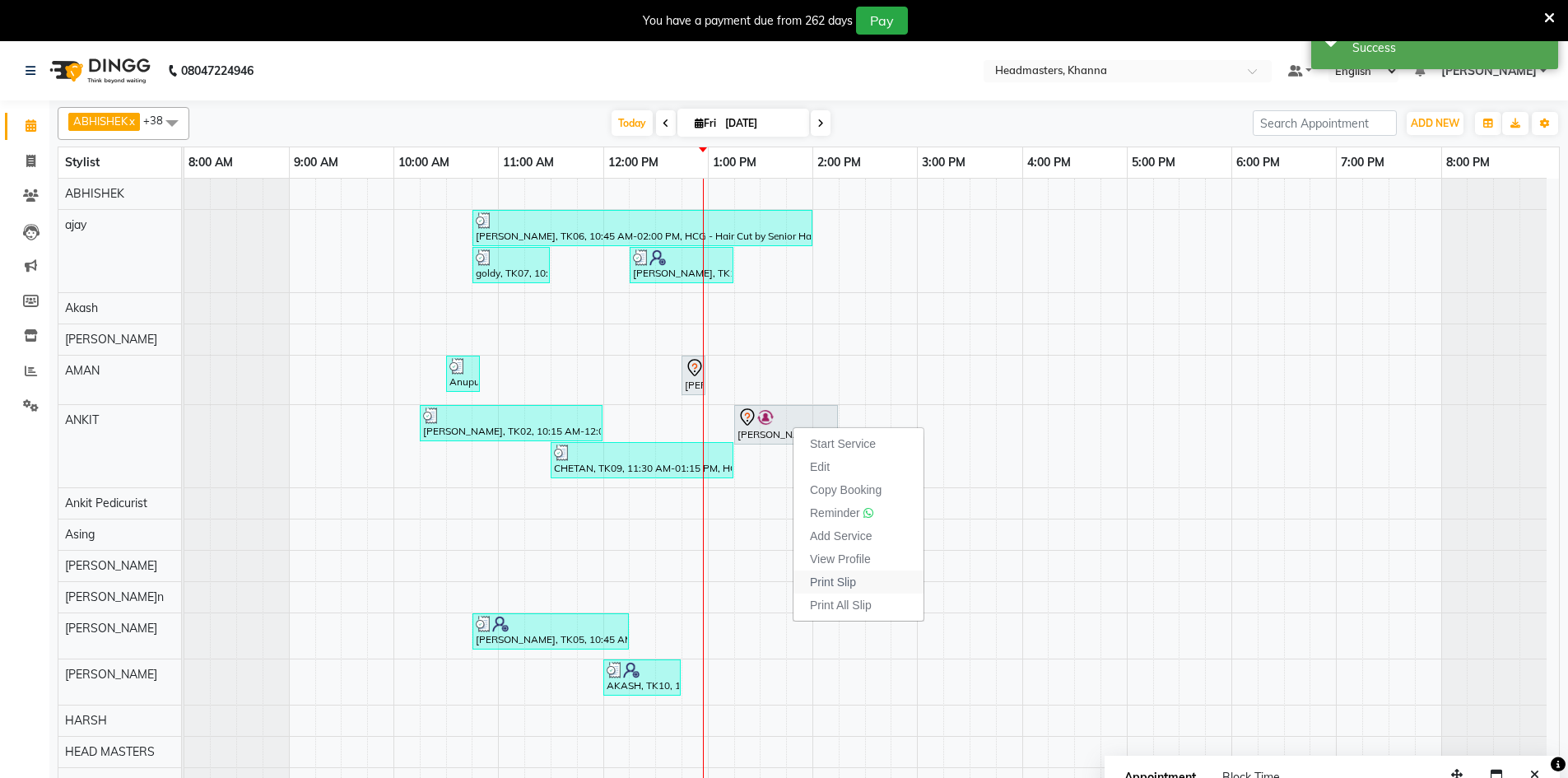 click on "Print Slip" at bounding box center (833, 582) 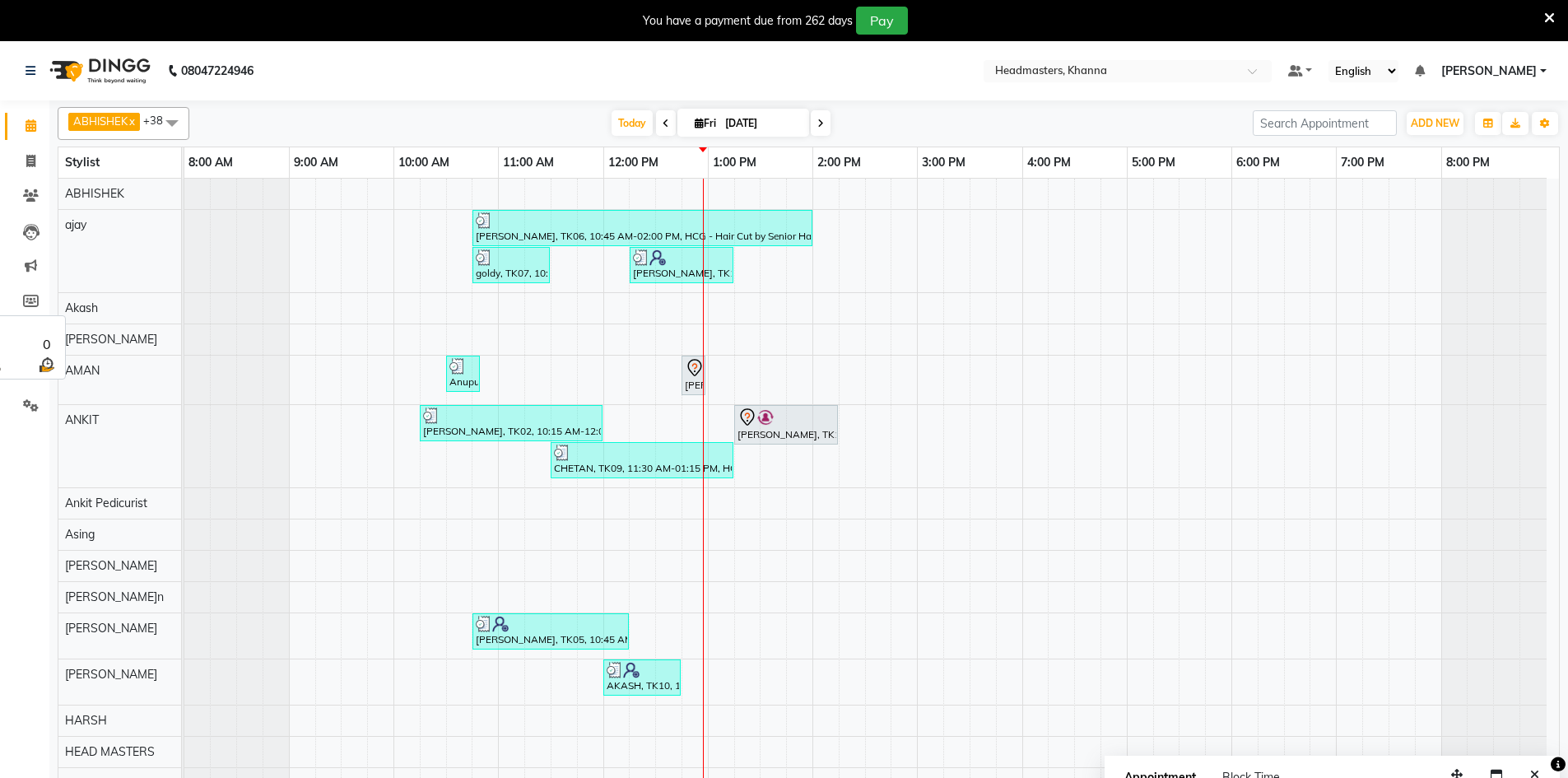 scroll, scrollTop: 46, scrollLeft: 0, axis: vertical 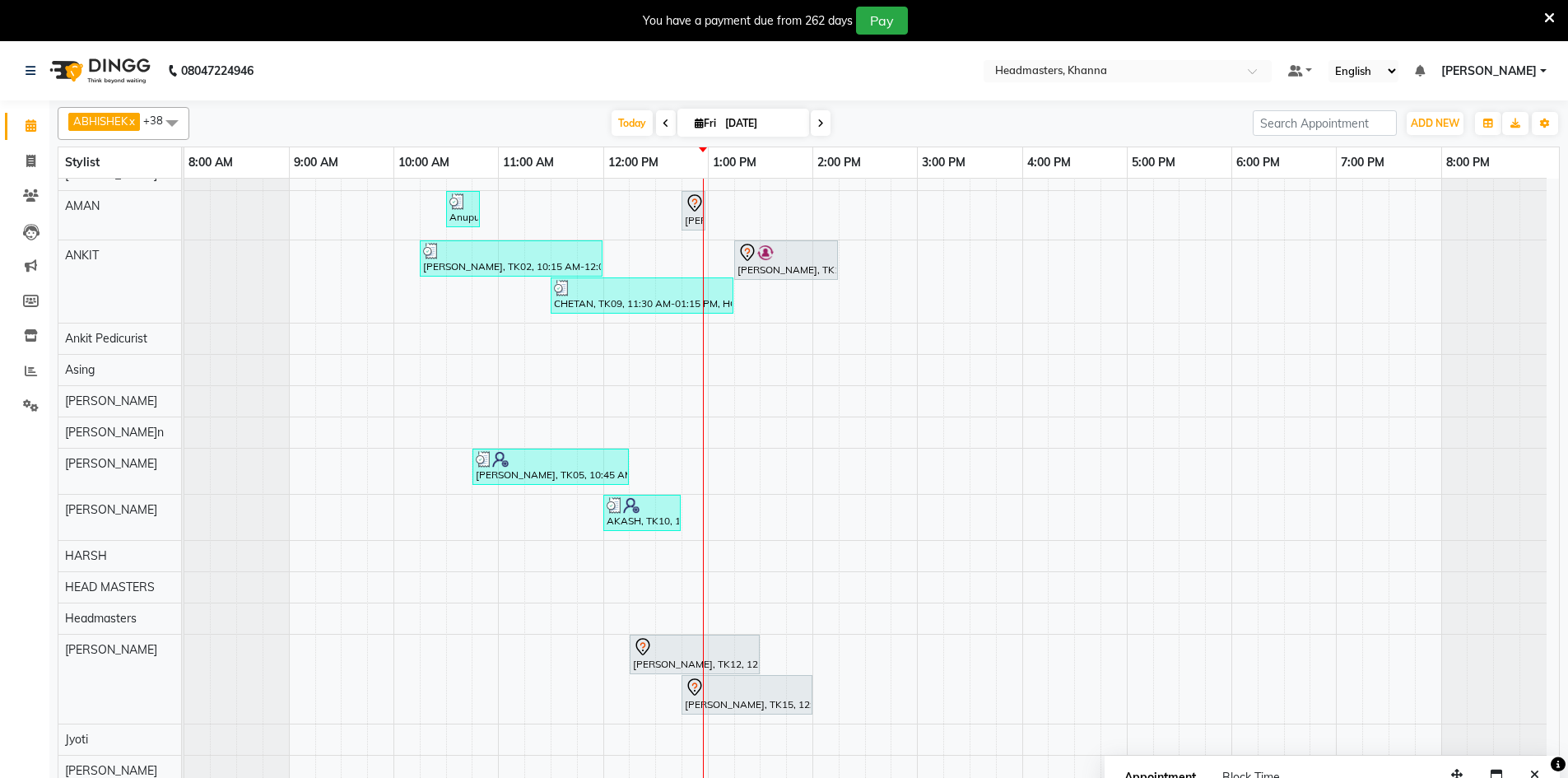 click on "rajesh, TK06, 10:45 AM-02:00 PM, HCG - Hair Cut by Senior Hair Stylist,BRD - [PERSON_NAME],BRD-clri - [PERSON_NAME] Color Igora,GG-igora - [PERSON_NAME] Global     goldy, TK07, 10:45 AM-11:30 AM, BRD - [PERSON_NAME], TK13, 12:15 PM-01:15 PM, HCG - Hair Cut by Senior Hair Stylist     Anupuma, TK03, 10:30 AM-10:50 AM, TH-EB - Eyebrows,TH-UL - Upper lips             [PERSON_NAME], TK14, 12:45 PM-12:55 PM, WX-FA-RC - Waxing Full Arms - Premium     [PERSON_NAME], TK02, 10:15 AM-12:00 PM, HCG - Hair Cut by Senior Hair Stylist,BRD - [PERSON_NAME], TK17, 01:15 PM-02:15 PM, HCG - Hair Cut by Senior Hair Stylist     CHETAN, TK09, 11:30 AM-01:15 PM, HCG - Hair Cut by Senior Hair Stylist,BRD - [PERSON_NAME], TK05, 10:45 AM-12:15 PM, REP-FC-BIO  - Bio Light Miracle Facial (For Brightening, Lightening, Pigmentation, [MEDICAL_DATA] & Acne Spots)     AKASH, TK10, 12:00 PM-12:45 PM, BRD - [PERSON_NAME], TK12, 12:15 PM-01:30 PM, RT-ES - Essensity Root Touchup(one inch only)" at bounding box center [872, 800] 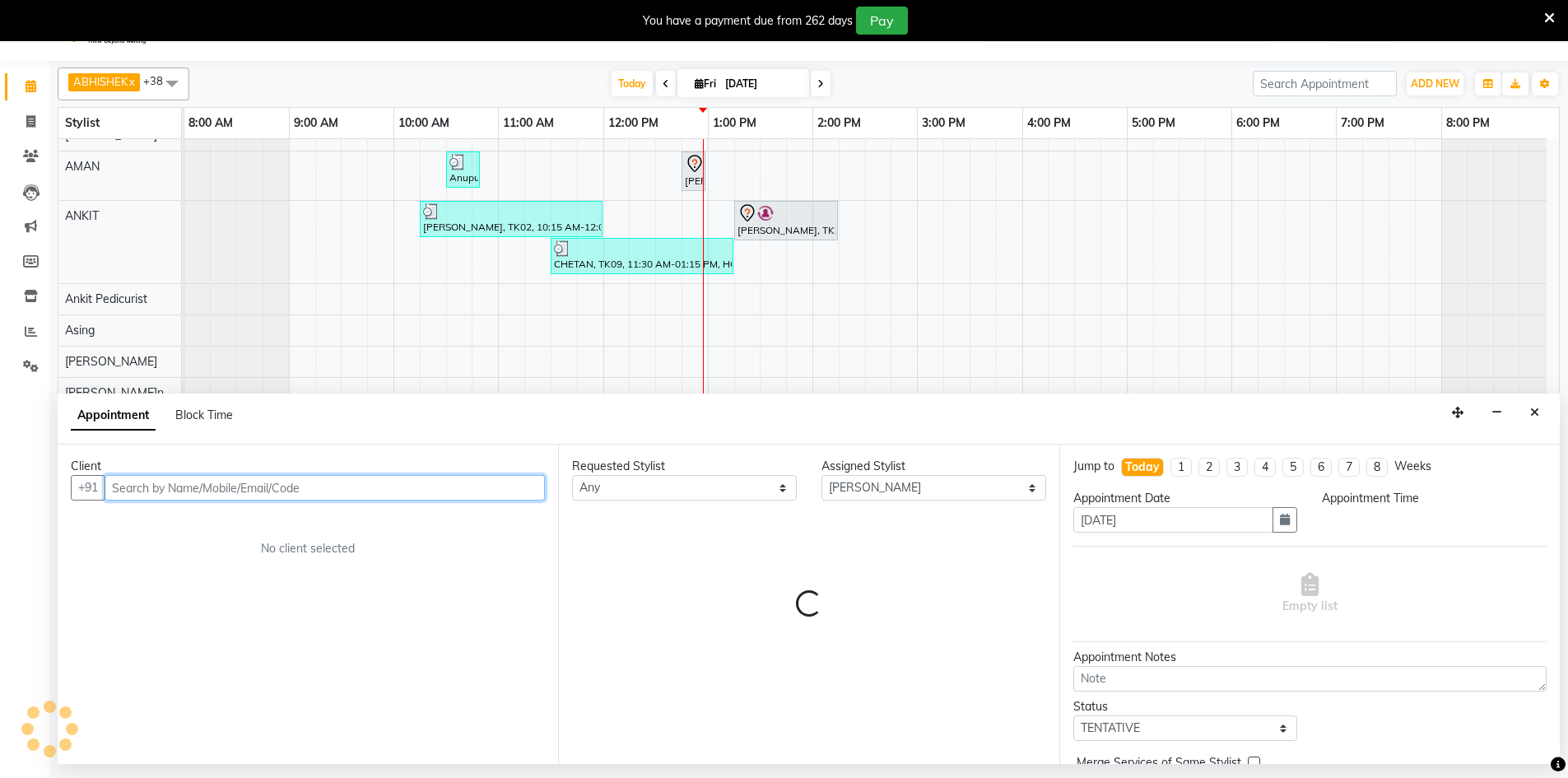 select on "840" 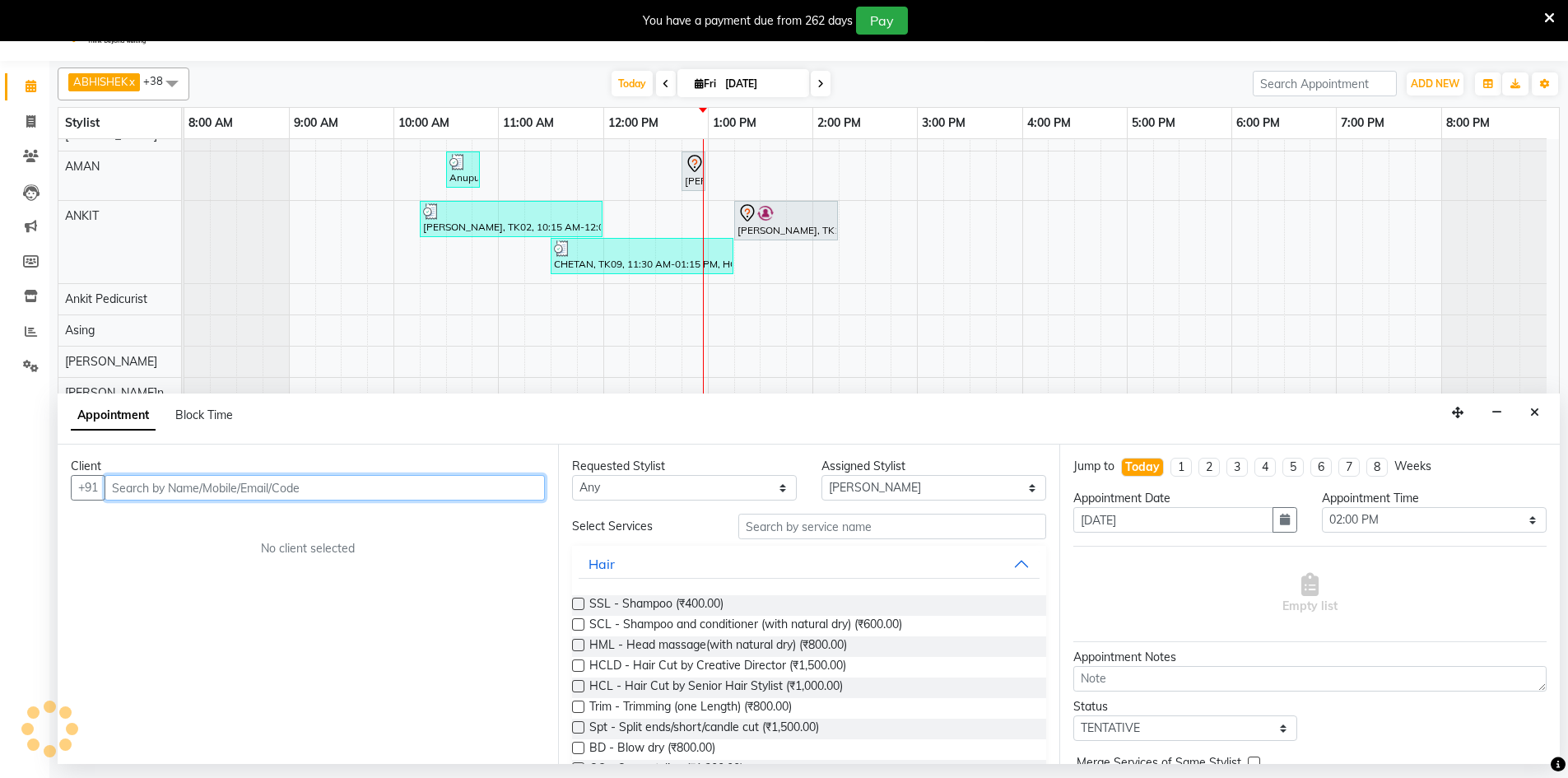 scroll, scrollTop: 41, scrollLeft: 0, axis: vertical 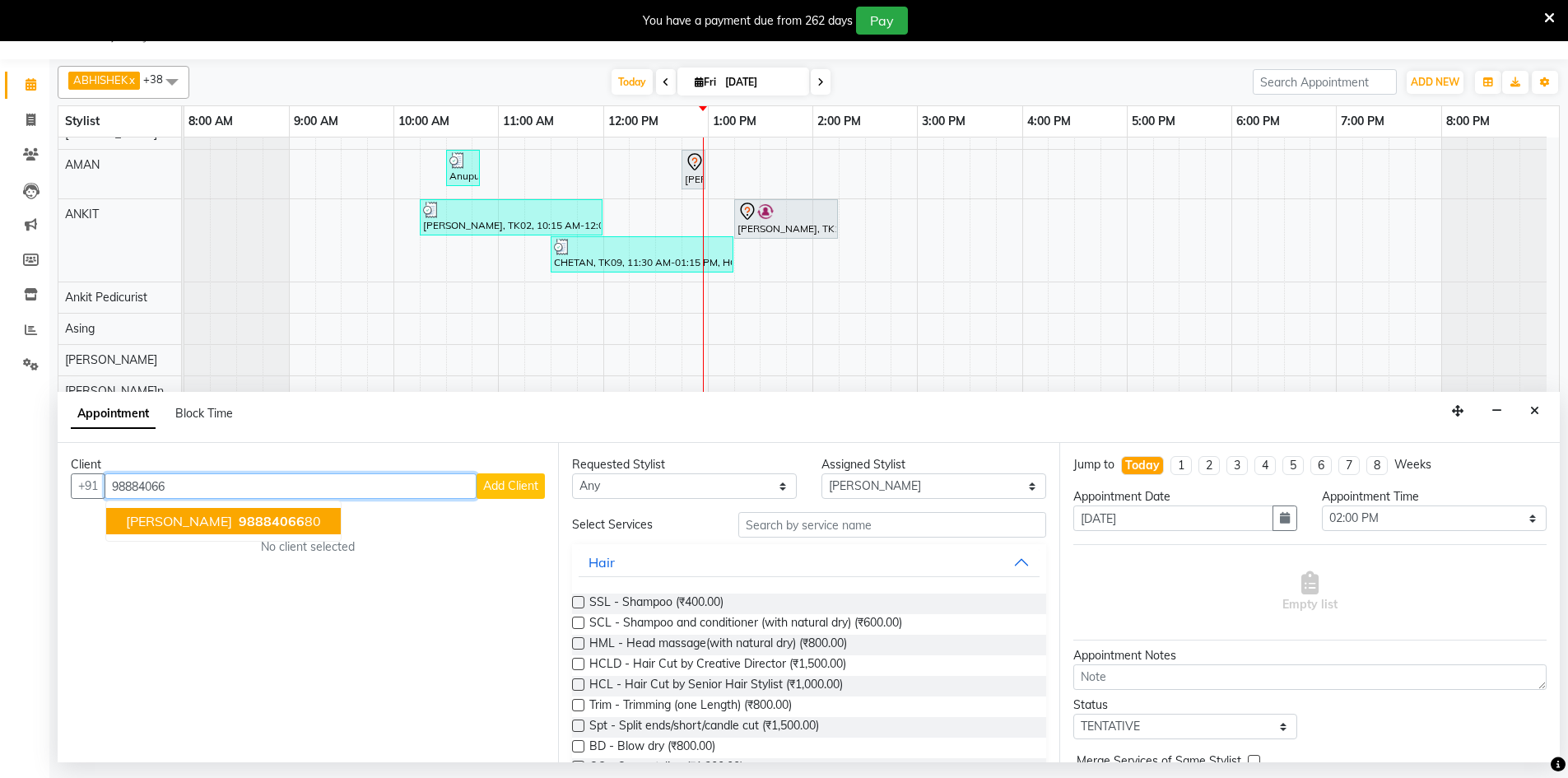 click on "[PERSON_NAME]   98884066 80" at bounding box center (223, 521) 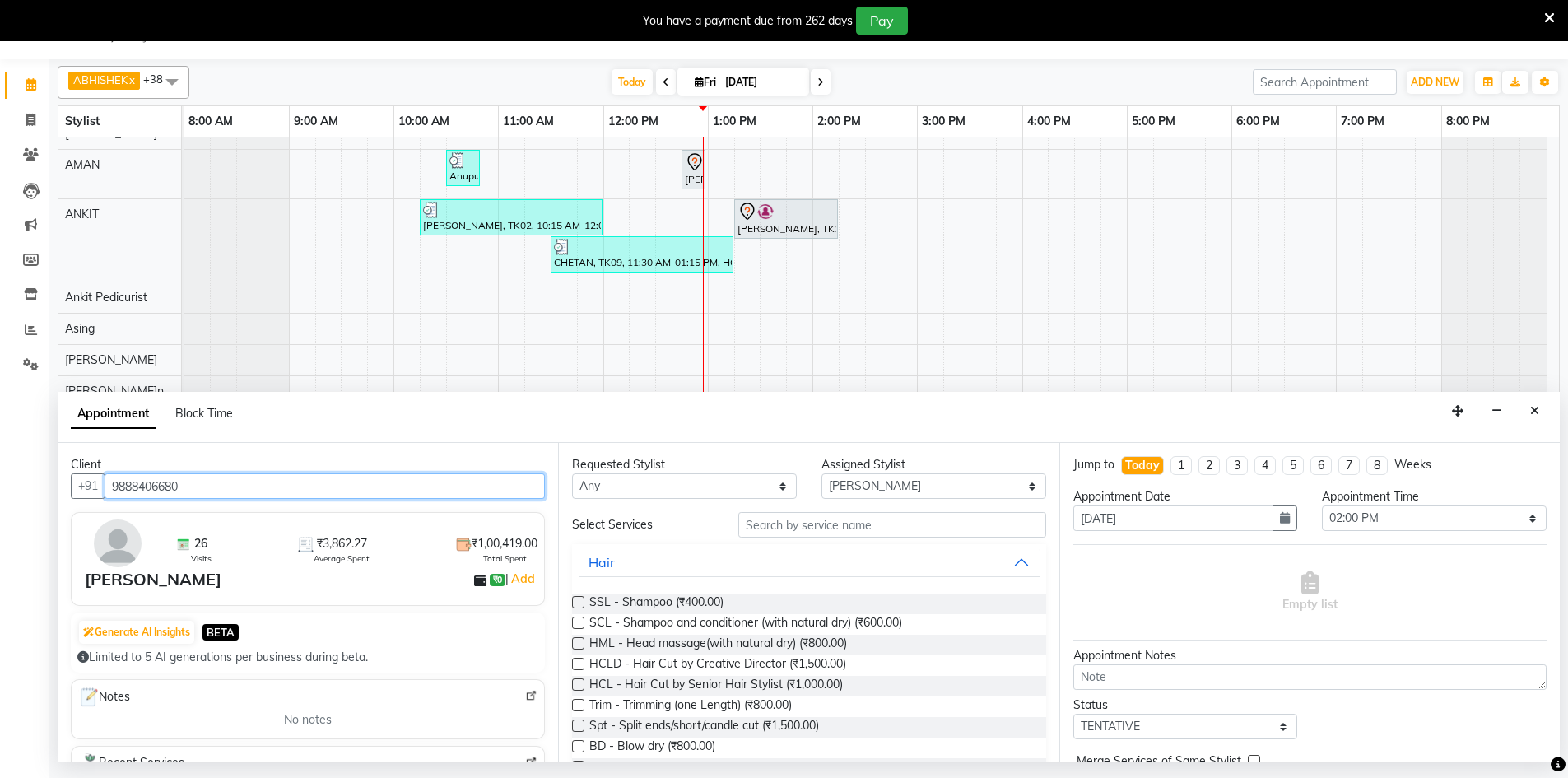 type on "9888406680" 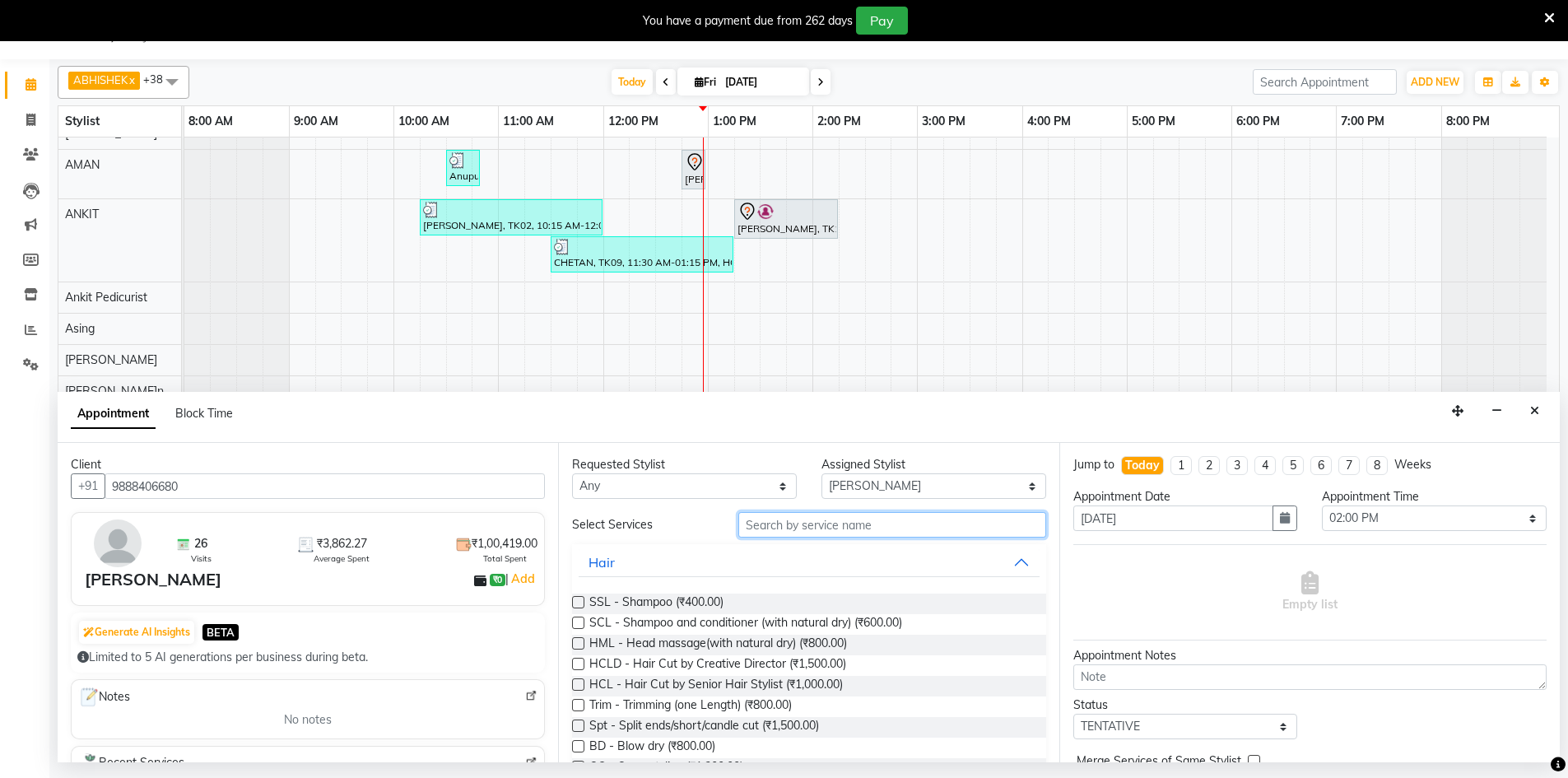 click at bounding box center [892, 524] 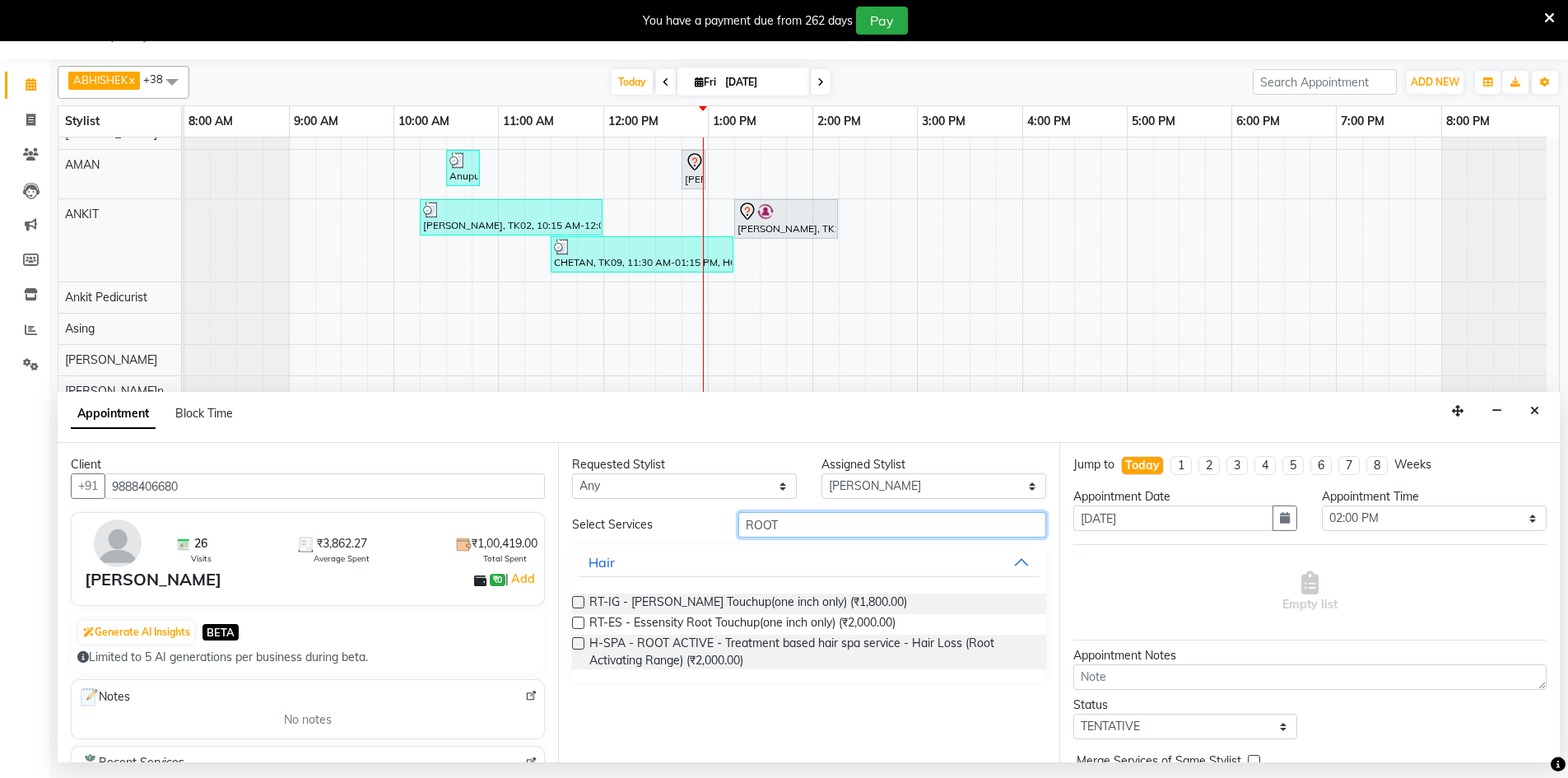 type on "ROOT" 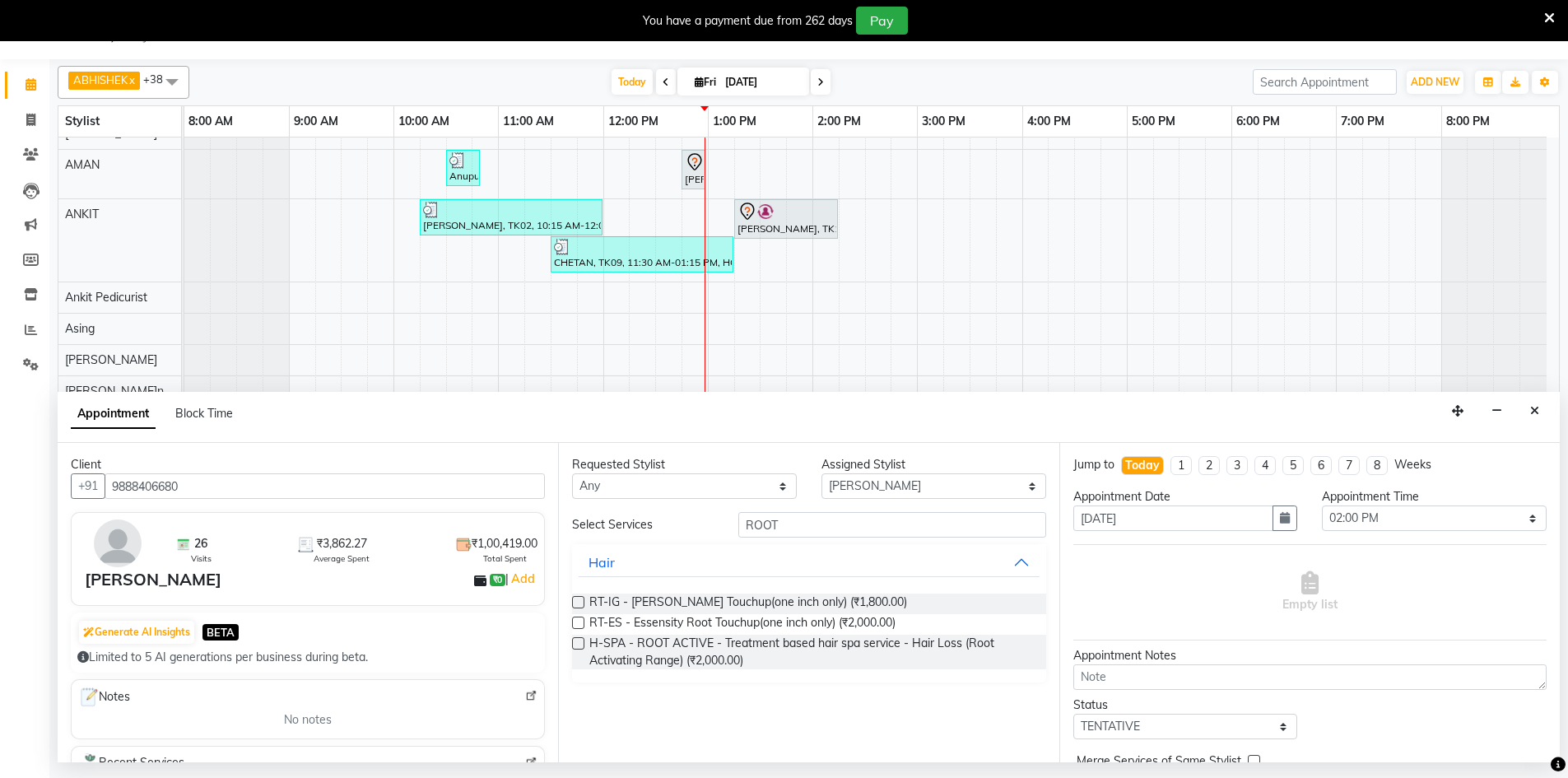 click at bounding box center [578, 622] 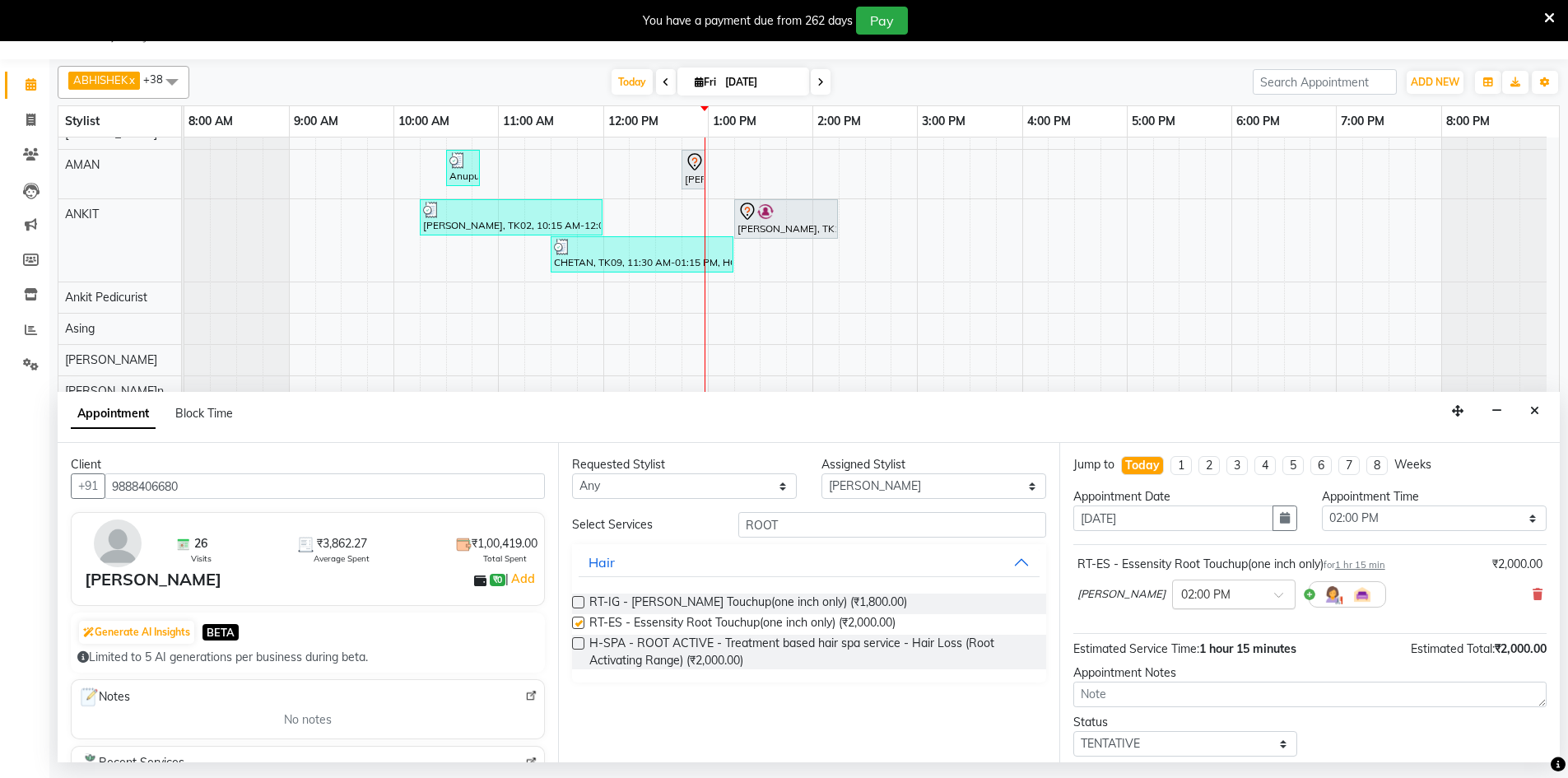 checkbox on "false" 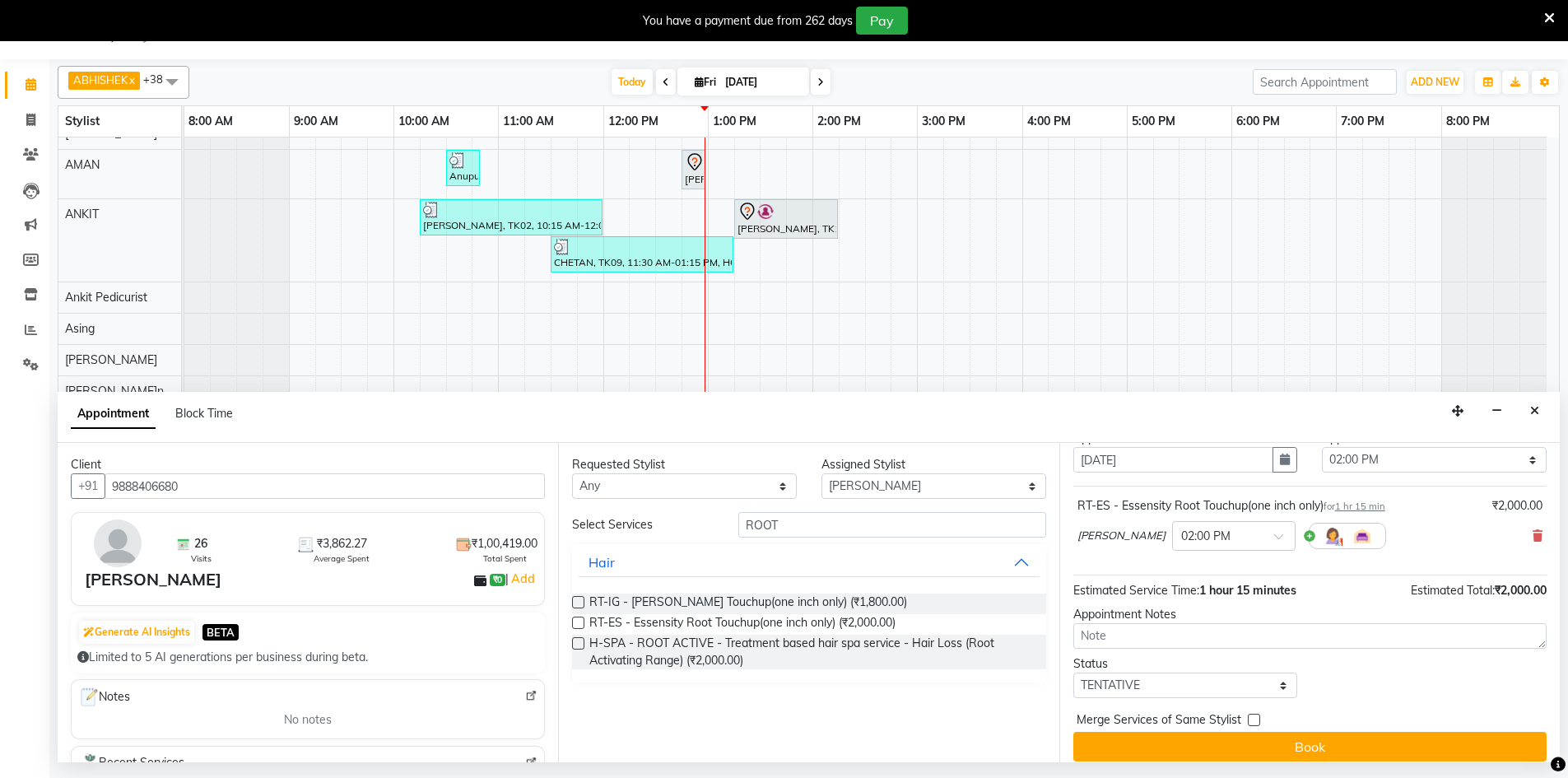 scroll, scrollTop: 71, scrollLeft: 0, axis: vertical 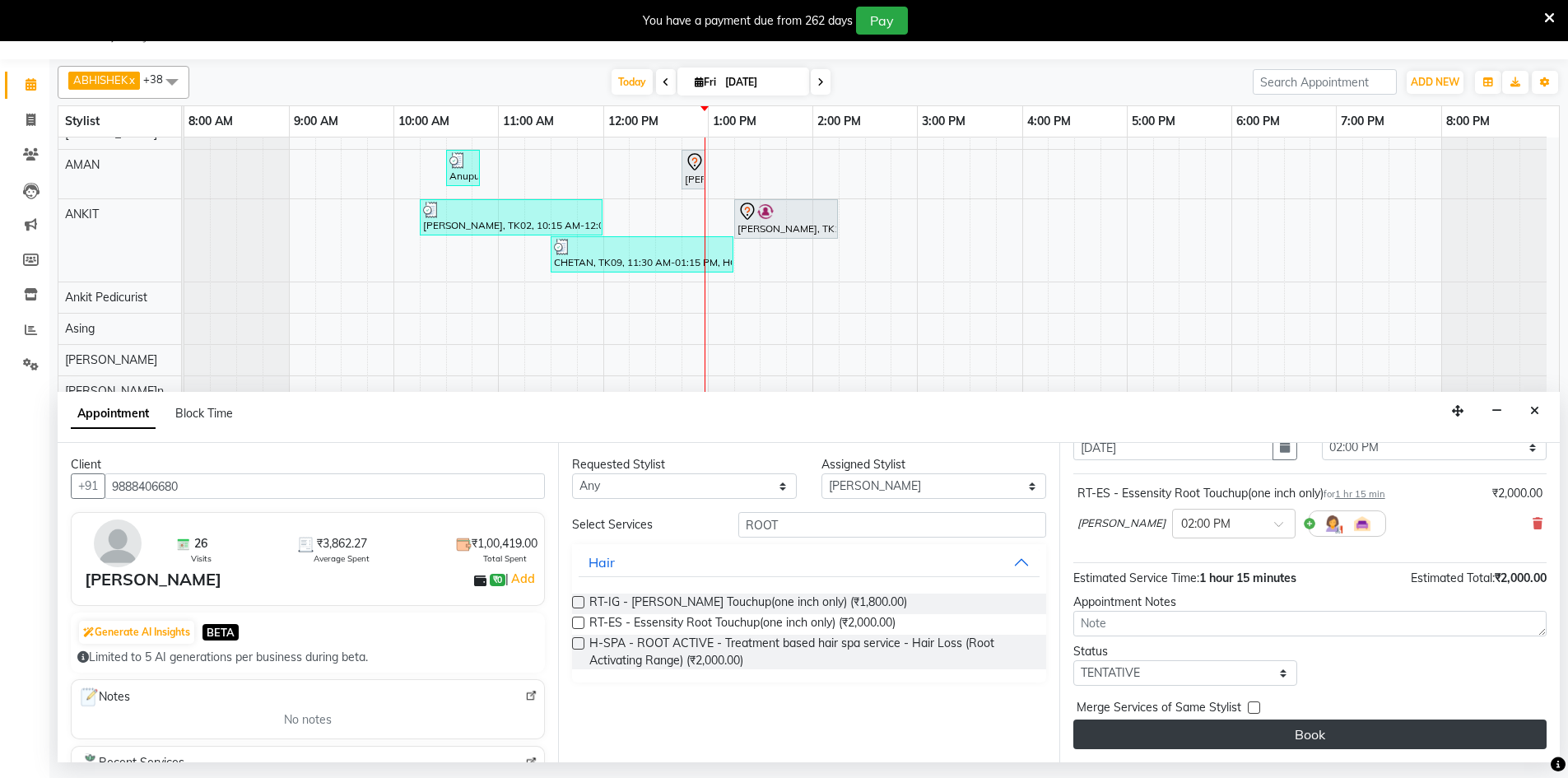 click on "Book" at bounding box center (1310, 734) 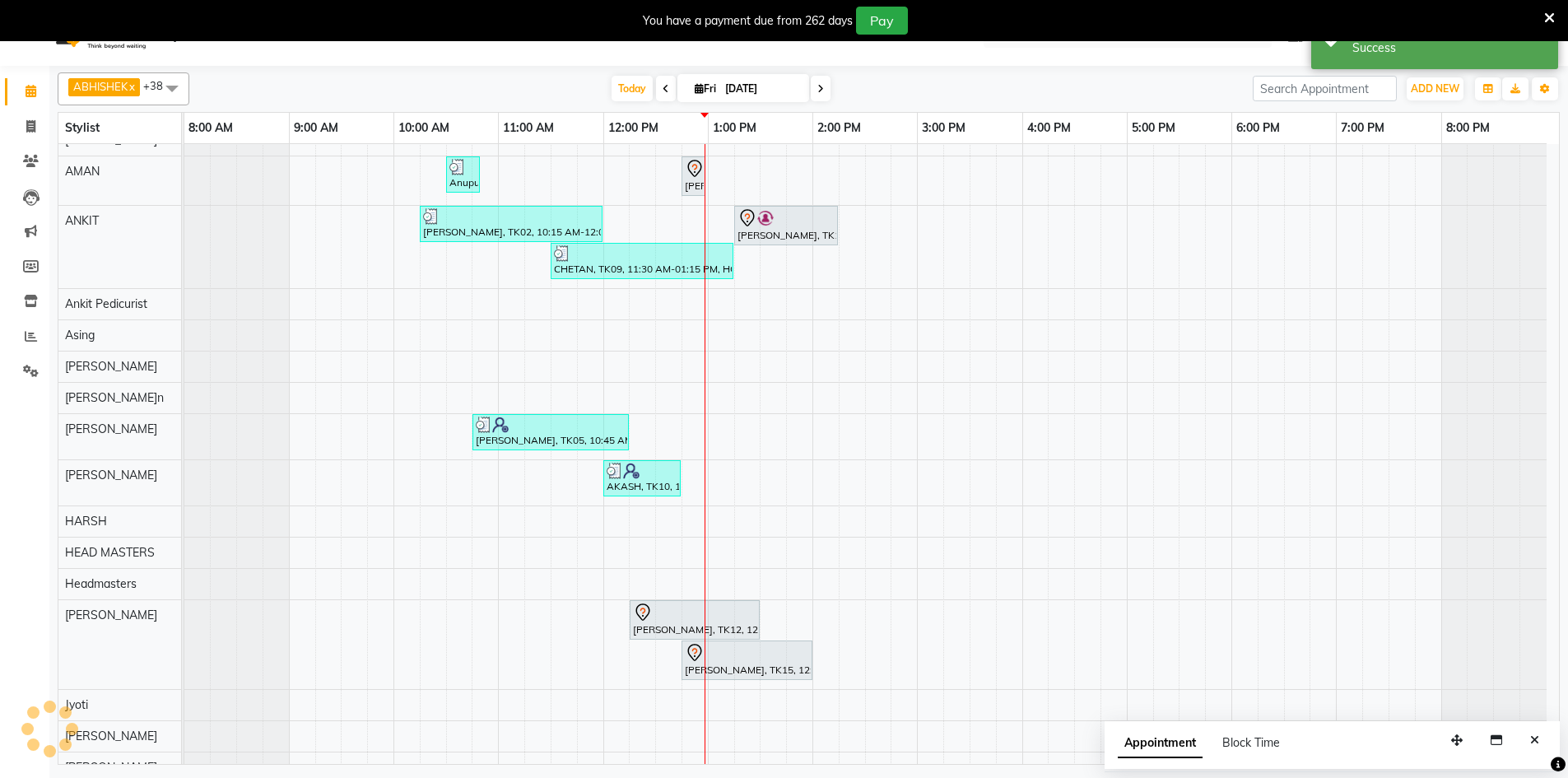 scroll, scrollTop: 0, scrollLeft: 0, axis: both 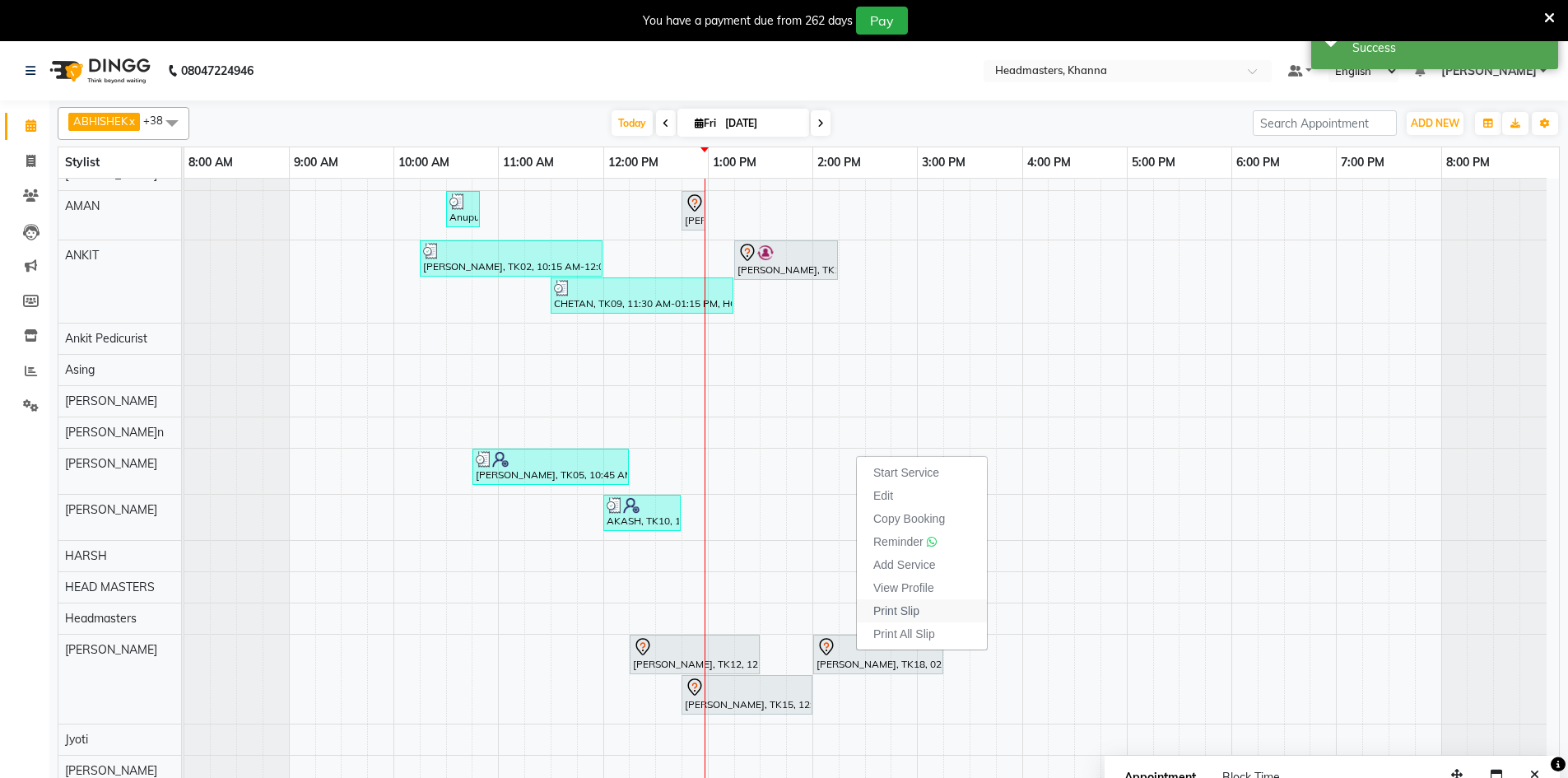 click on "Print Slip" at bounding box center (896, 611) 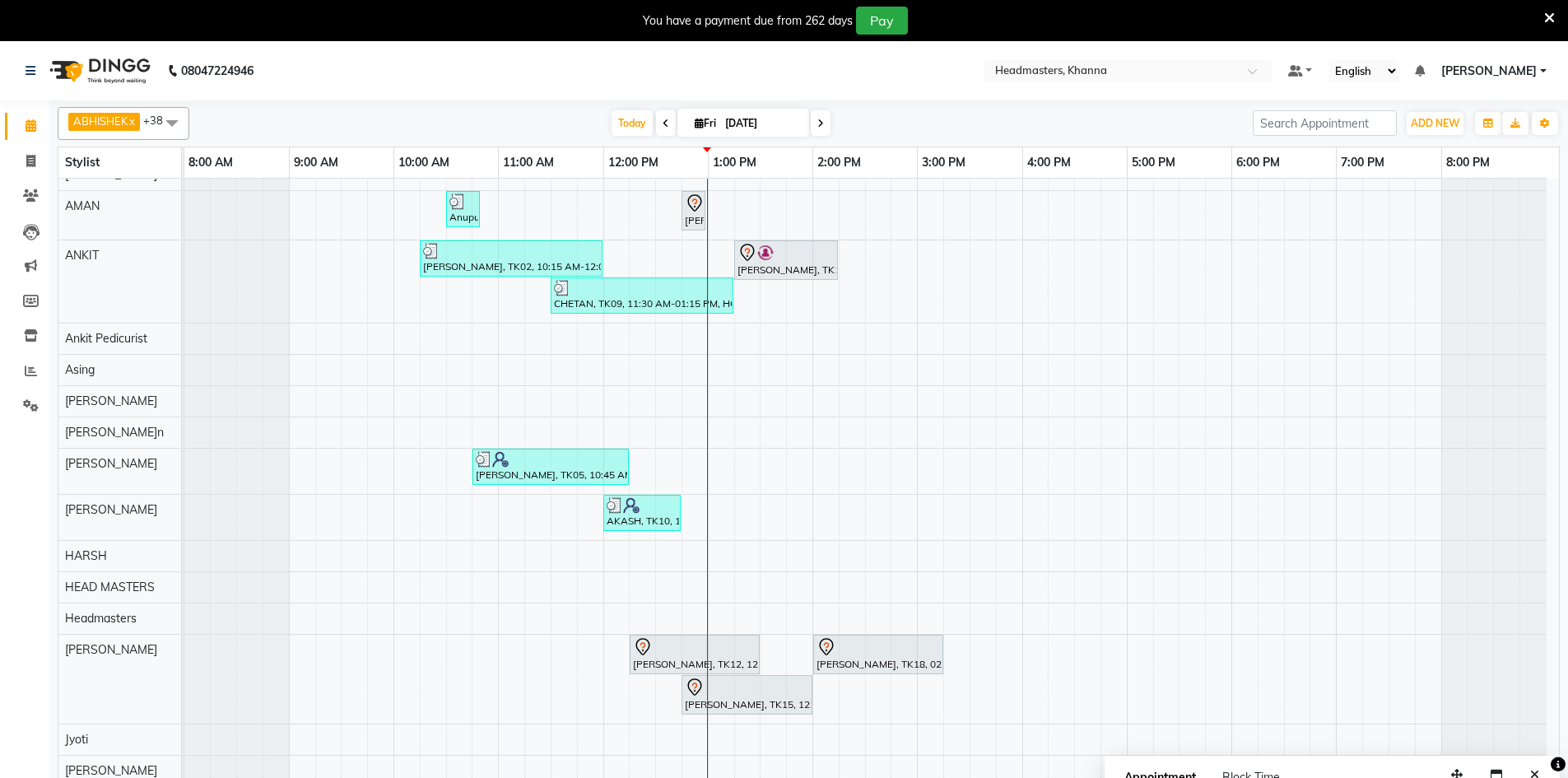 scroll, scrollTop: 364, scrollLeft: 0, axis: vertical 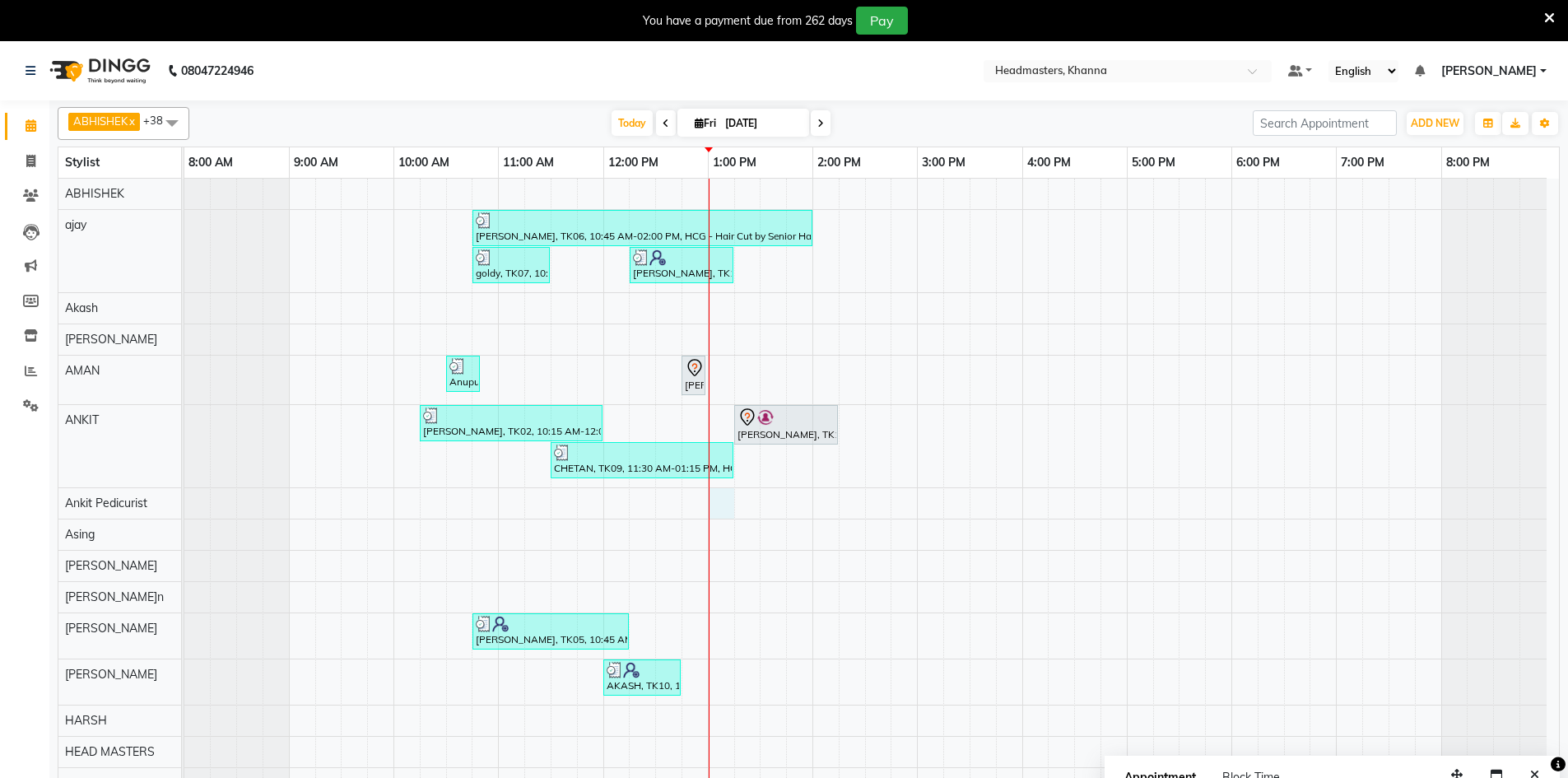 click on "rajesh, TK06, 10:45 AM-02:00 PM, HCG - Hair Cut by Senior Hair Stylist,BRD - [PERSON_NAME],BRD-clri - [PERSON_NAME] Color Igora,GG-igora - [PERSON_NAME] Global     goldy, TK07, 10:45 AM-11:30 AM, BRD - [PERSON_NAME], TK13, 12:15 PM-01:15 PM, HCG - Hair Cut by Senior Hair Stylist     Anupuma, TK03, 10:30 AM-10:50 AM, TH-EB - Eyebrows,TH-UL - Upper lips             [PERSON_NAME], TK14, 12:45 PM-12:55 PM, WX-FA-RC - Waxing Full Arms - Premium     [PERSON_NAME], TK02, 10:15 AM-12:00 PM, HCG - Hair Cut by Senior Hair Stylist,BRD - [PERSON_NAME], TK17, 01:15 PM-02:15 PM, HCG - Hair Cut by Senior Hair Stylist     CHETAN, TK09, 11:30 AM-01:15 PM, HCG - Hair Cut by Senior Hair Stylist,BRD - [PERSON_NAME], TK05, 10:45 AM-12:15 PM, REP-FC-BIO  - Bio Light Miracle Facial (For Brightening, Lightening, Pigmentation, [MEDICAL_DATA] & Acne Spots)     AKASH, TK10, 12:00 PM-12:45 PM, BRD - [PERSON_NAME], TK12, 12:15 PM-01:30 PM, RT-ES - Essensity Root Touchup(one inch only)" at bounding box center (872, 965) 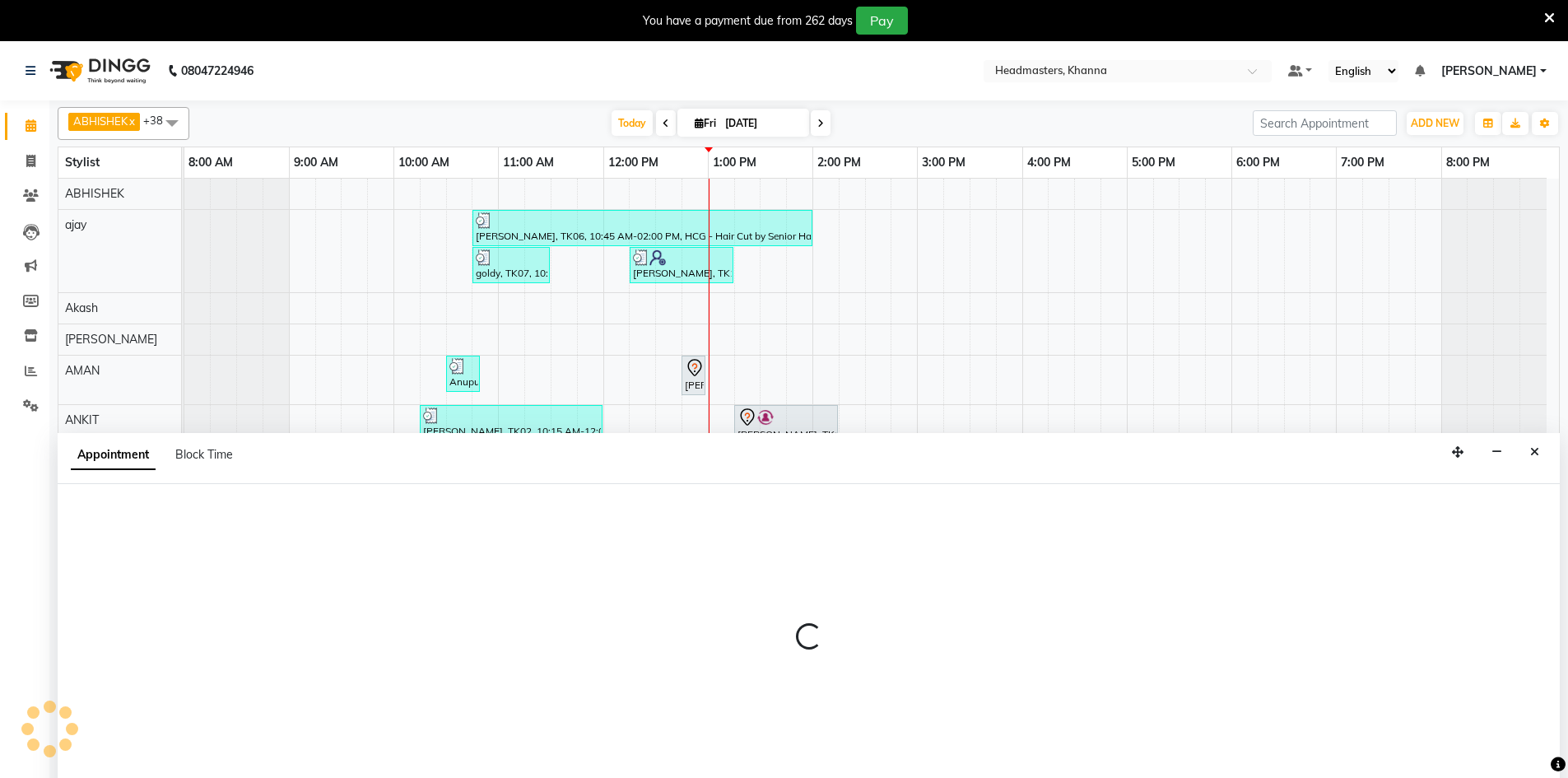 scroll, scrollTop: 41, scrollLeft: 0, axis: vertical 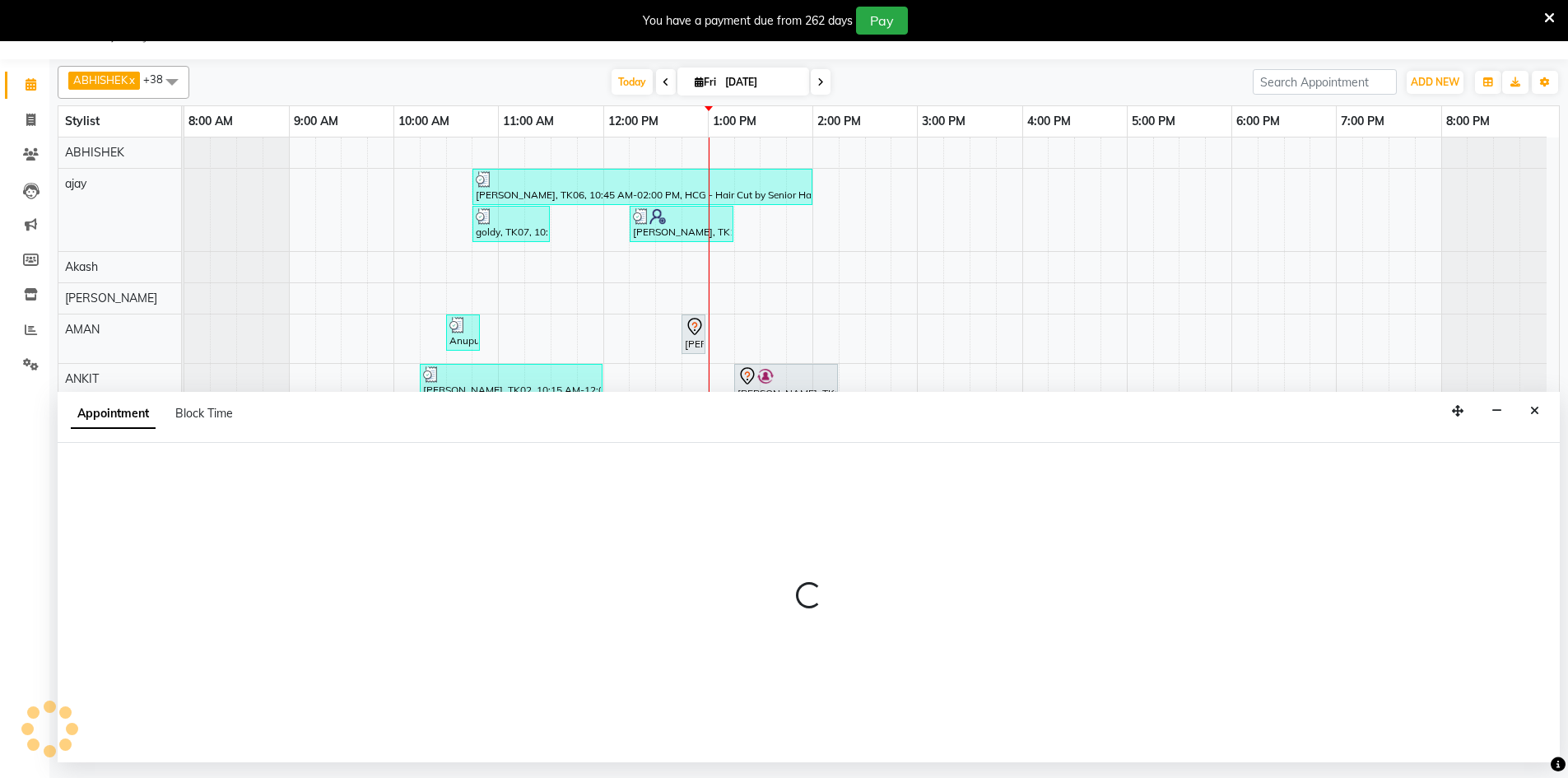 select on "69230" 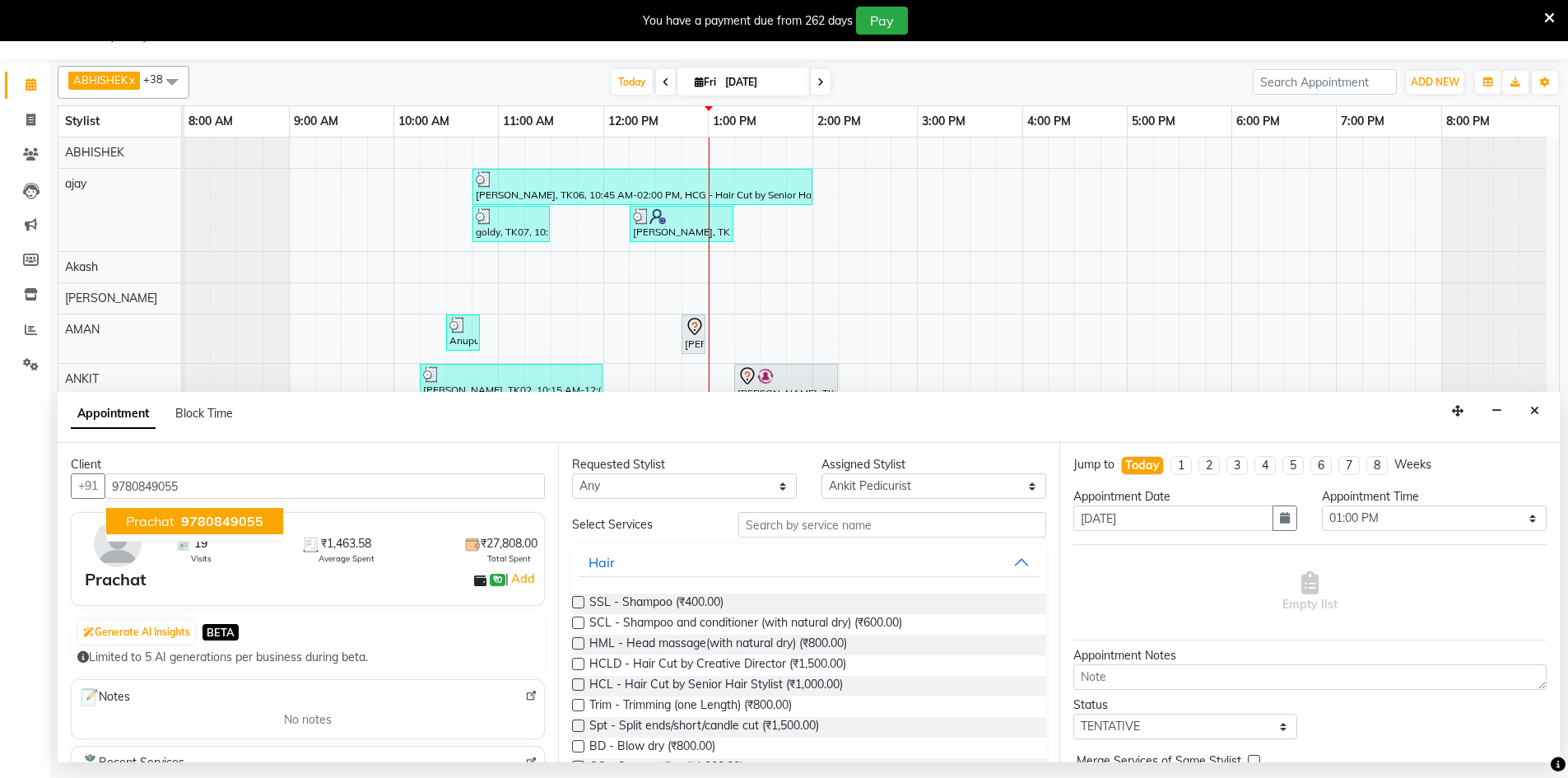 click on "9780849055" at bounding box center (222, 521) 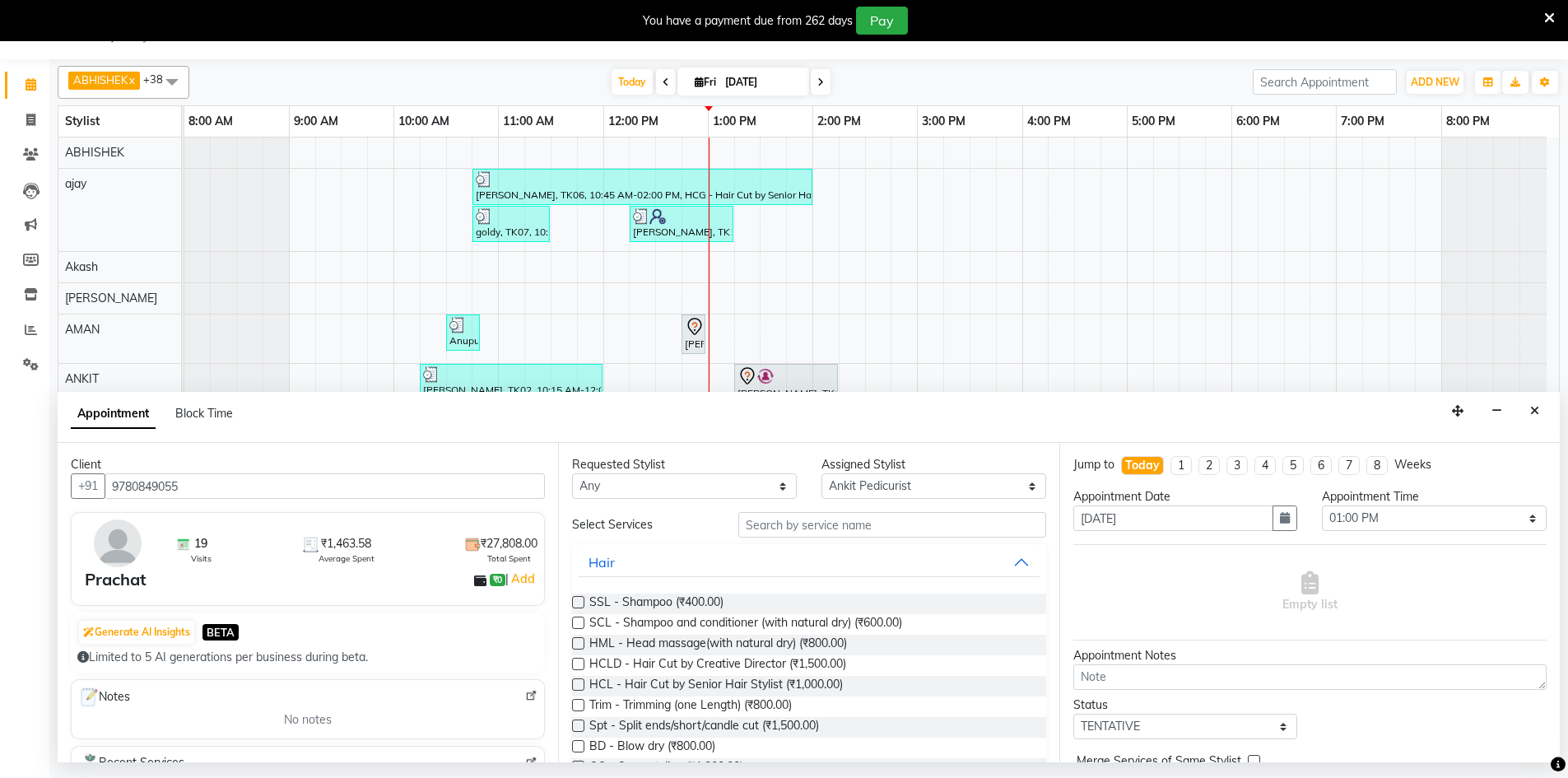 type on "9780849055" 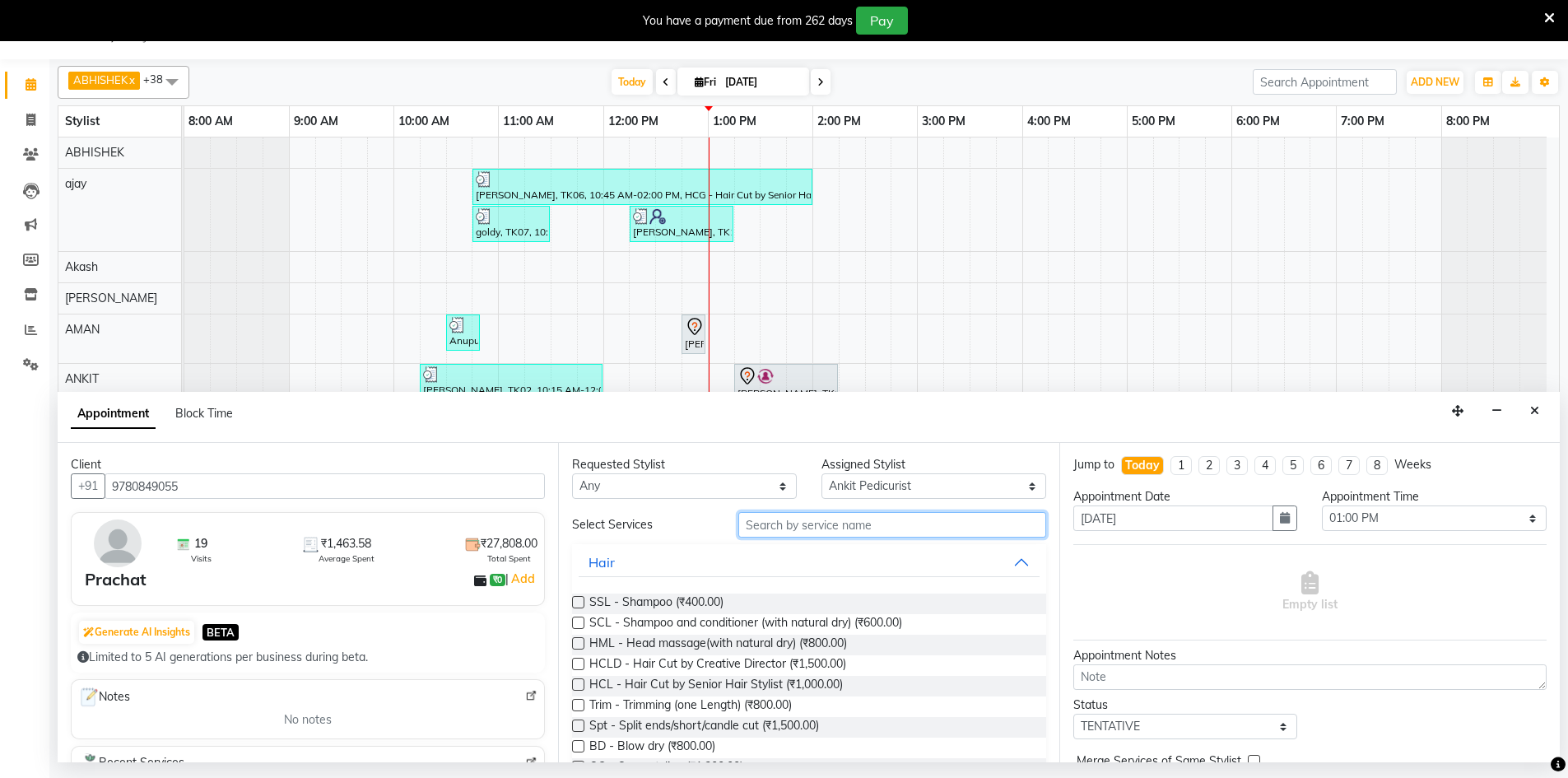 click at bounding box center (892, 524) 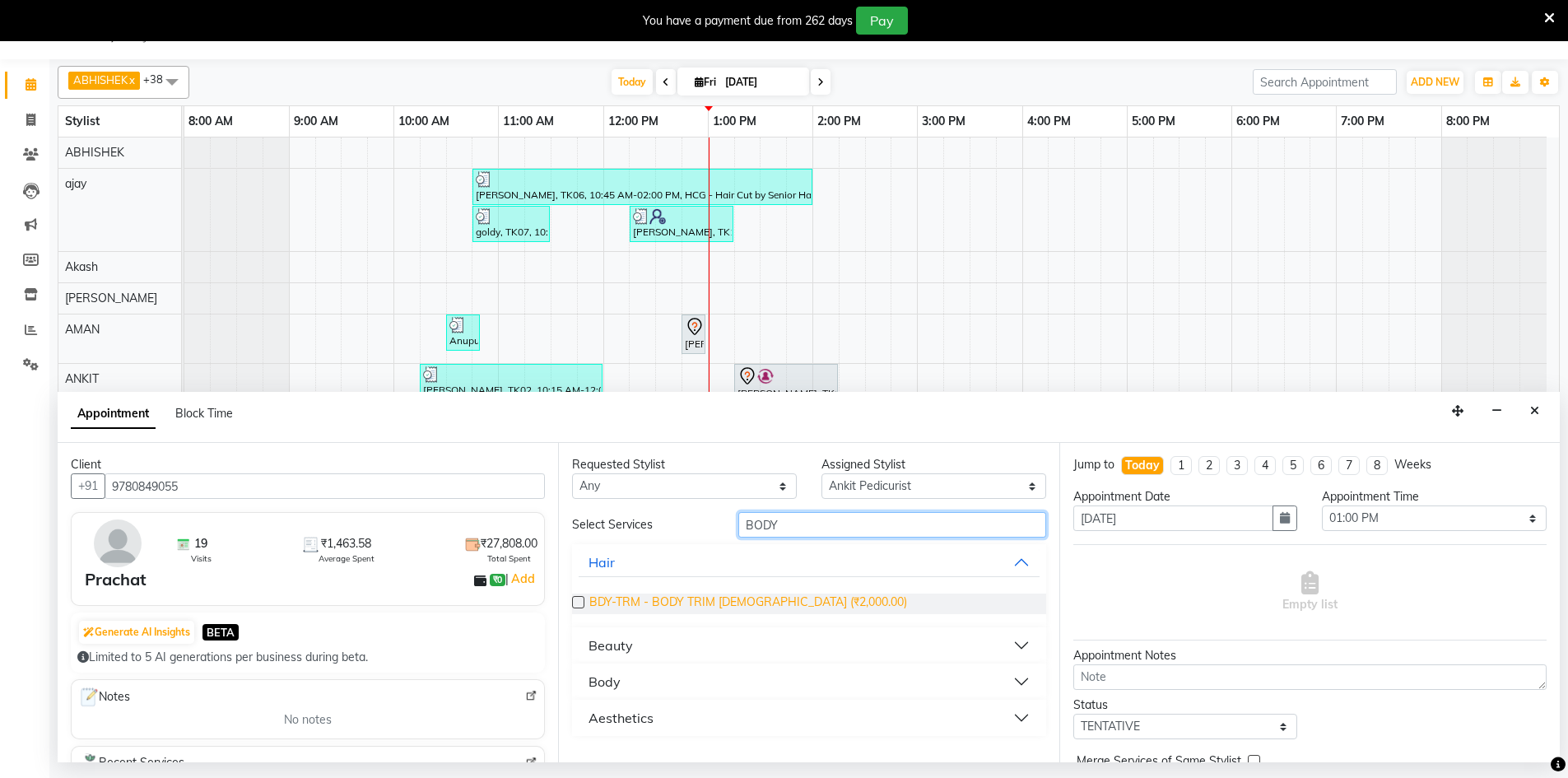 scroll, scrollTop: 64, scrollLeft: 0, axis: vertical 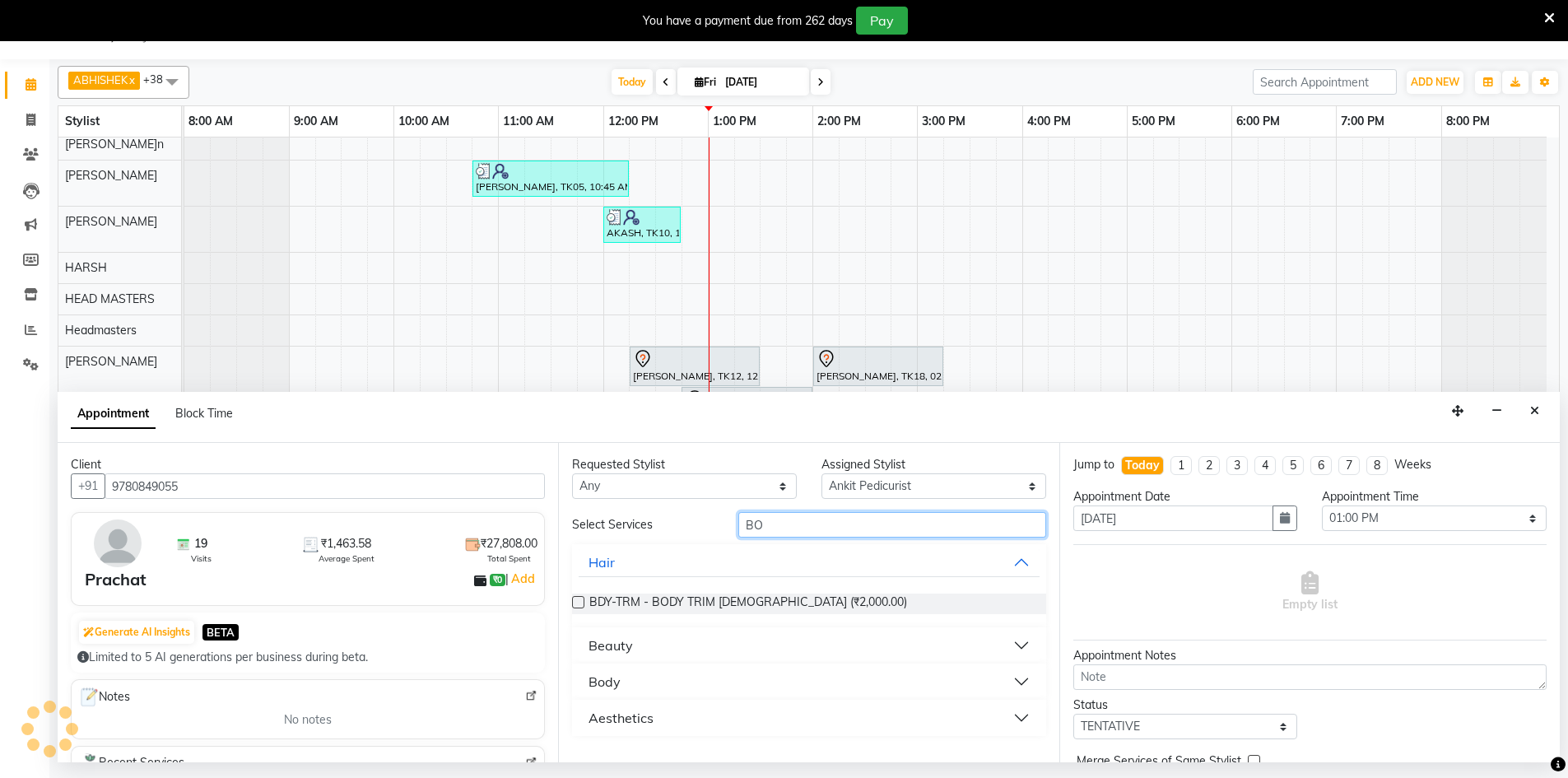 type on "B" 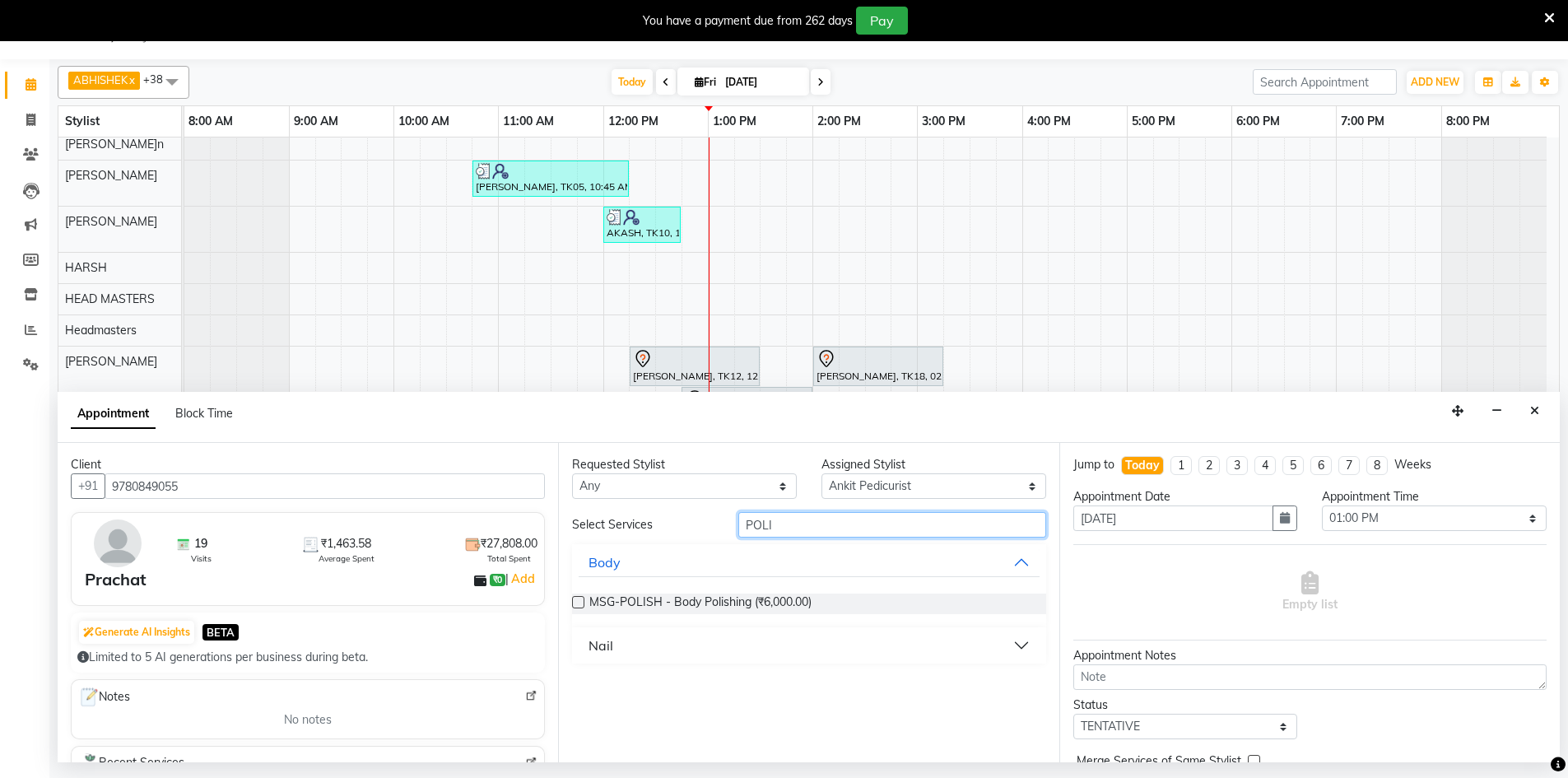 type on "POLI" 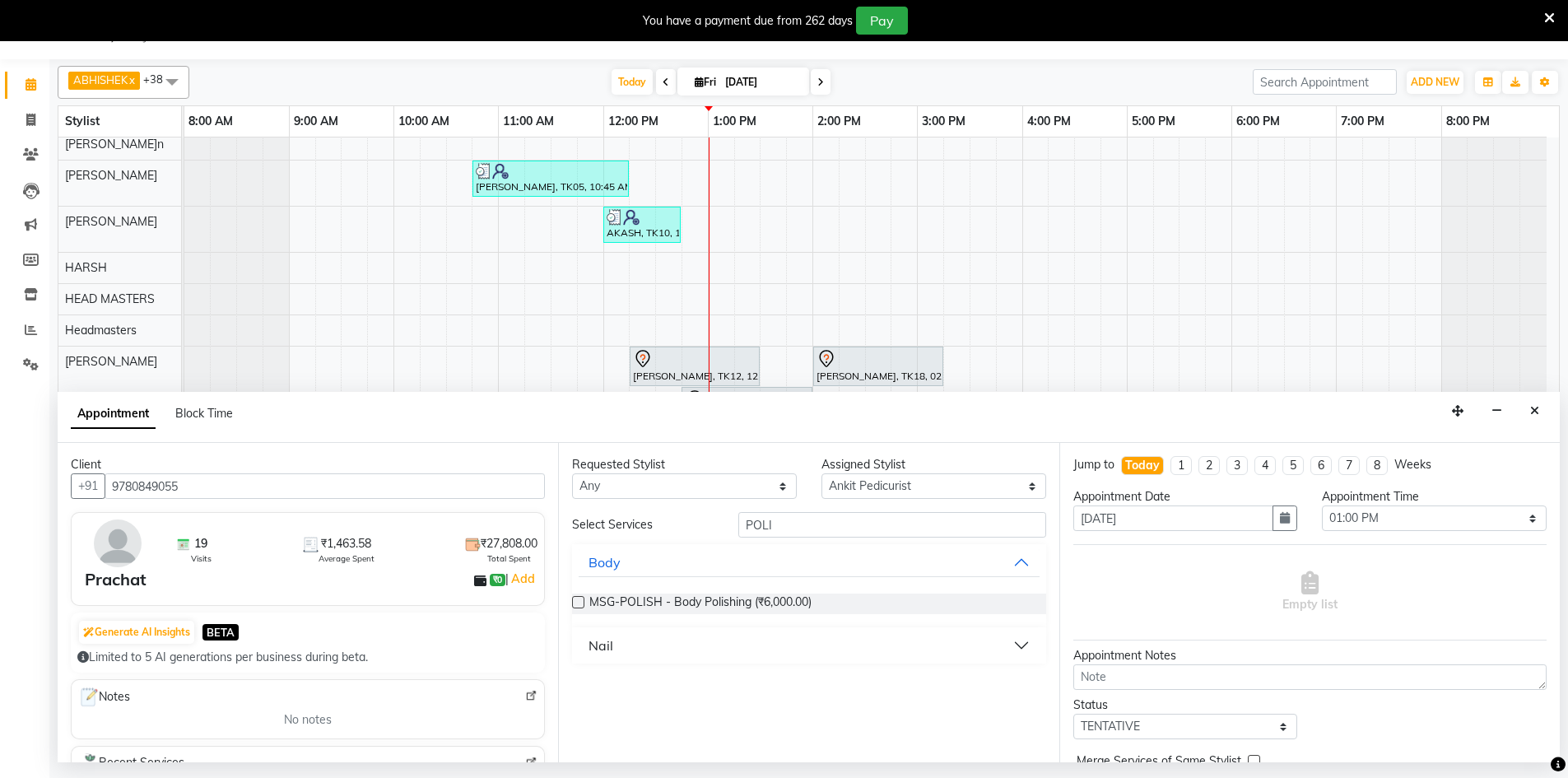 click at bounding box center [578, 602] 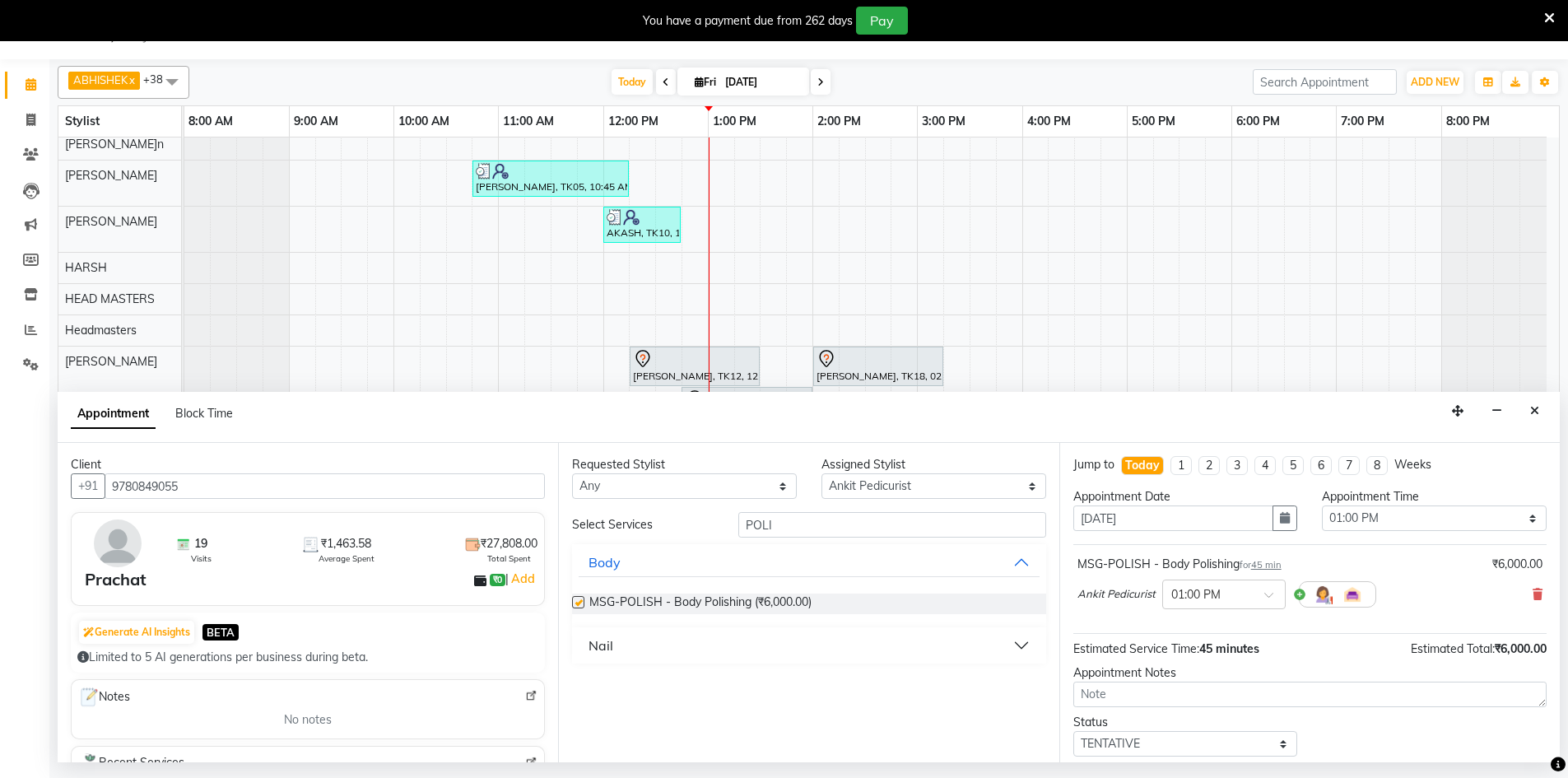 checkbox on "false" 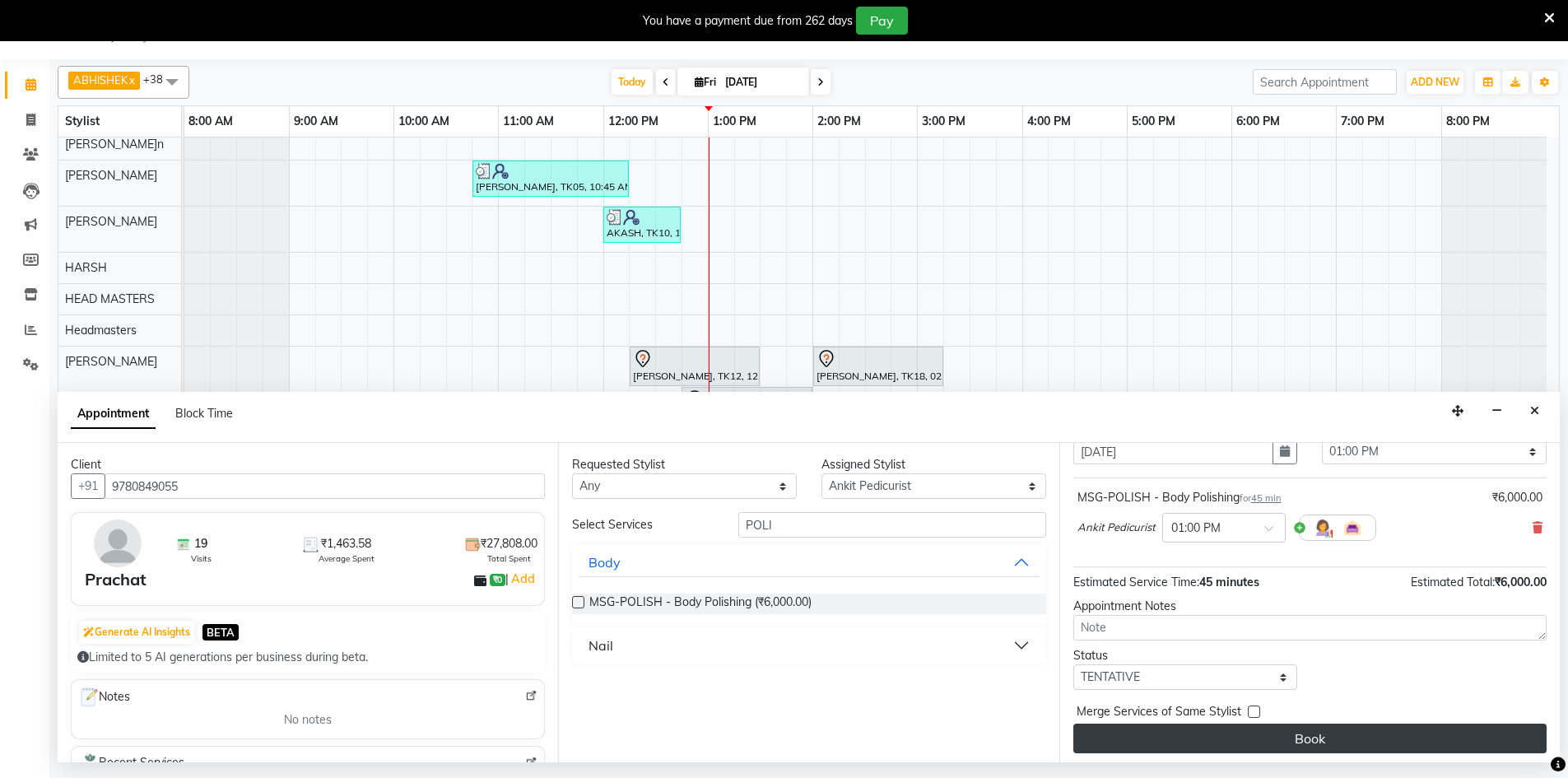 scroll, scrollTop: 71, scrollLeft: 0, axis: vertical 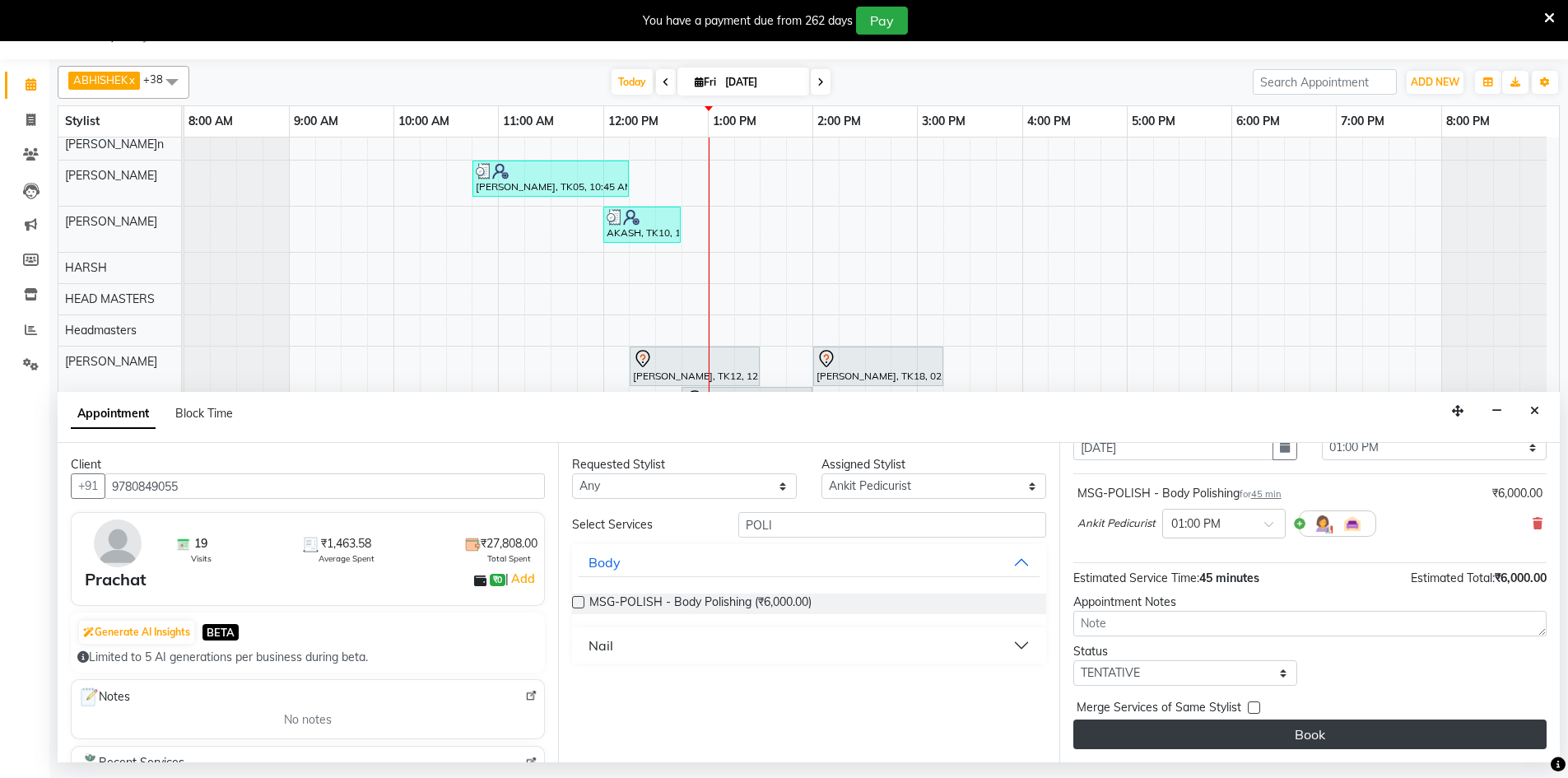 click on "Book" at bounding box center [1310, 734] 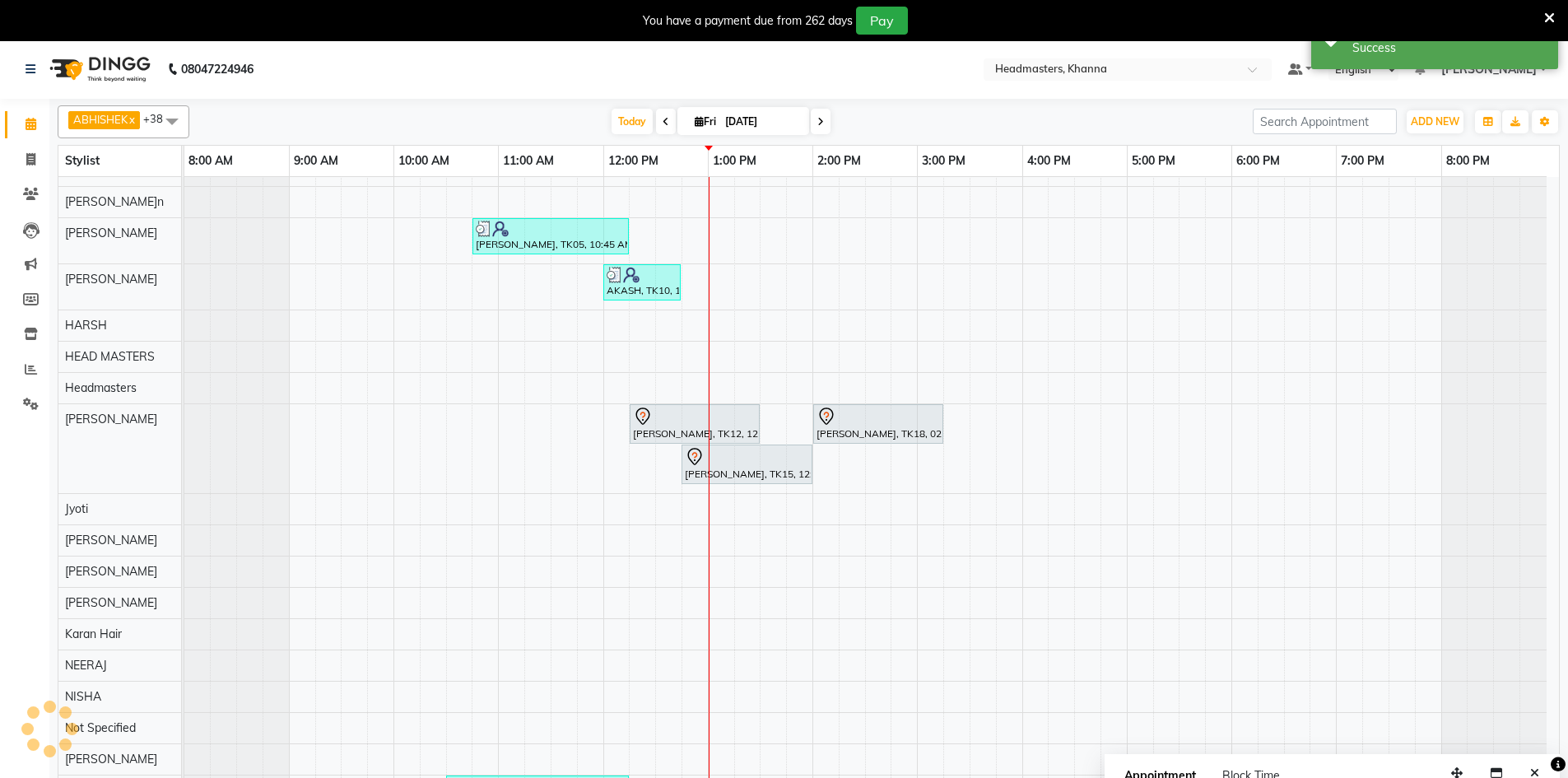 scroll, scrollTop: 0, scrollLeft: 0, axis: both 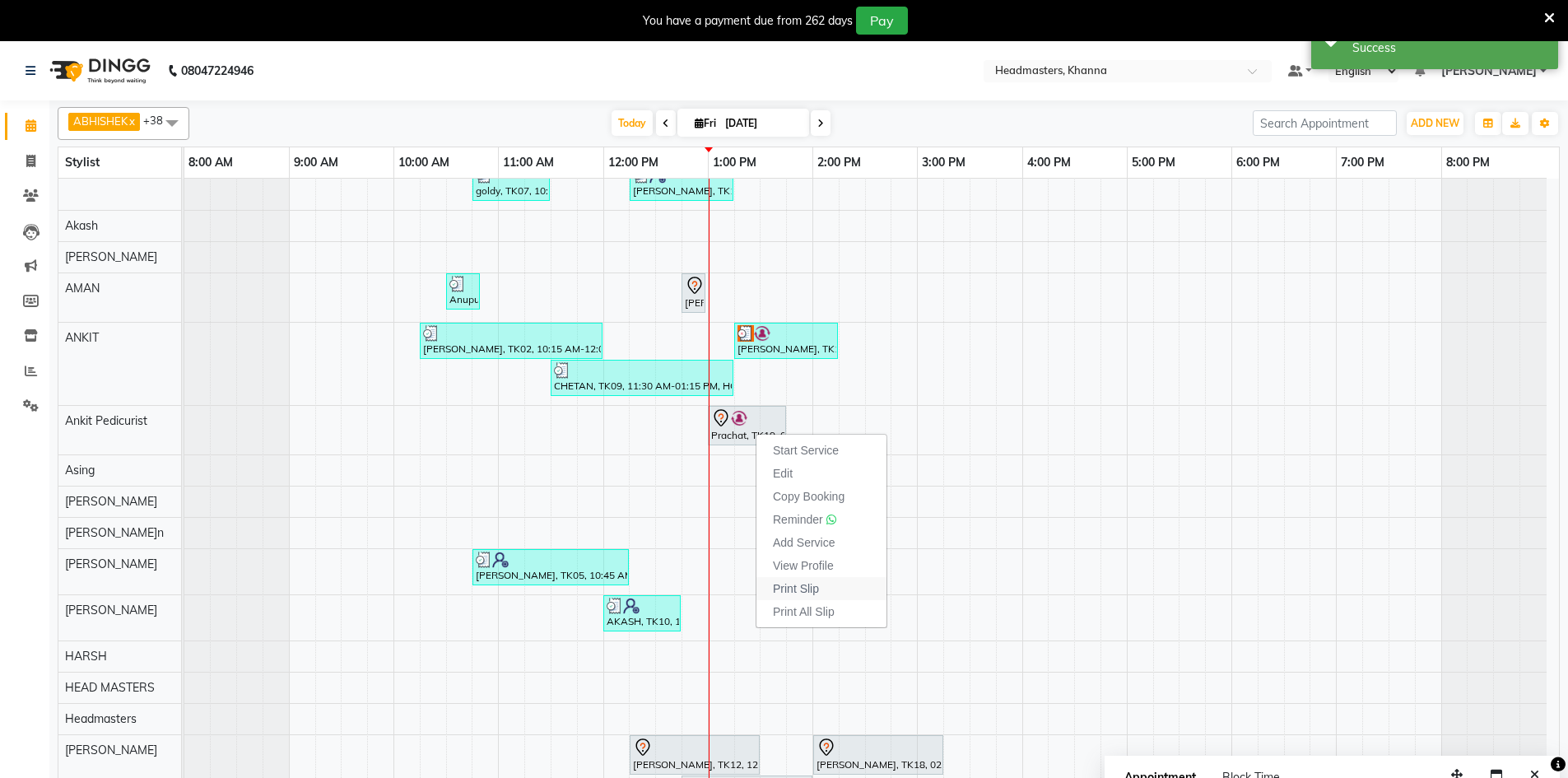 click on "Print Slip" at bounding box center (796, 589) 